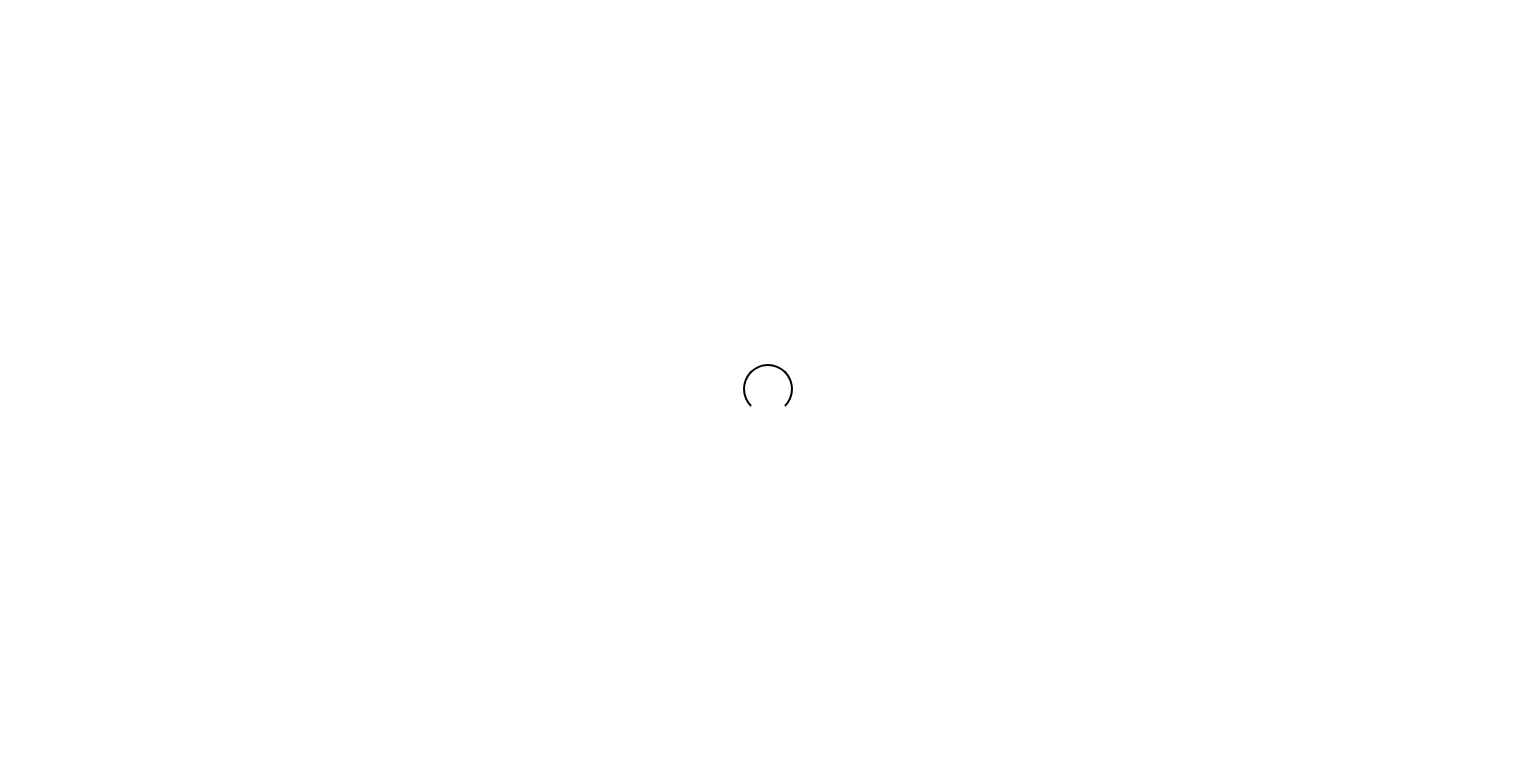 scroll, scrollTop: 0, scrollLeft: 0, axis: both 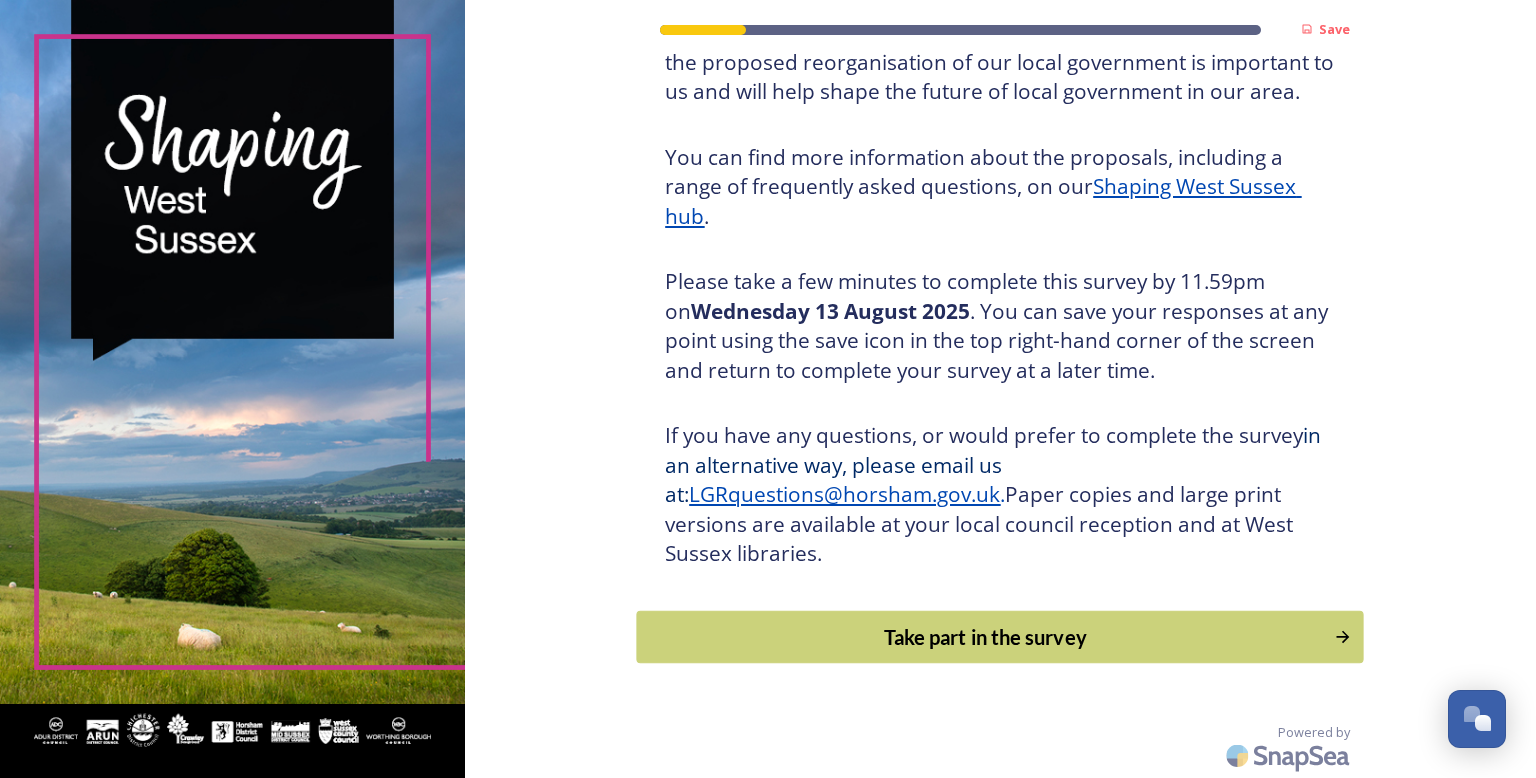 click on "Take part in the survey" at bounding box center (986, 637) 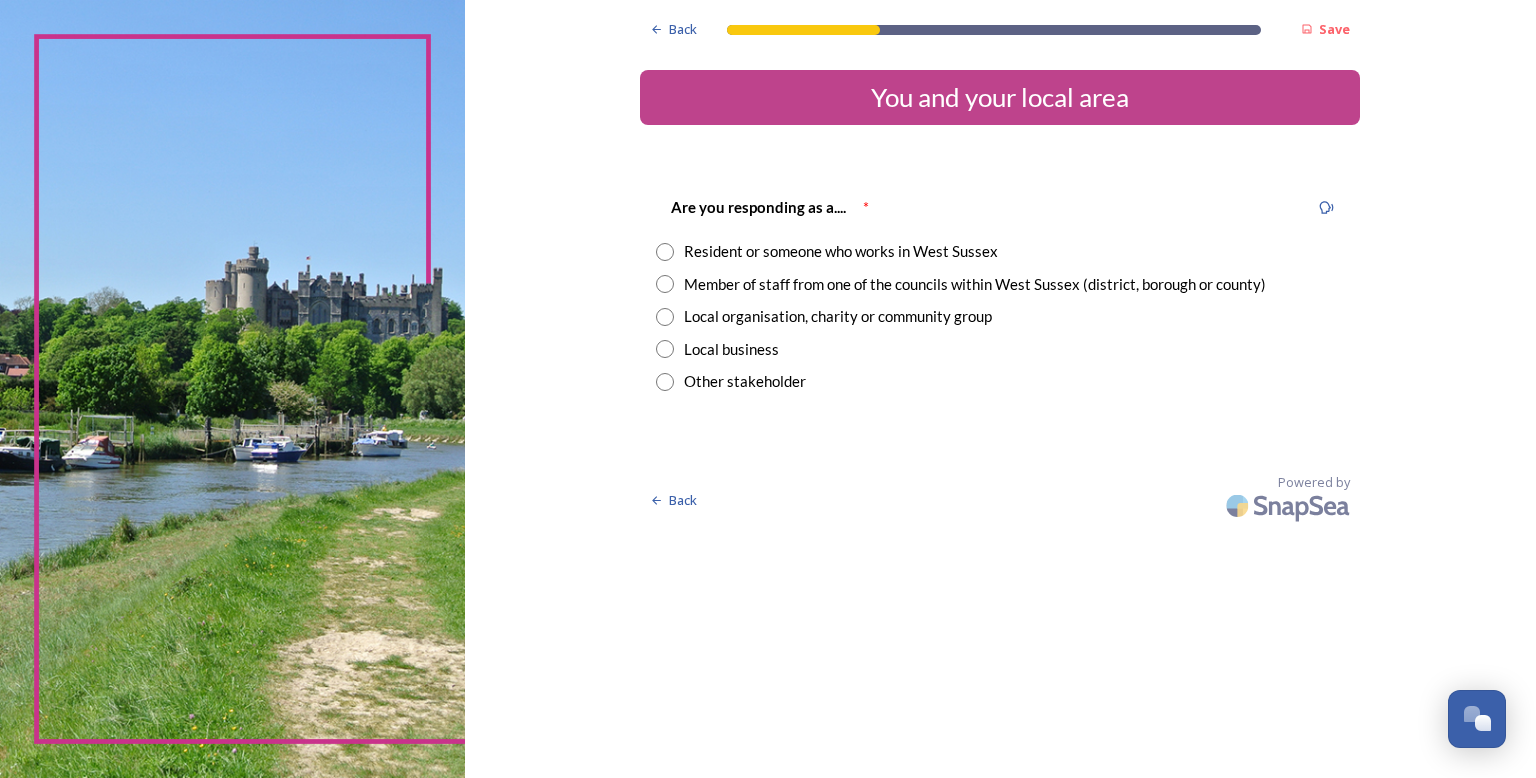 click at bounding box center (665, 252) 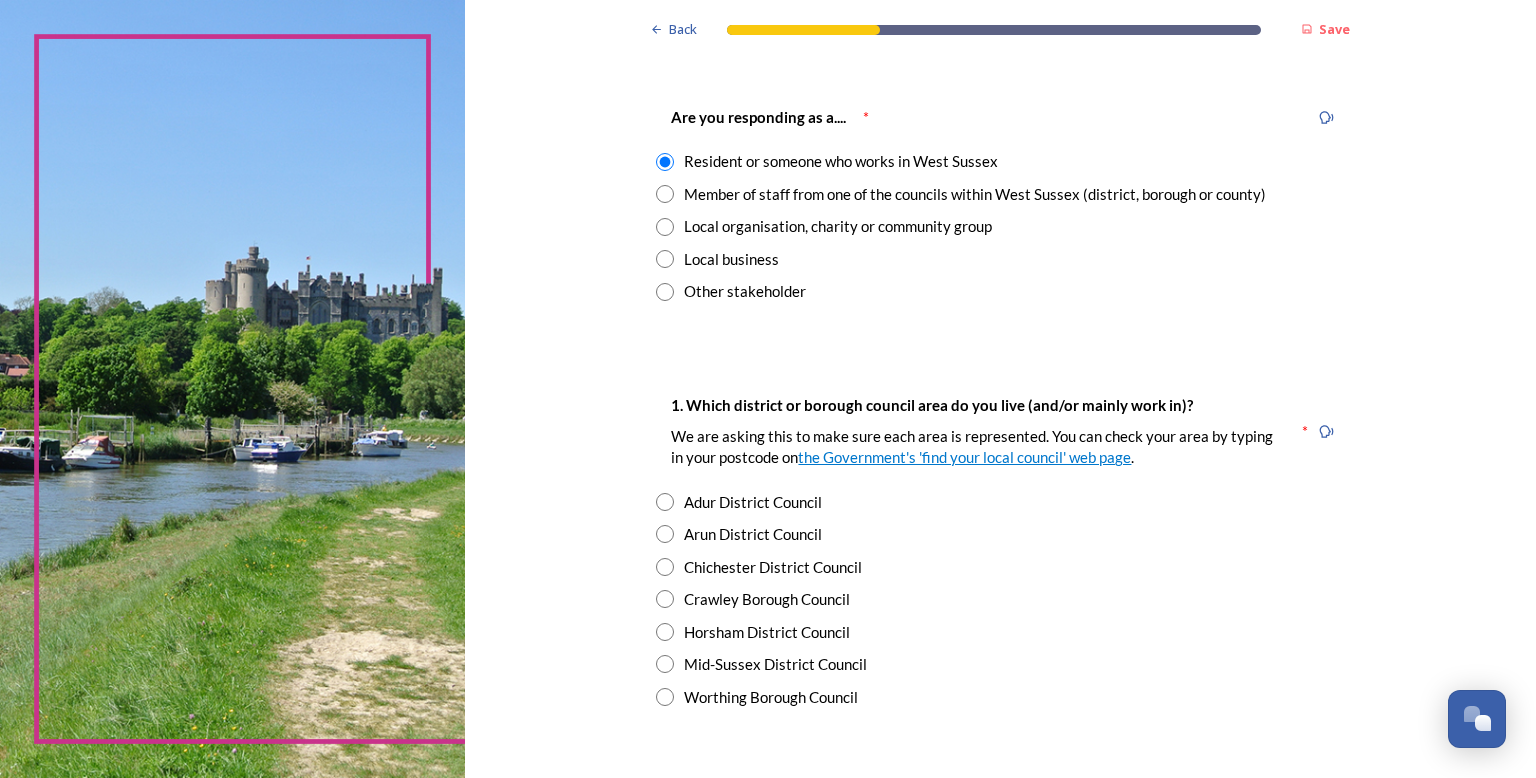 scroll, scrollTop: 91, scrollLeft: 0, axis: vertical 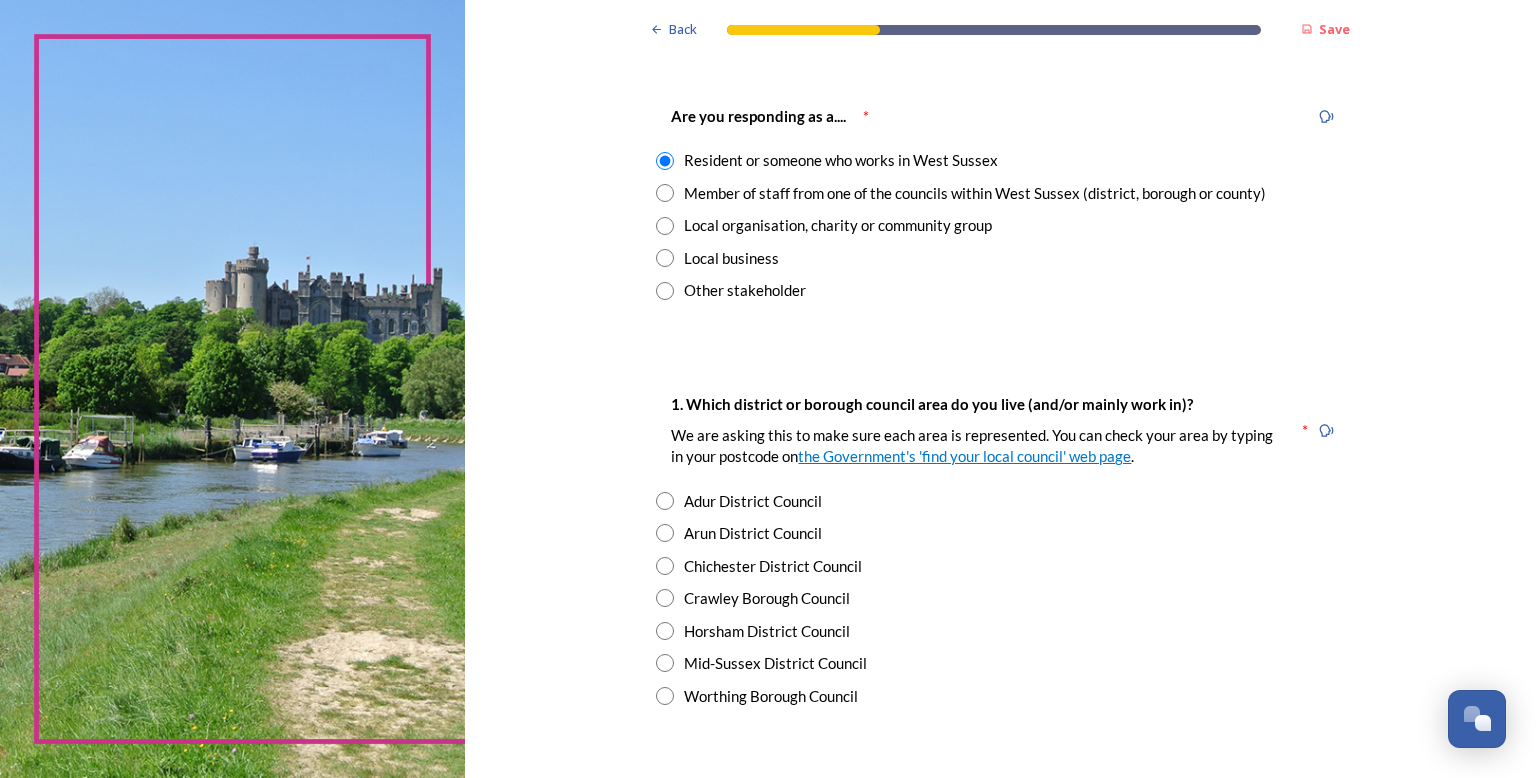 click at bounding box center (665, 598) 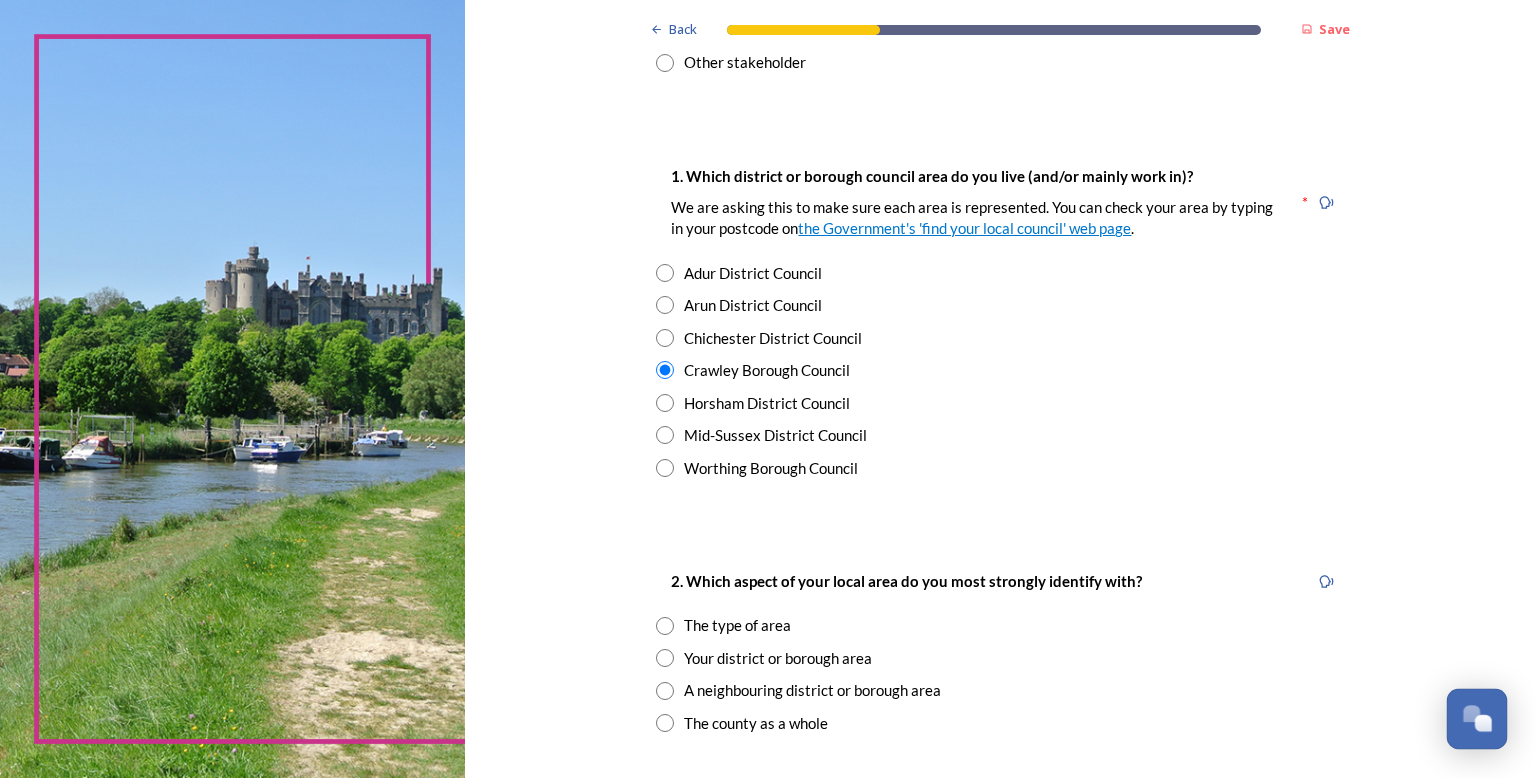 scroll, scrollTop: 320, scrollLeft: 0, axis: vertical 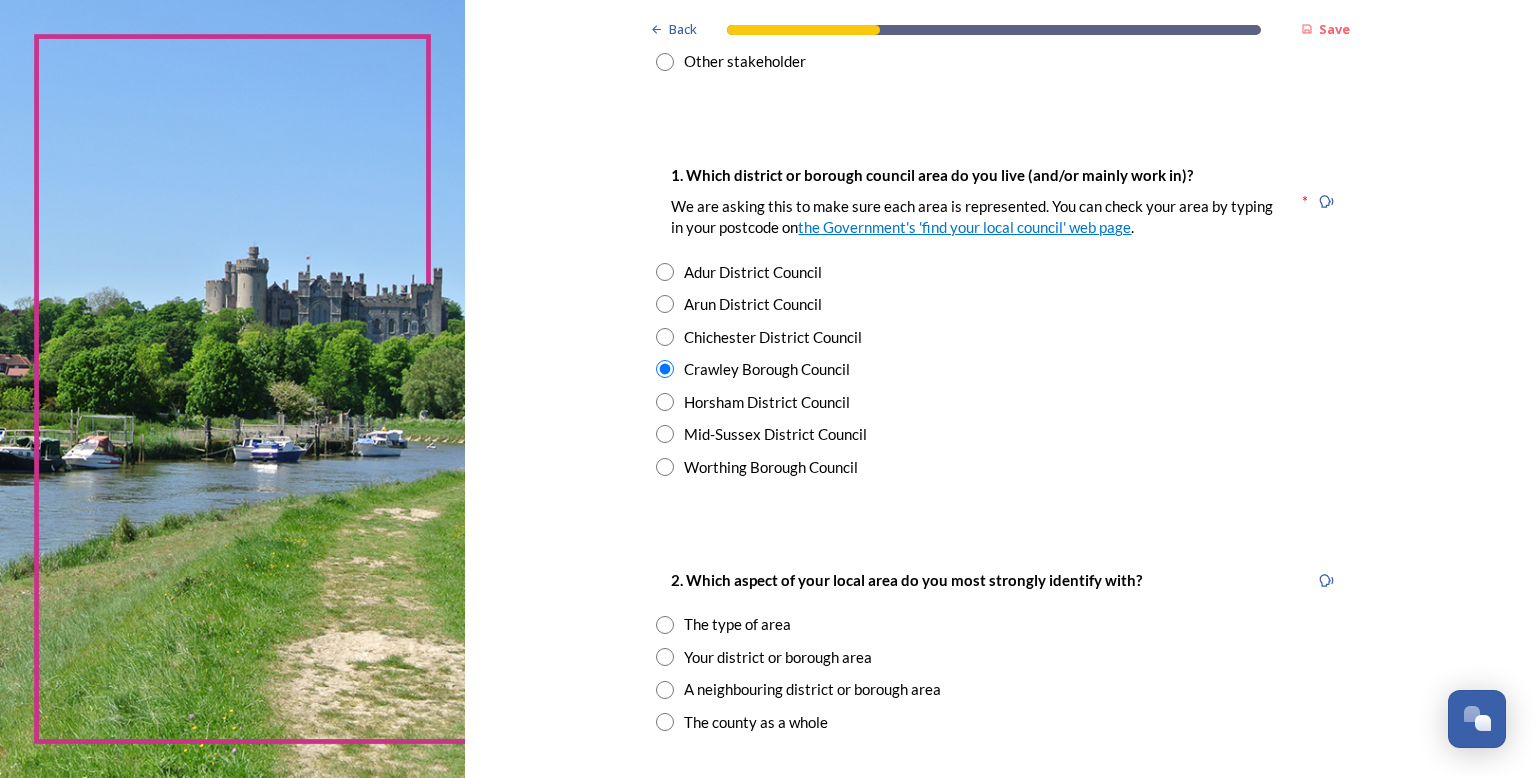 click at bounding box center [665, 657] 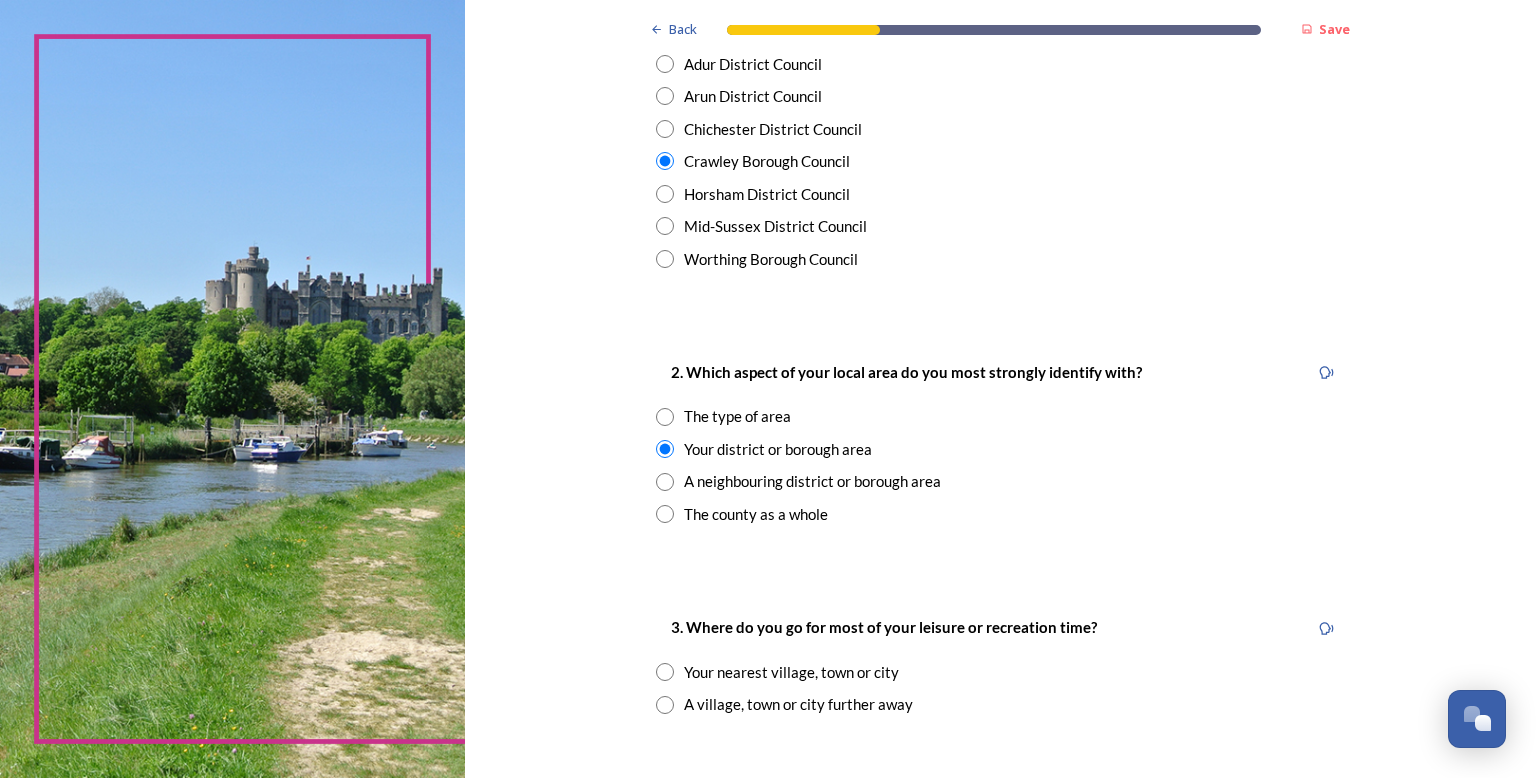 scroll, scrollTop: 540, scrollLeft: 0, axis: vertical 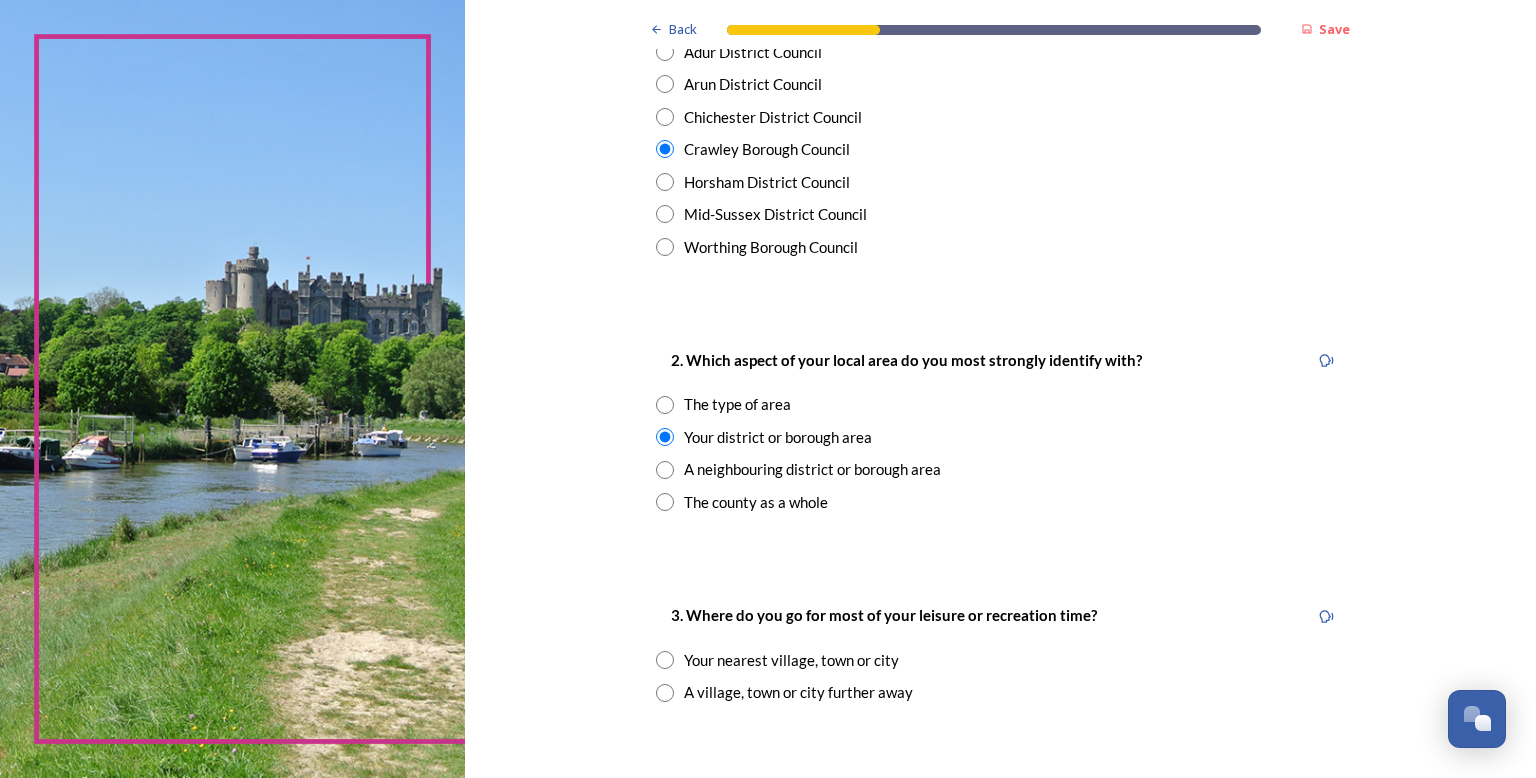 drag, startPoint x: 662, startPoint y: 655, endPoint x: 674, endPoint y: 651, distance: 12.649111 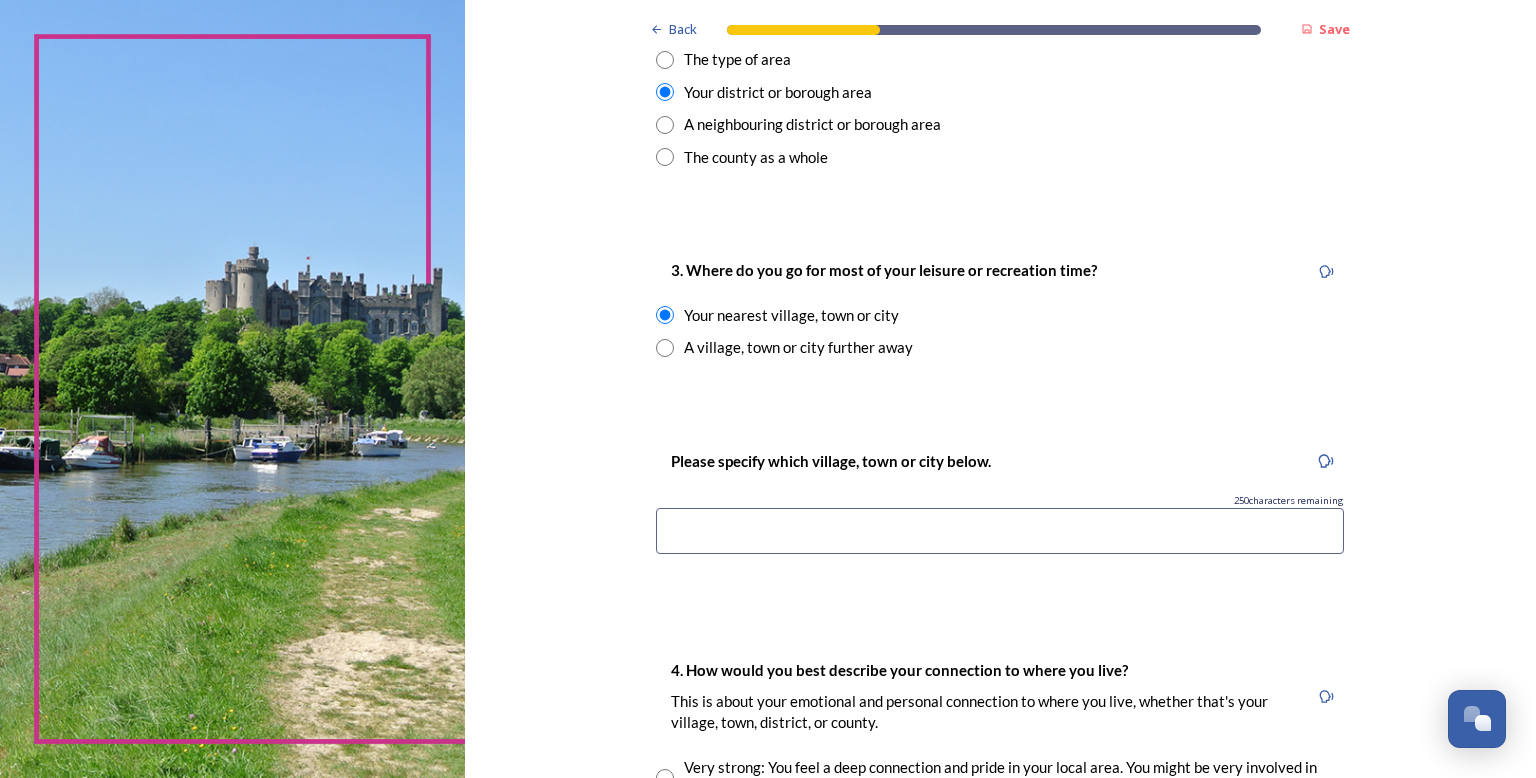 scroll, scrollTop: 887, scrollLeft: 0, axis: vertical 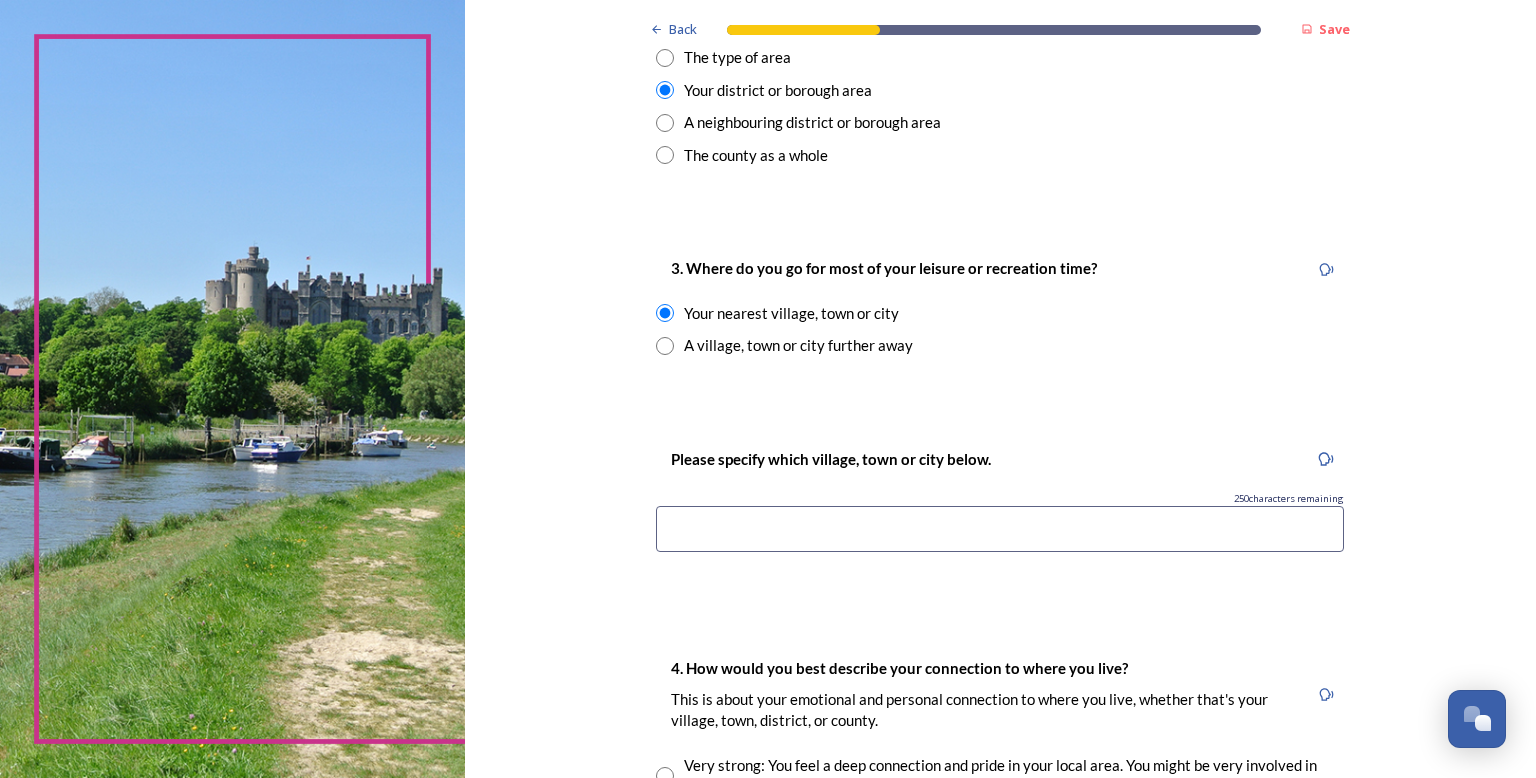click at bounding box center (1000, 529) 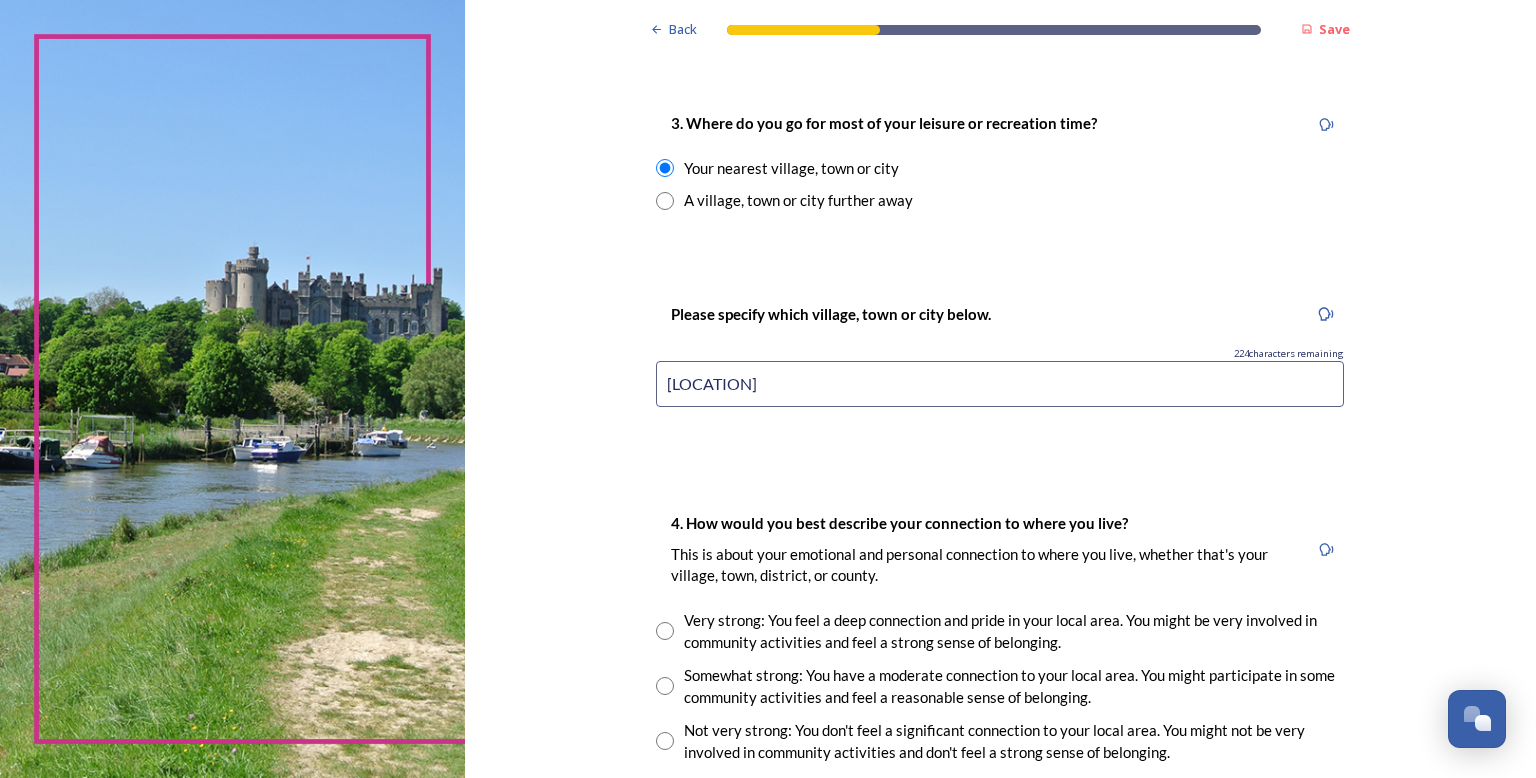 scroll, scrollTop: 1048, scrollLeft: 0, axis: vertical 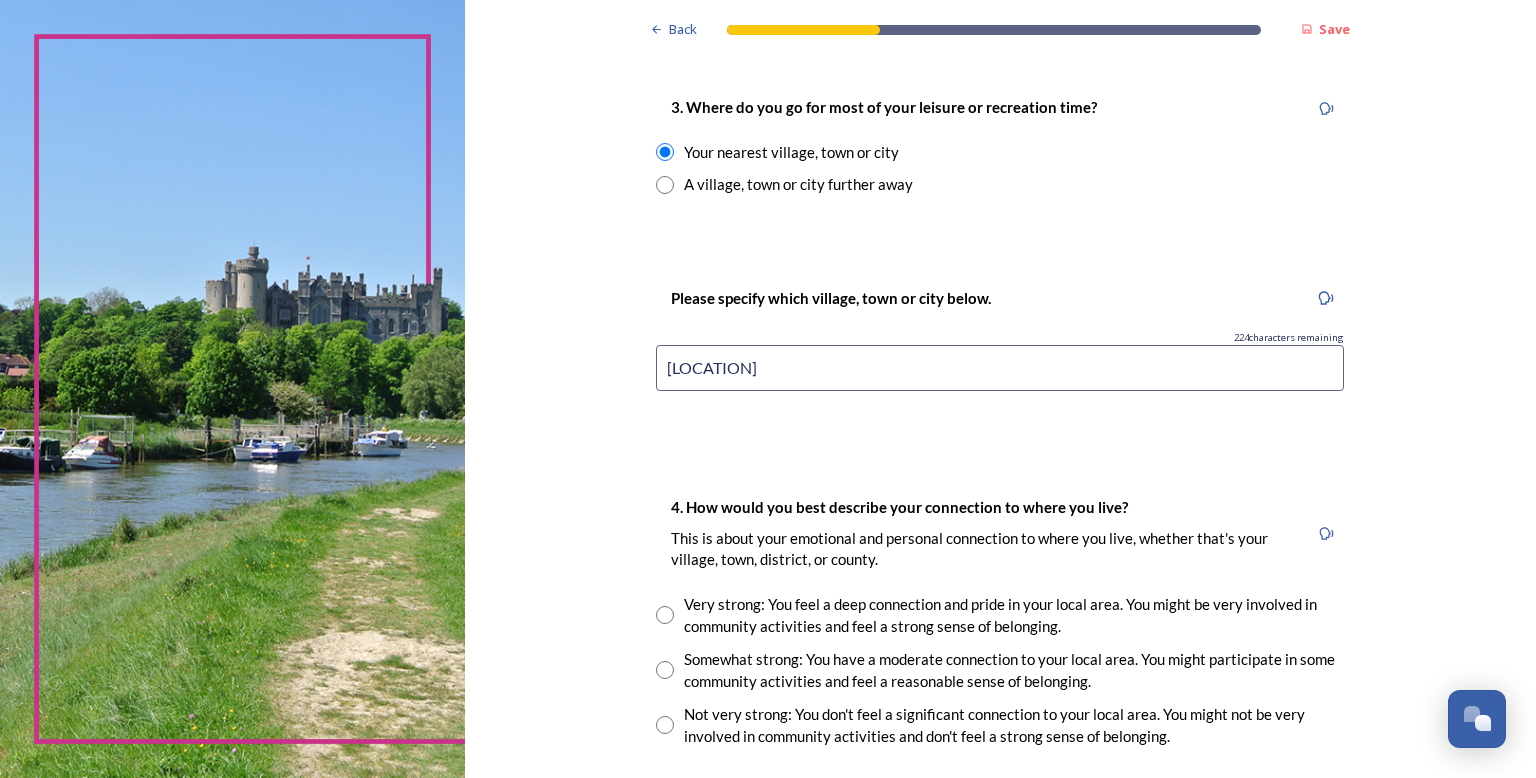 type on "[LOCATION]" 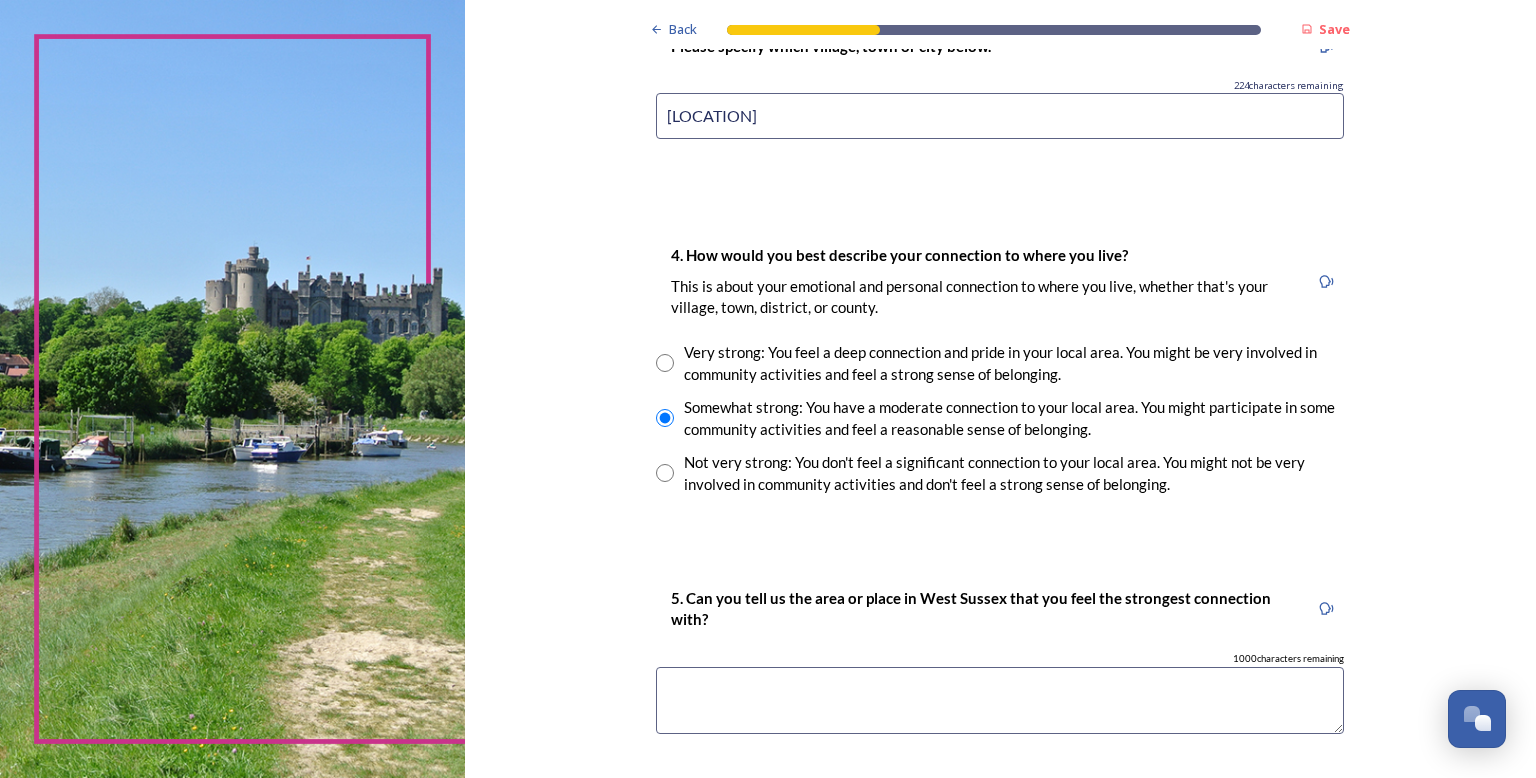 scroll, scrollTop: 1308, scrollLeft: 0, axis: vertical 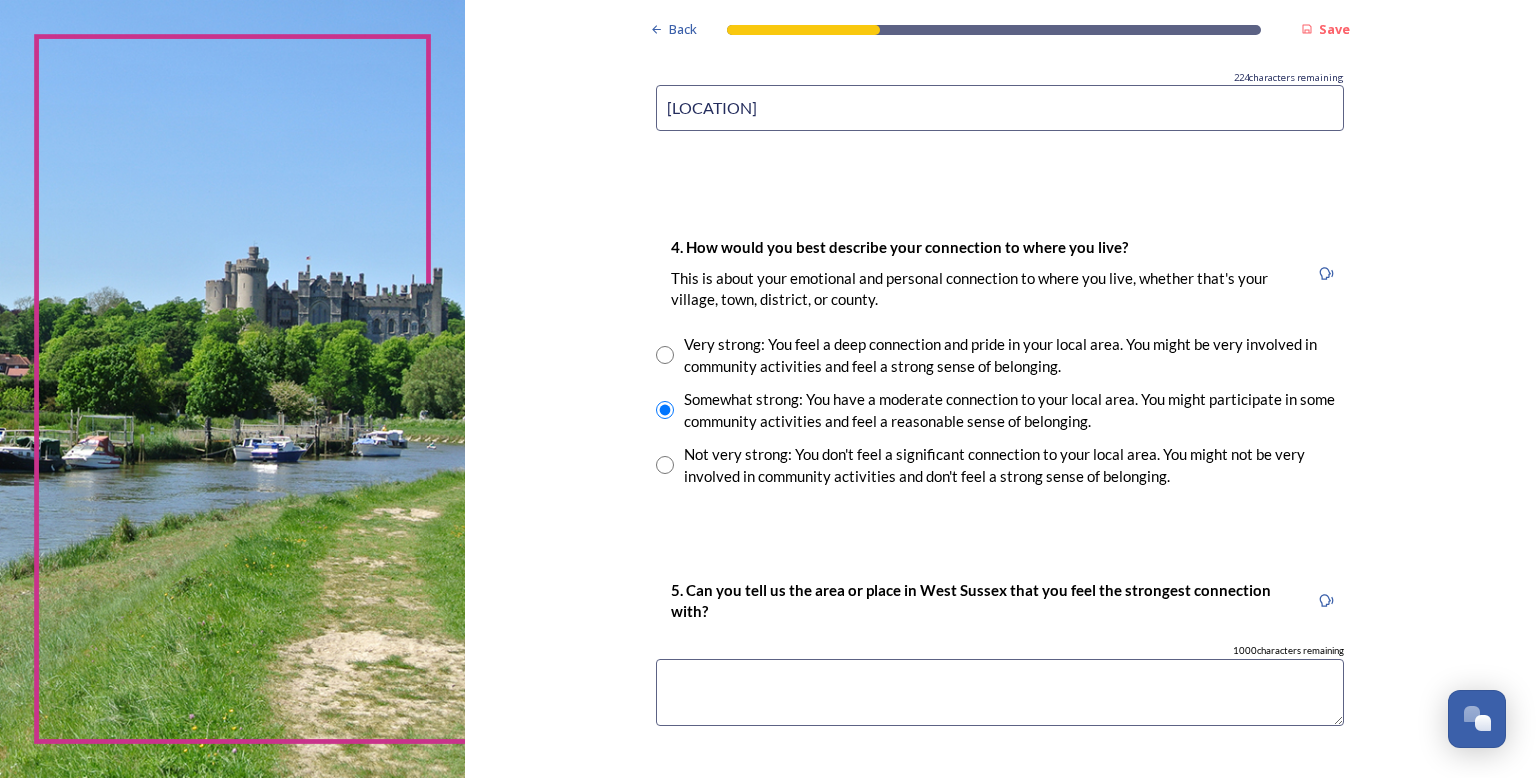 click at bounding box center (1000, 692) 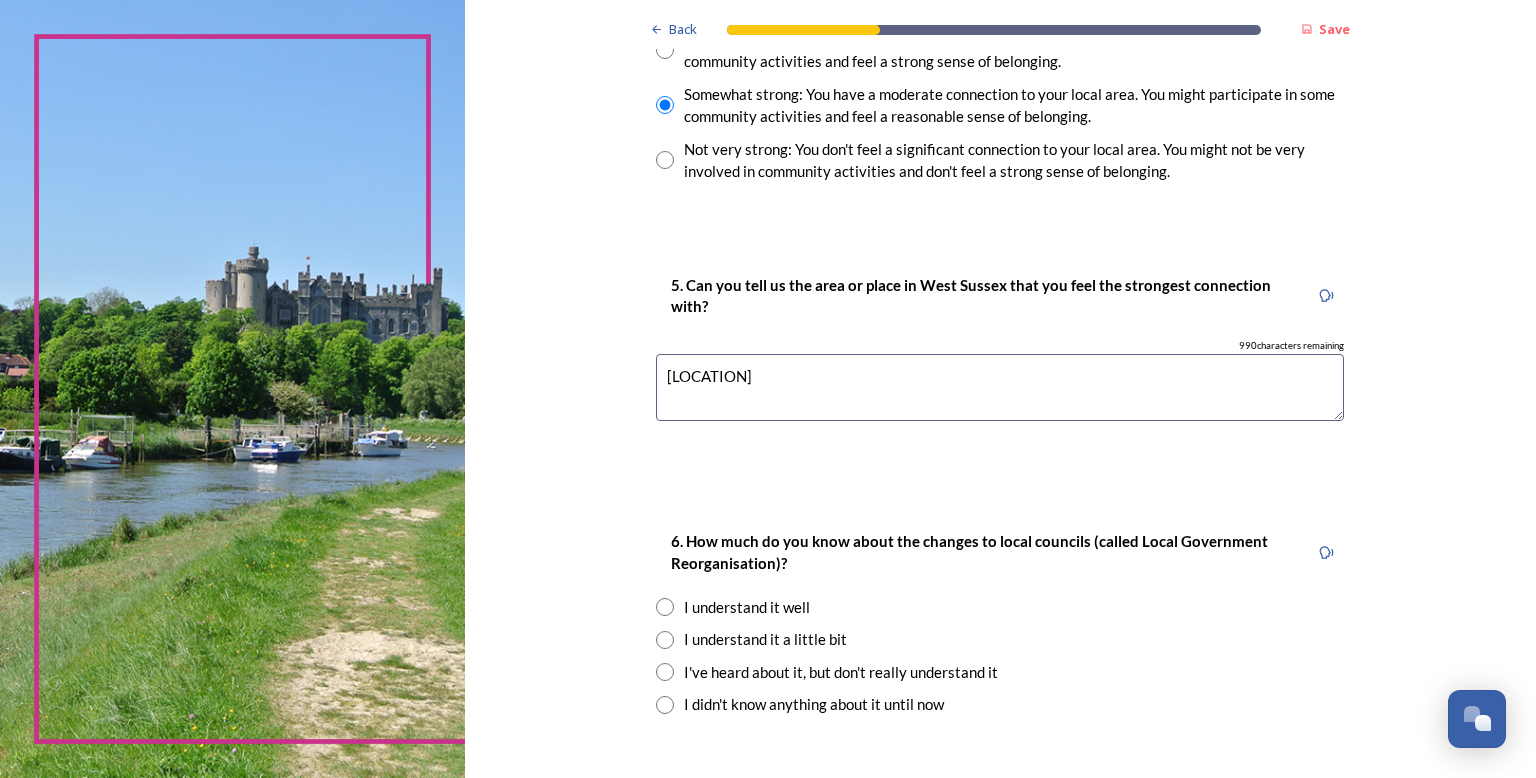 scroll, scrollTop: 1644, scrollLeft: 0, axis: vertical 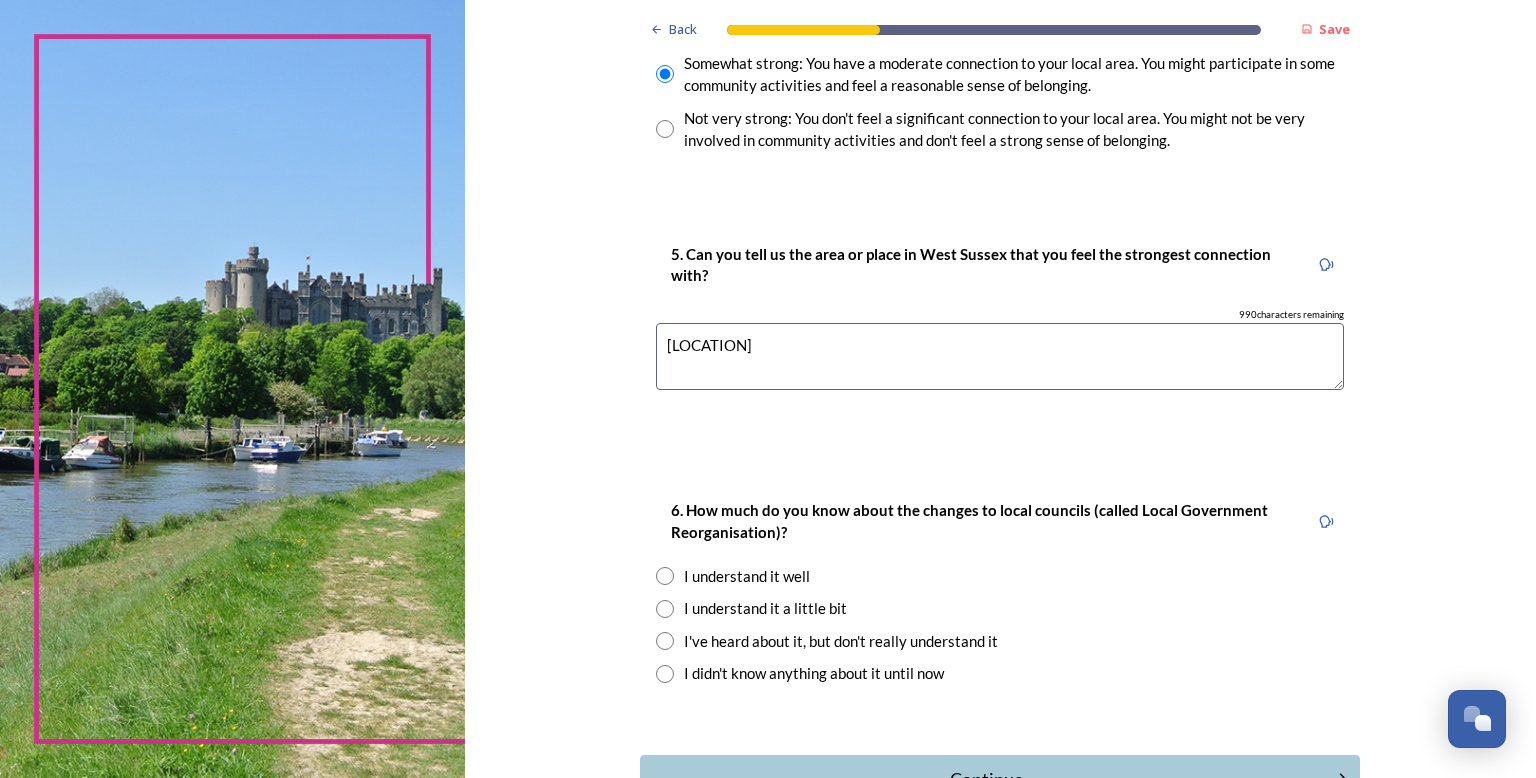 type on "[LOCATION]" 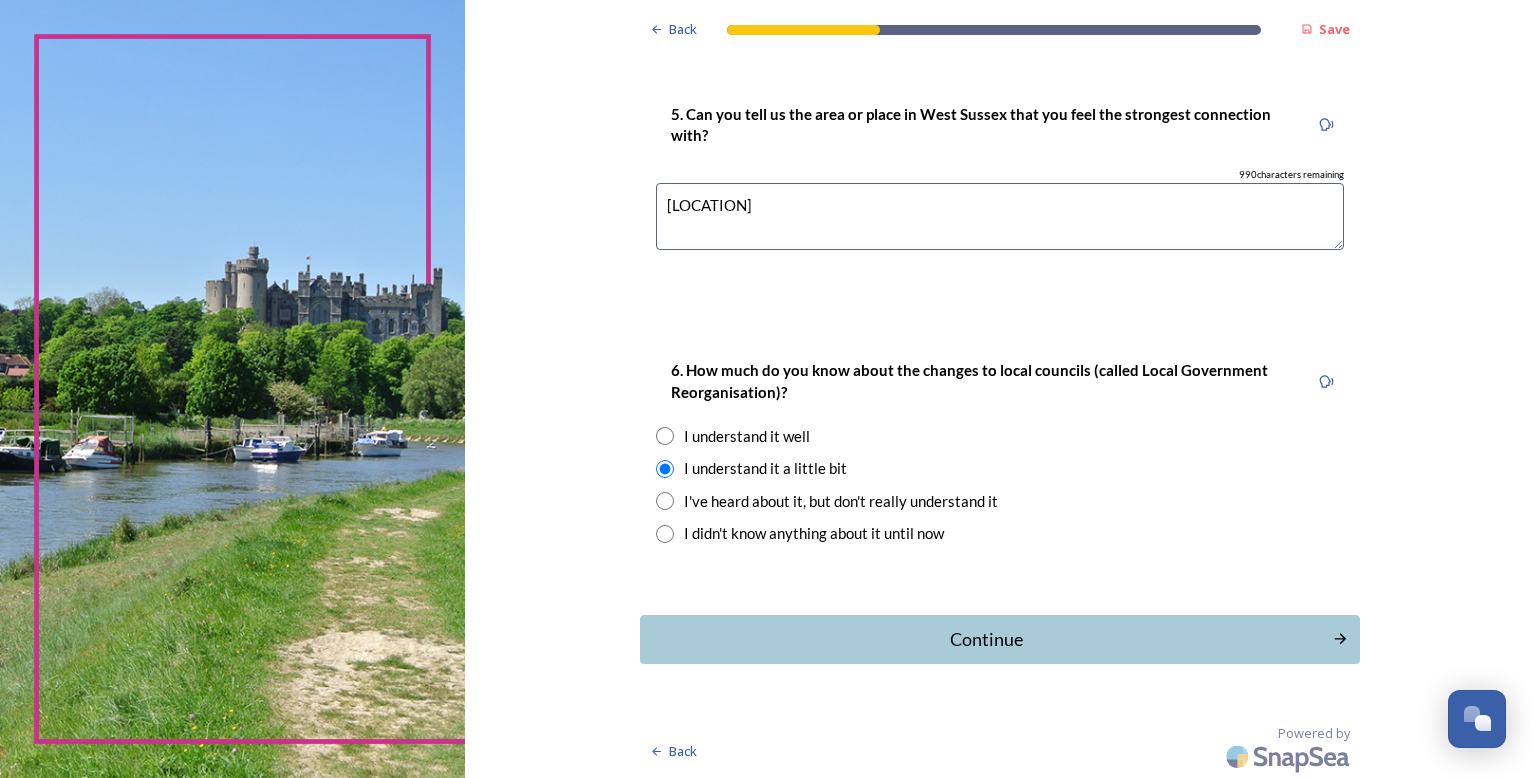 scroll, scrollTop: 1785, scrollLeft: 0, axis: vertical 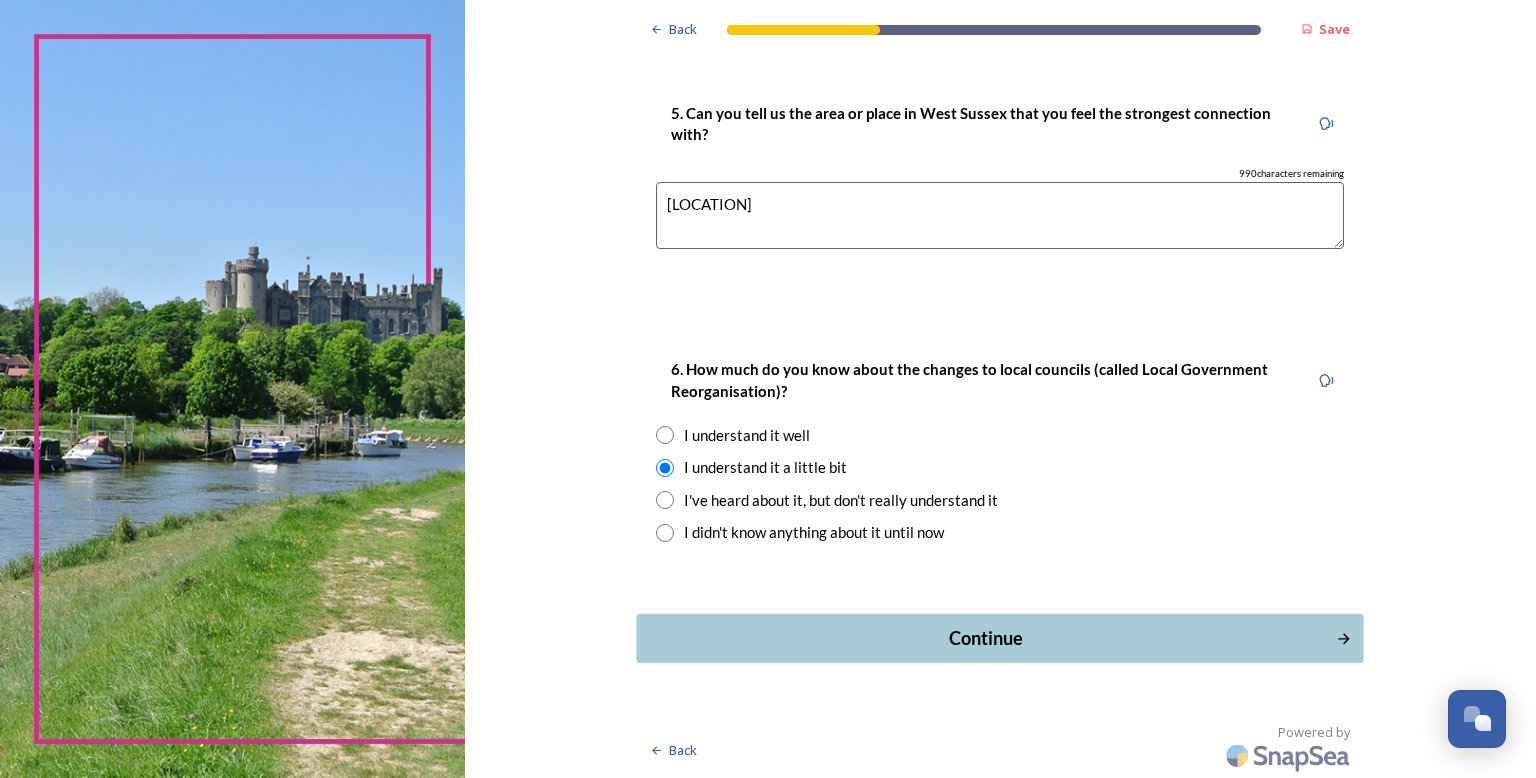 click on "Continue" at bounding box center [986, 638] 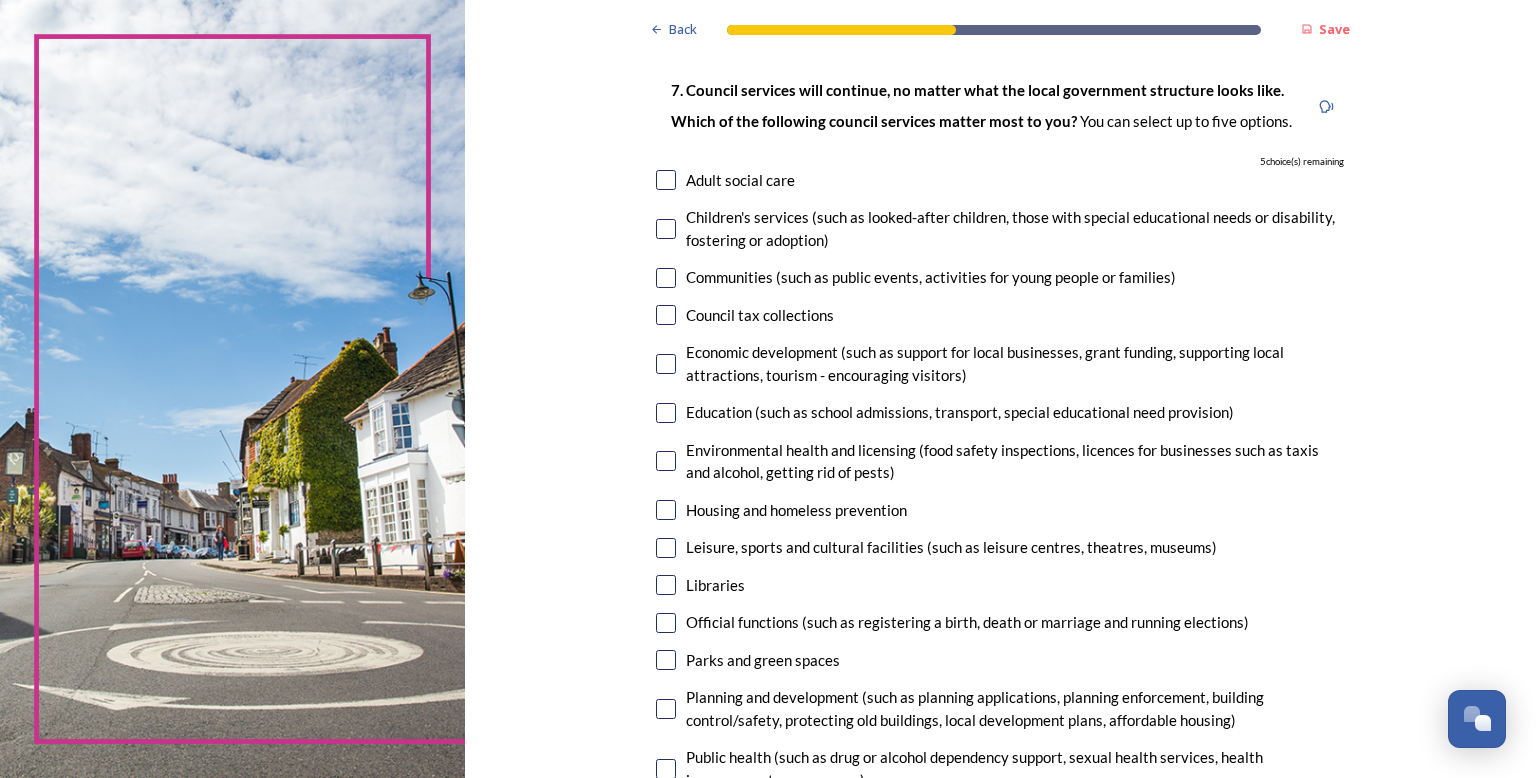 scroll, scrollTop: 118, scrollLeft: 0, axis: vertical 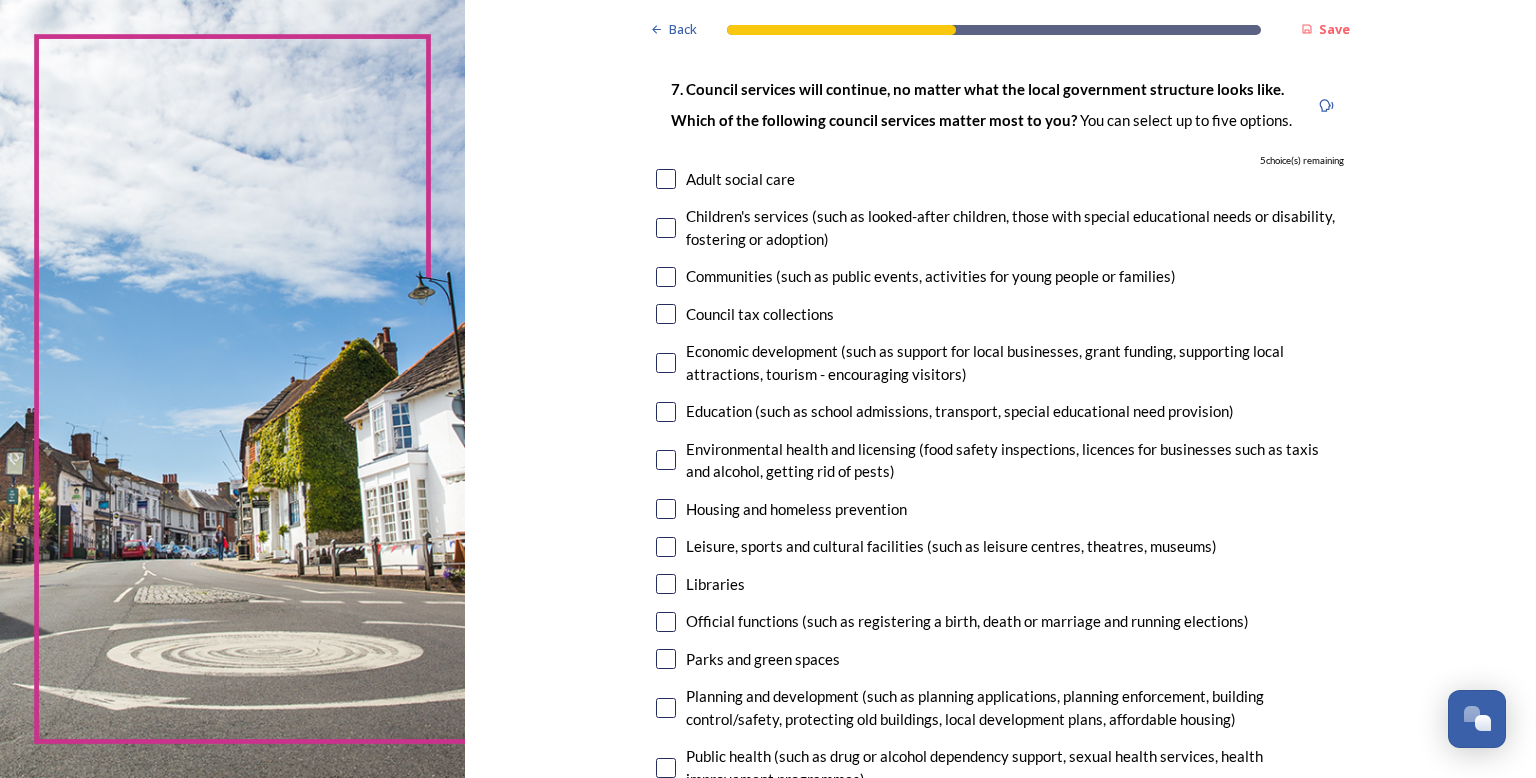 click at bounding box center (666, 460) 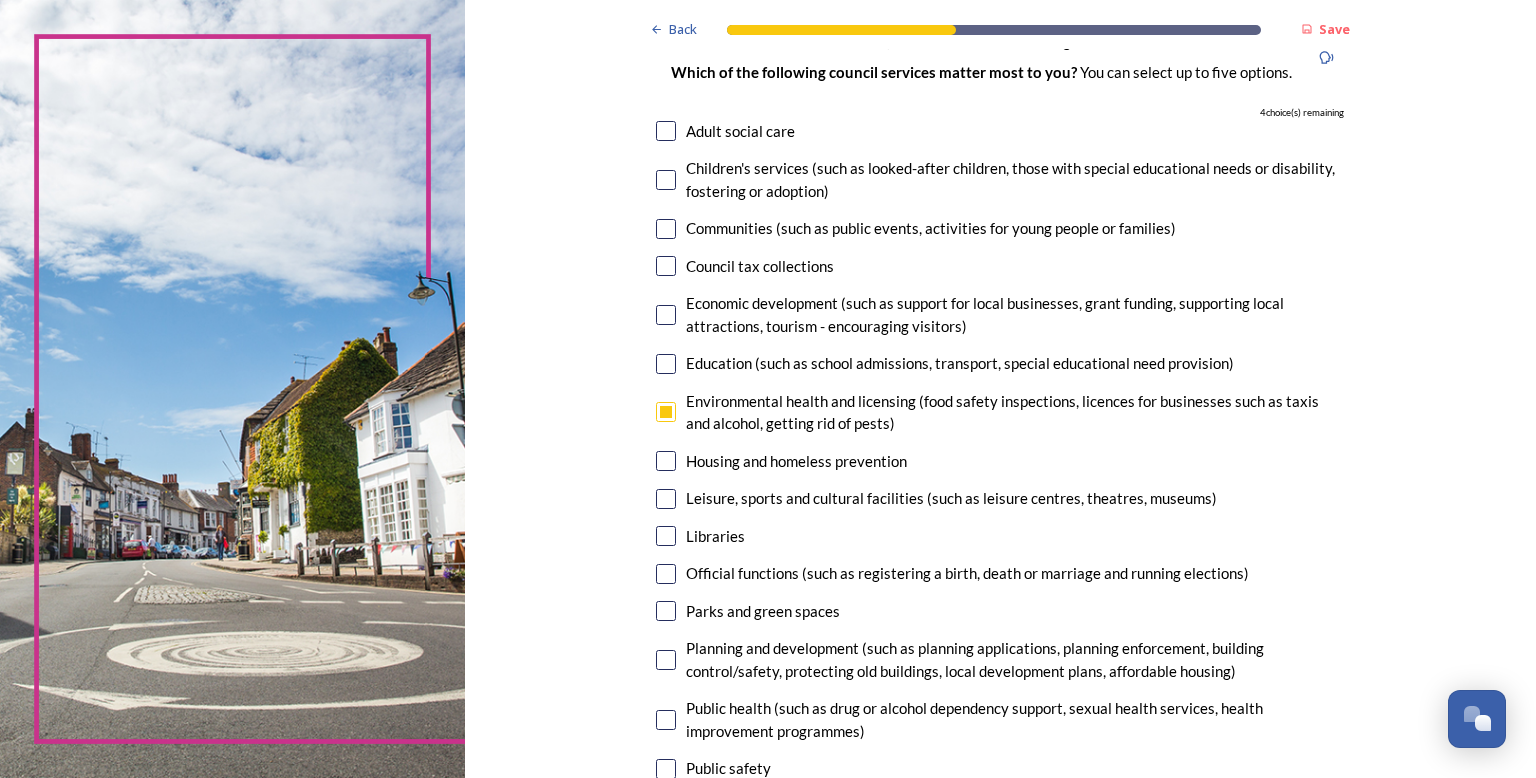 scroll, scrollTop: 170, scrollLeft: 0, axis: vertical 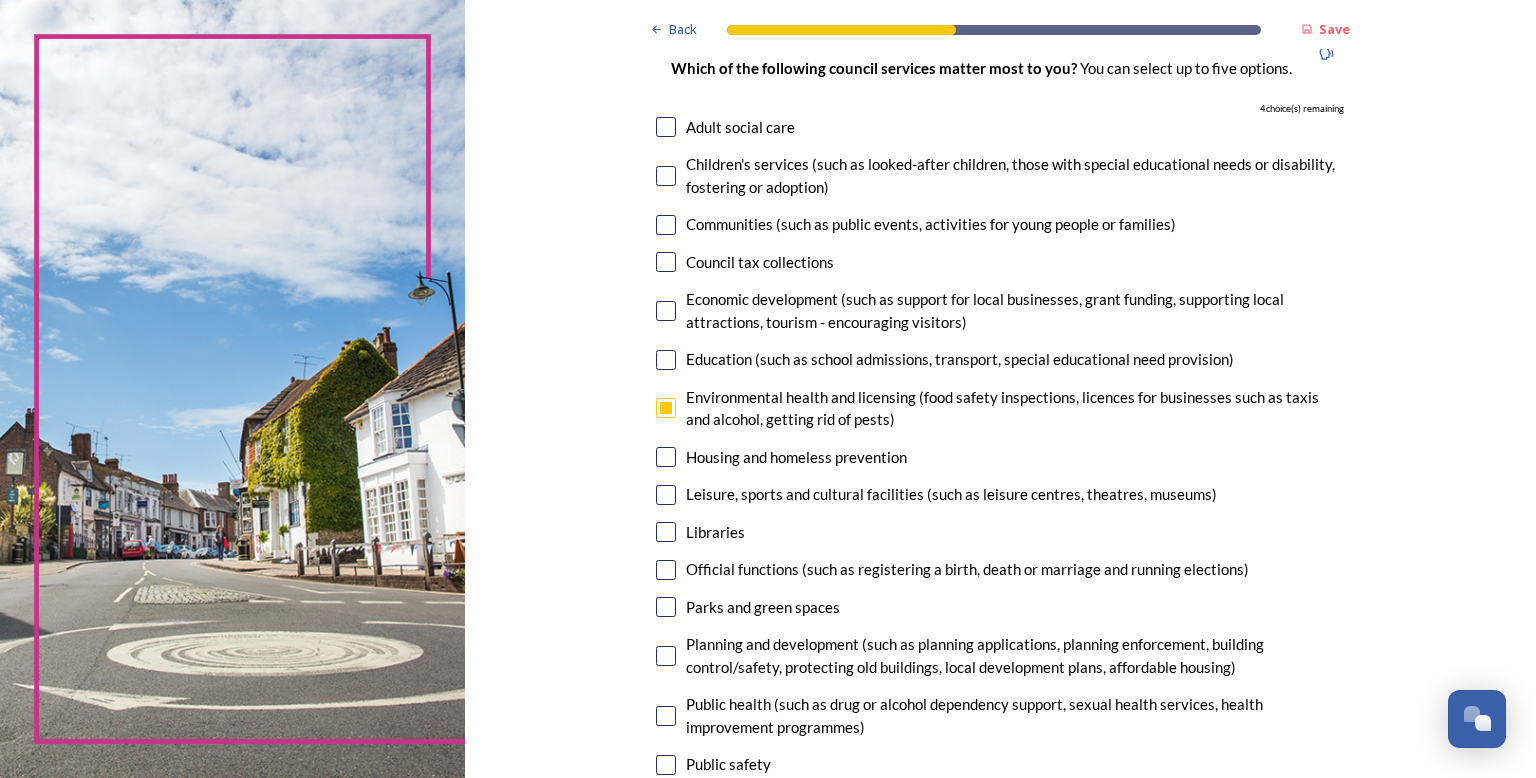 click at bounding box center [666, 607] 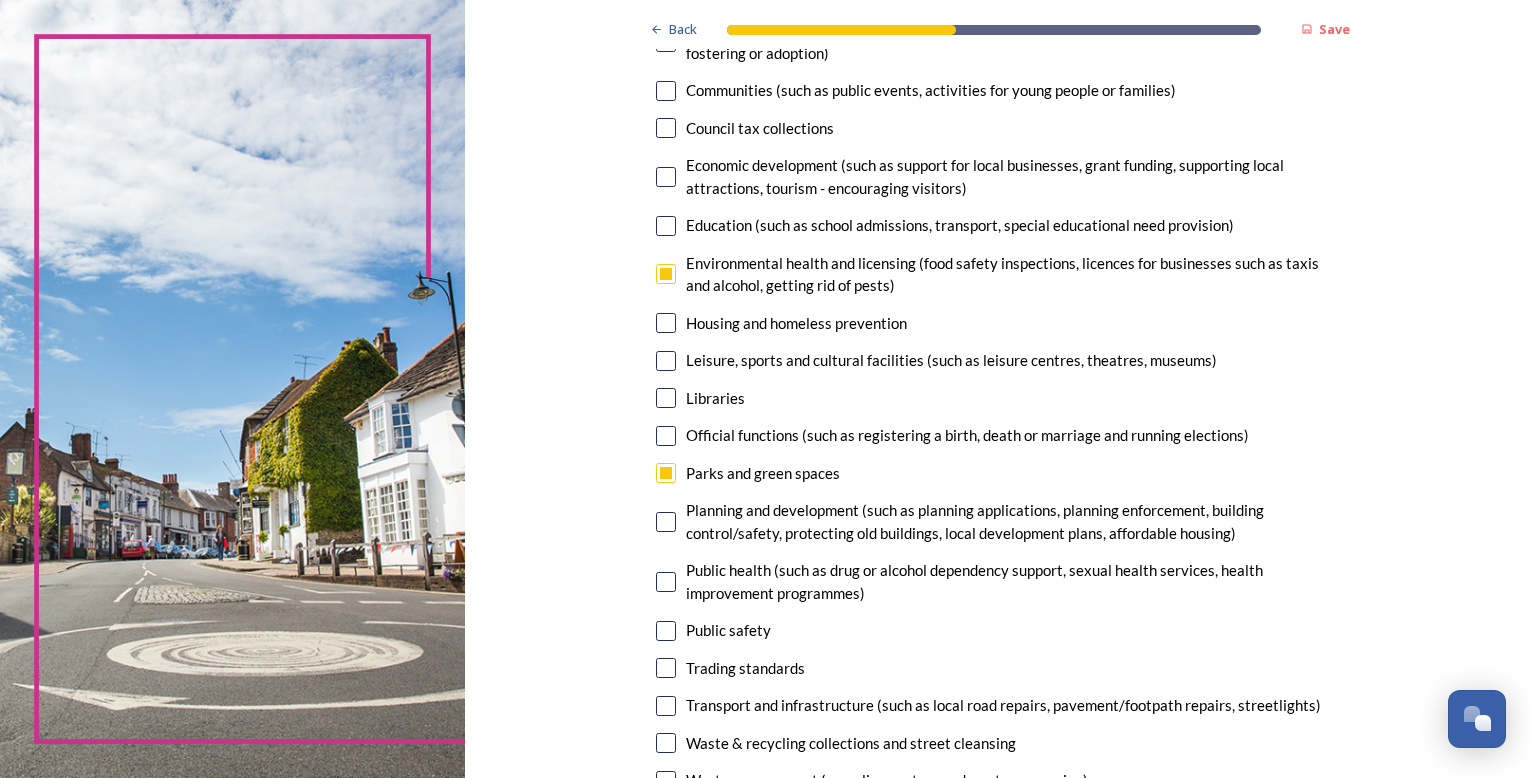 scroll, scrollTop: 306, scrollLeft: 0, axis: vertical 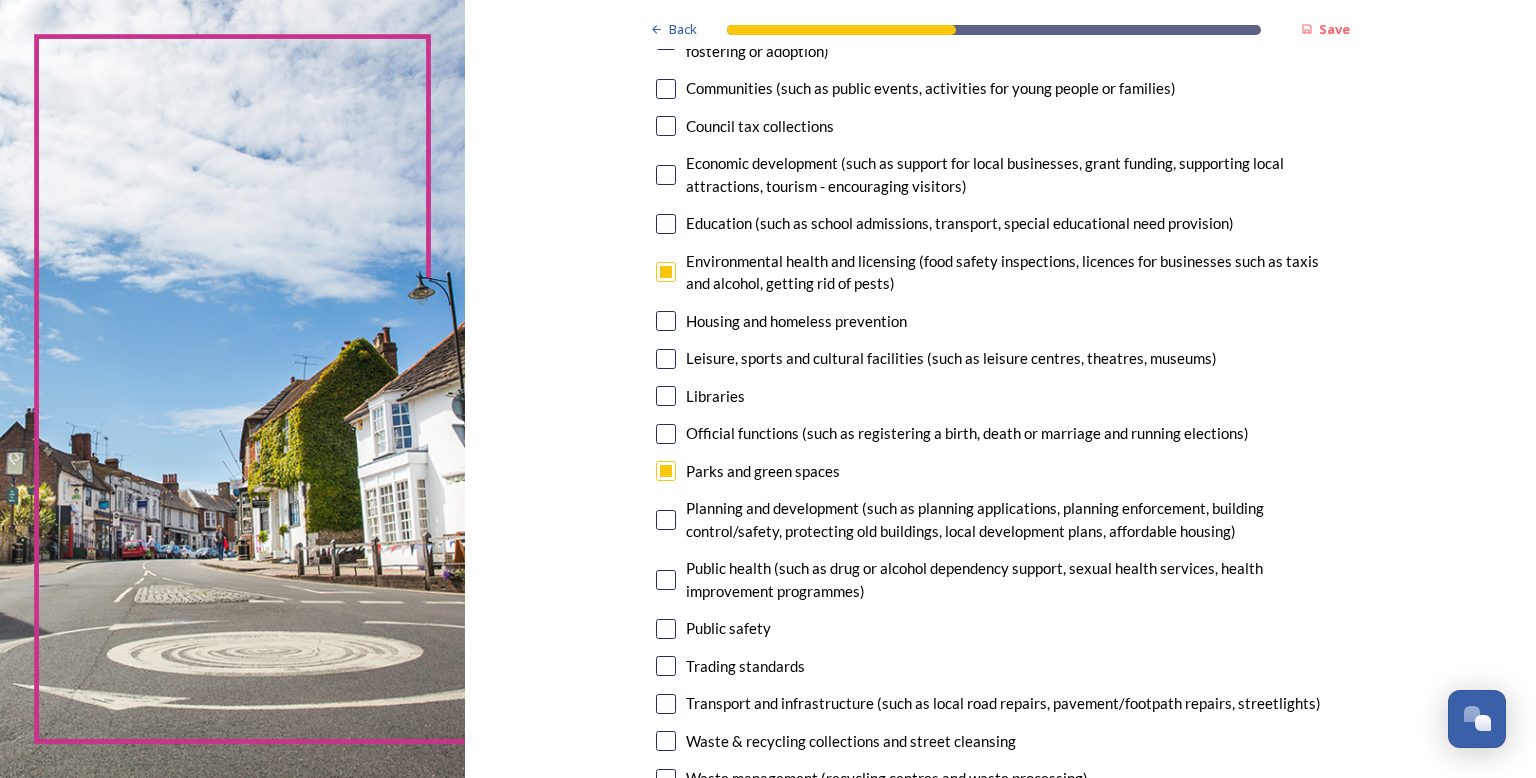 click at bounding box center (666, 741) 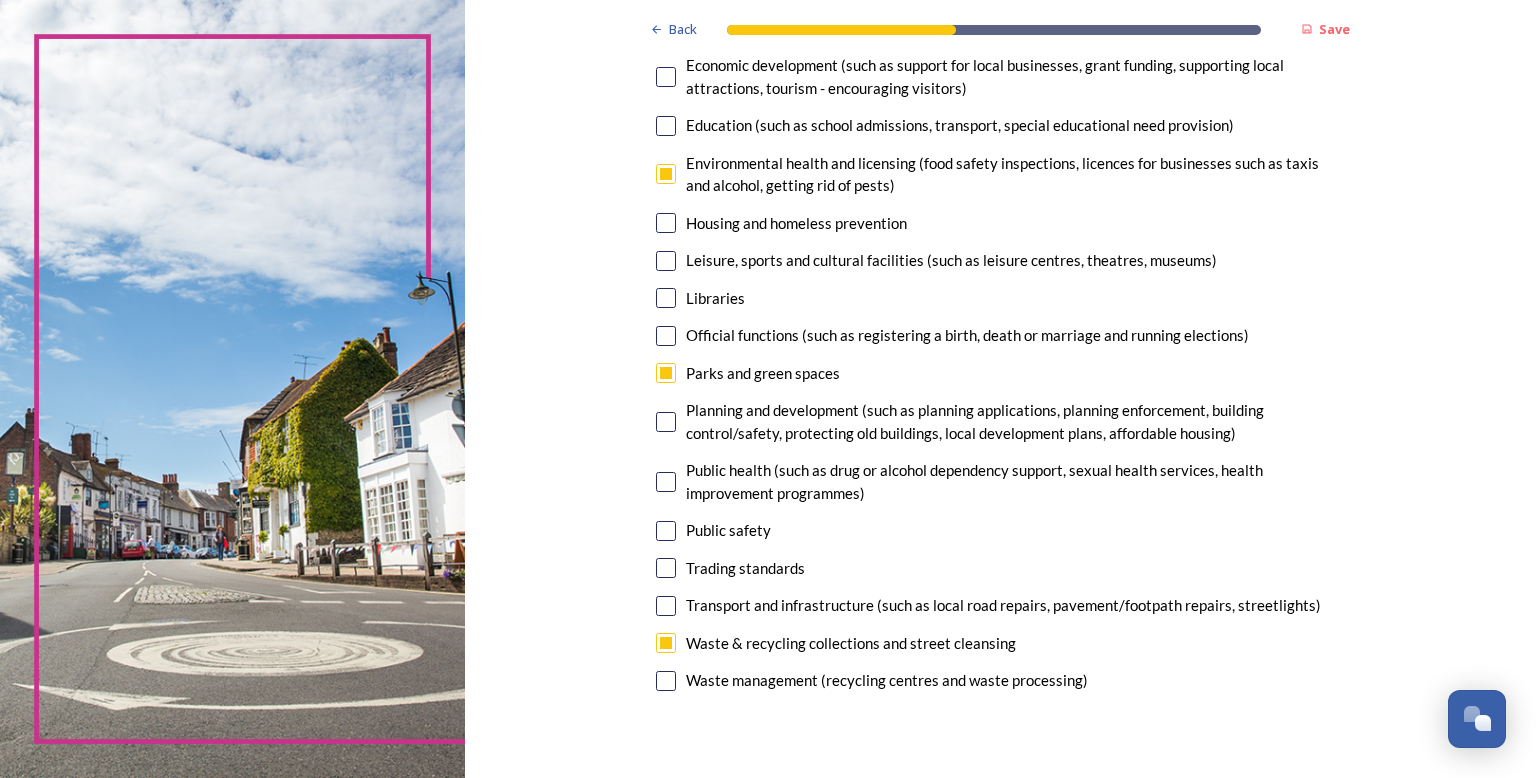 scroll, scrollTop: 432, scrollLeft: 0, axis: vertical 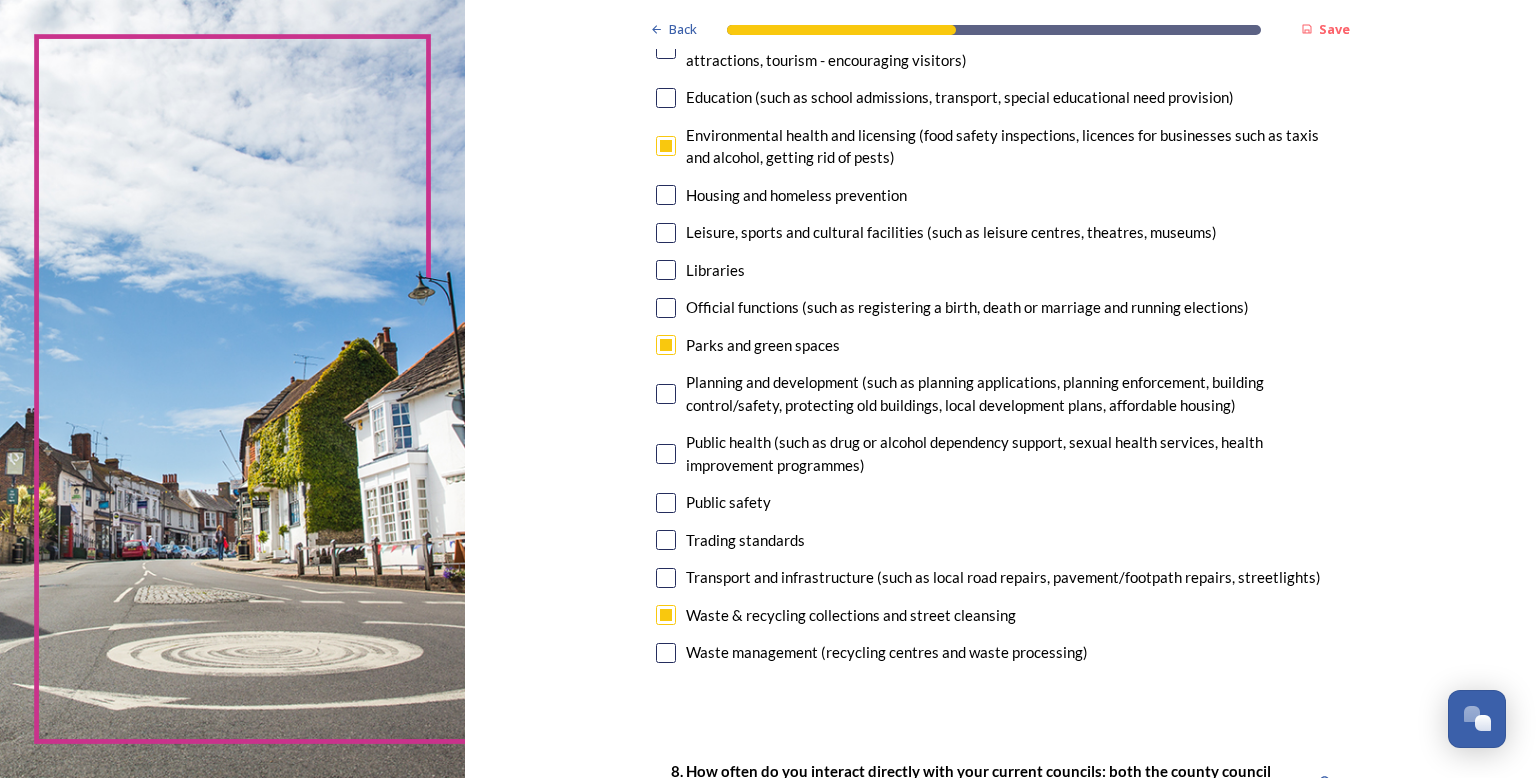 click at bounding box center (666, 578) 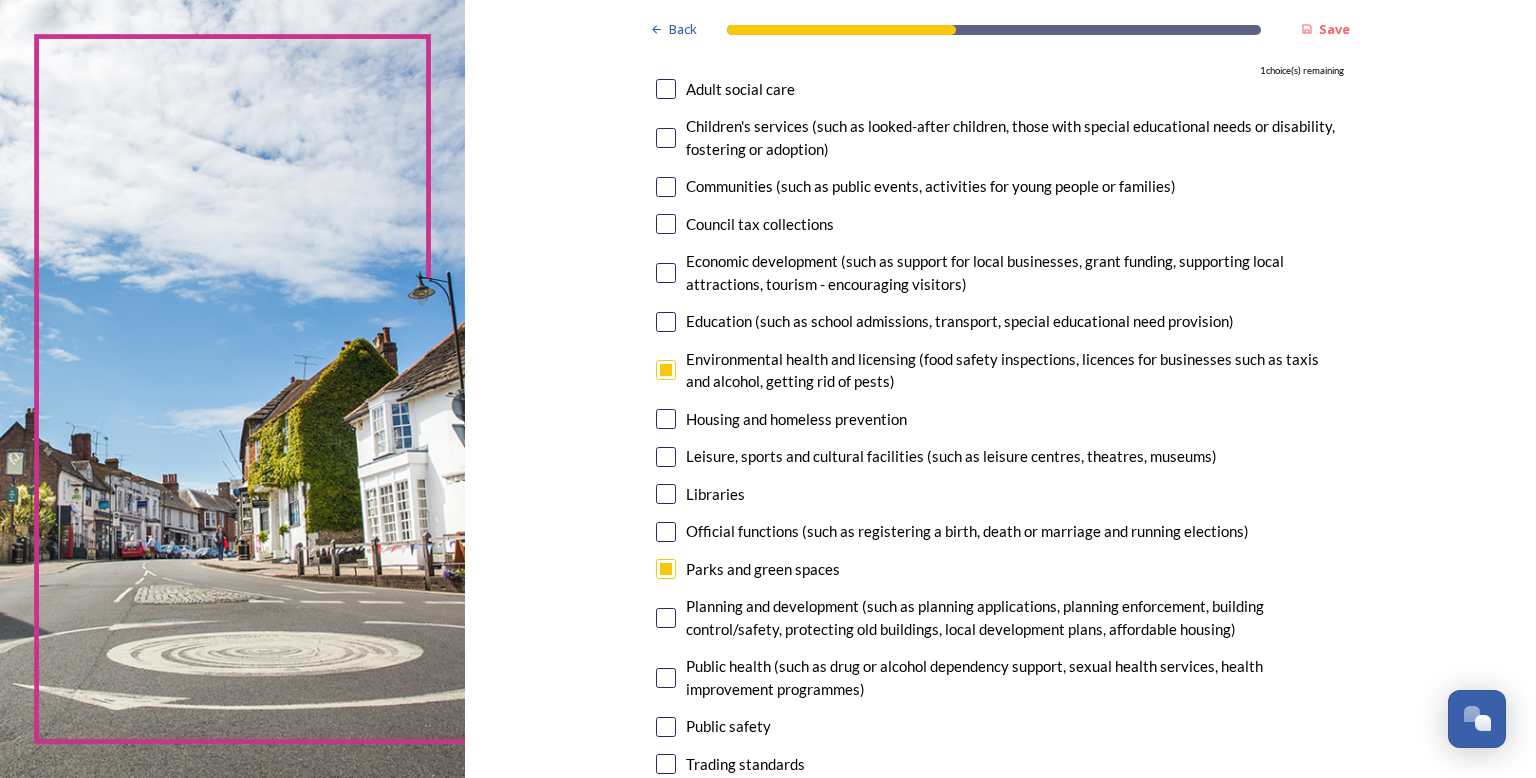 scroll, scrollTop: 110, scrollLeft: 0, axis: vertical 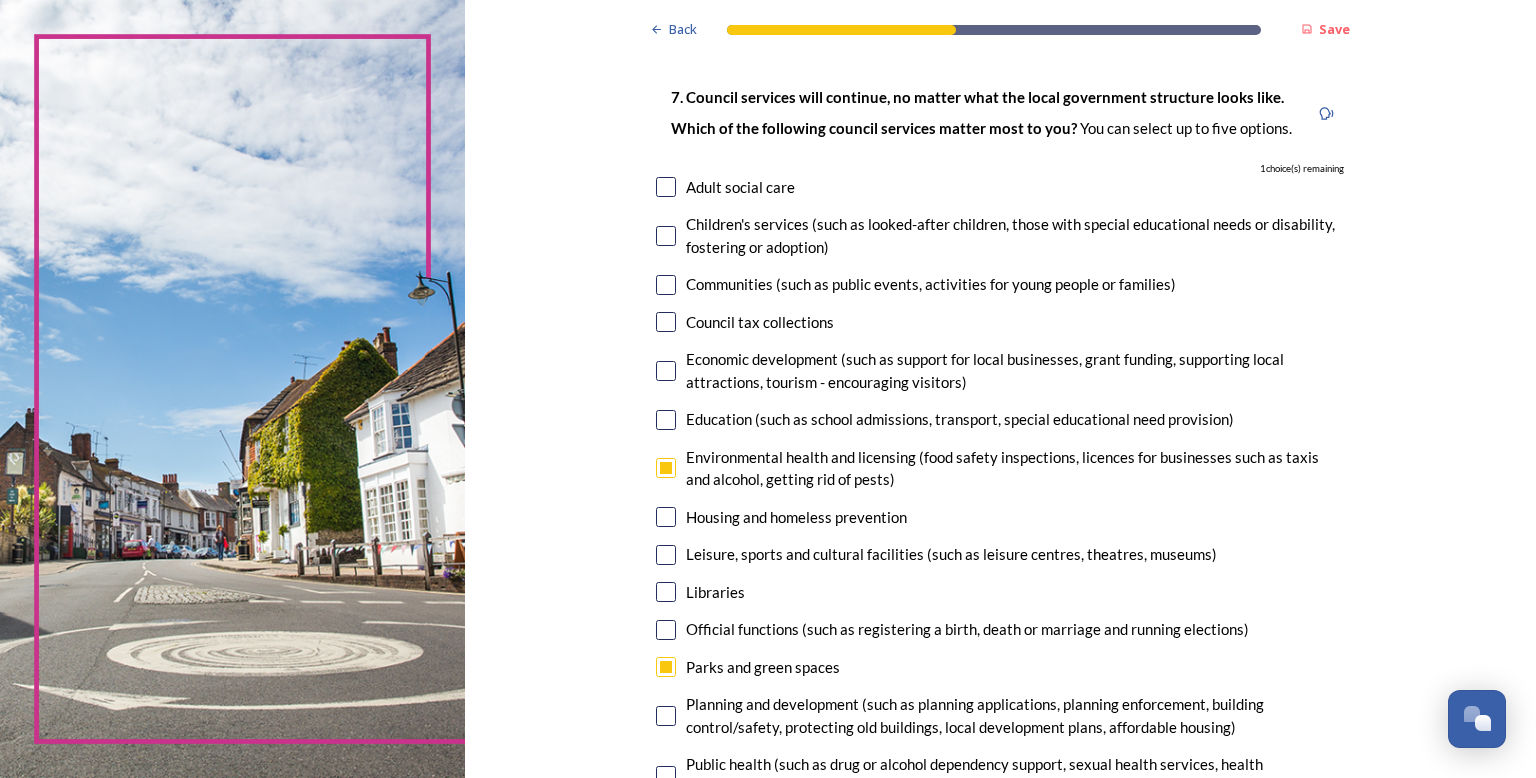 click at bounding box center [666, 517] 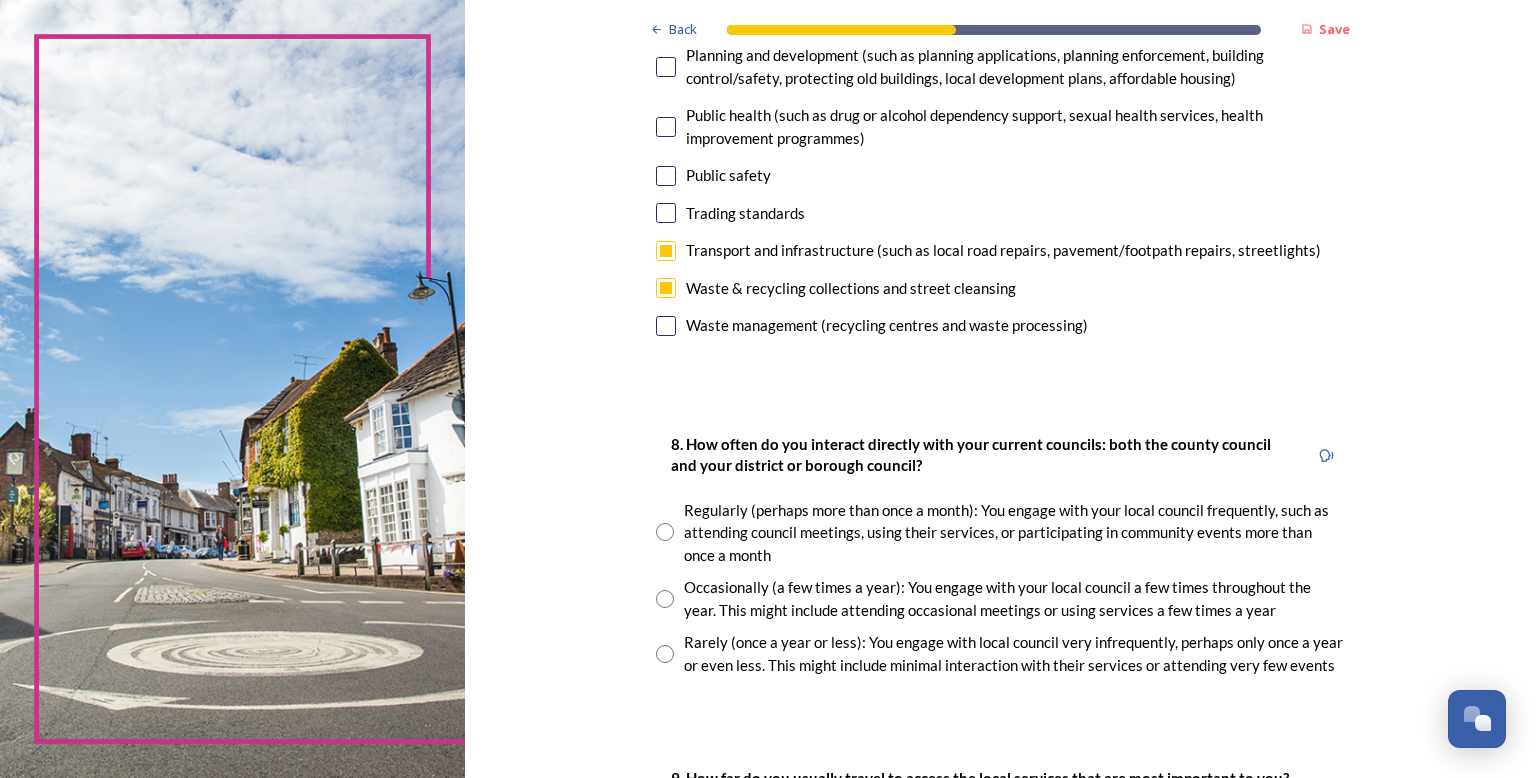 scroll, scrollTop: 760, scrollLeft: 0, axis: vertical 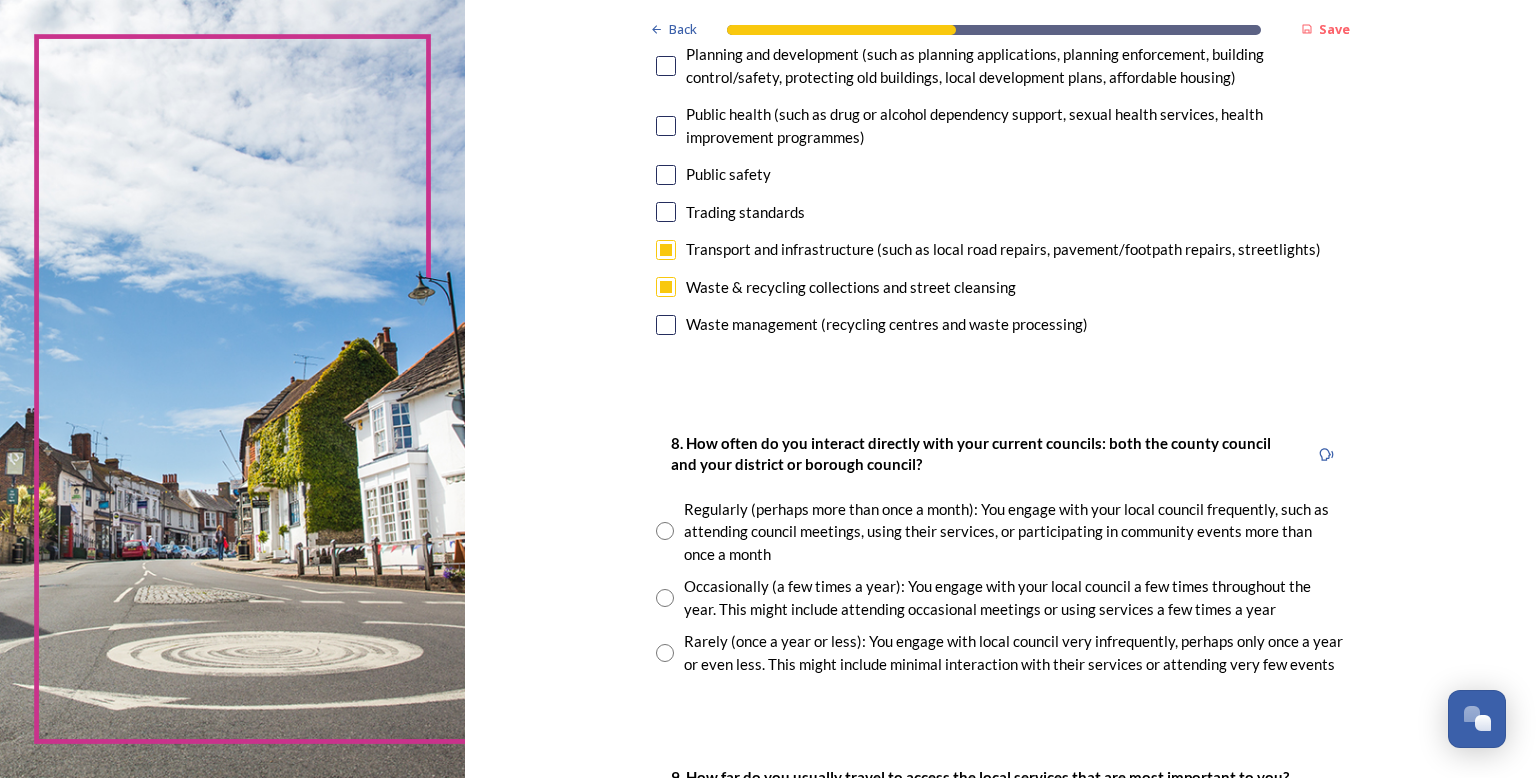 click at bounding box center (665, 598) 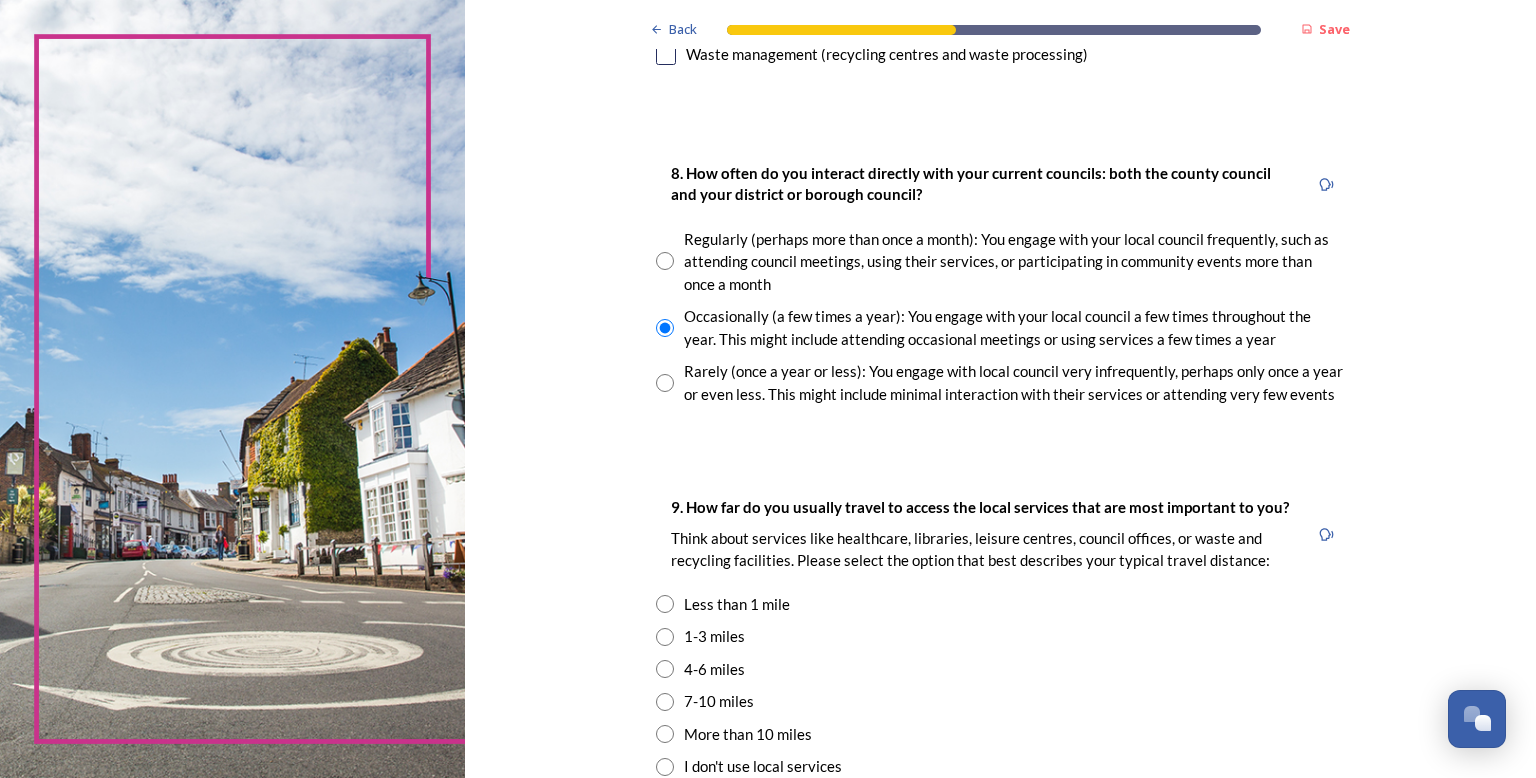 scroll, scrollTop: 1048, scrollLeft: 0, axis: vertical 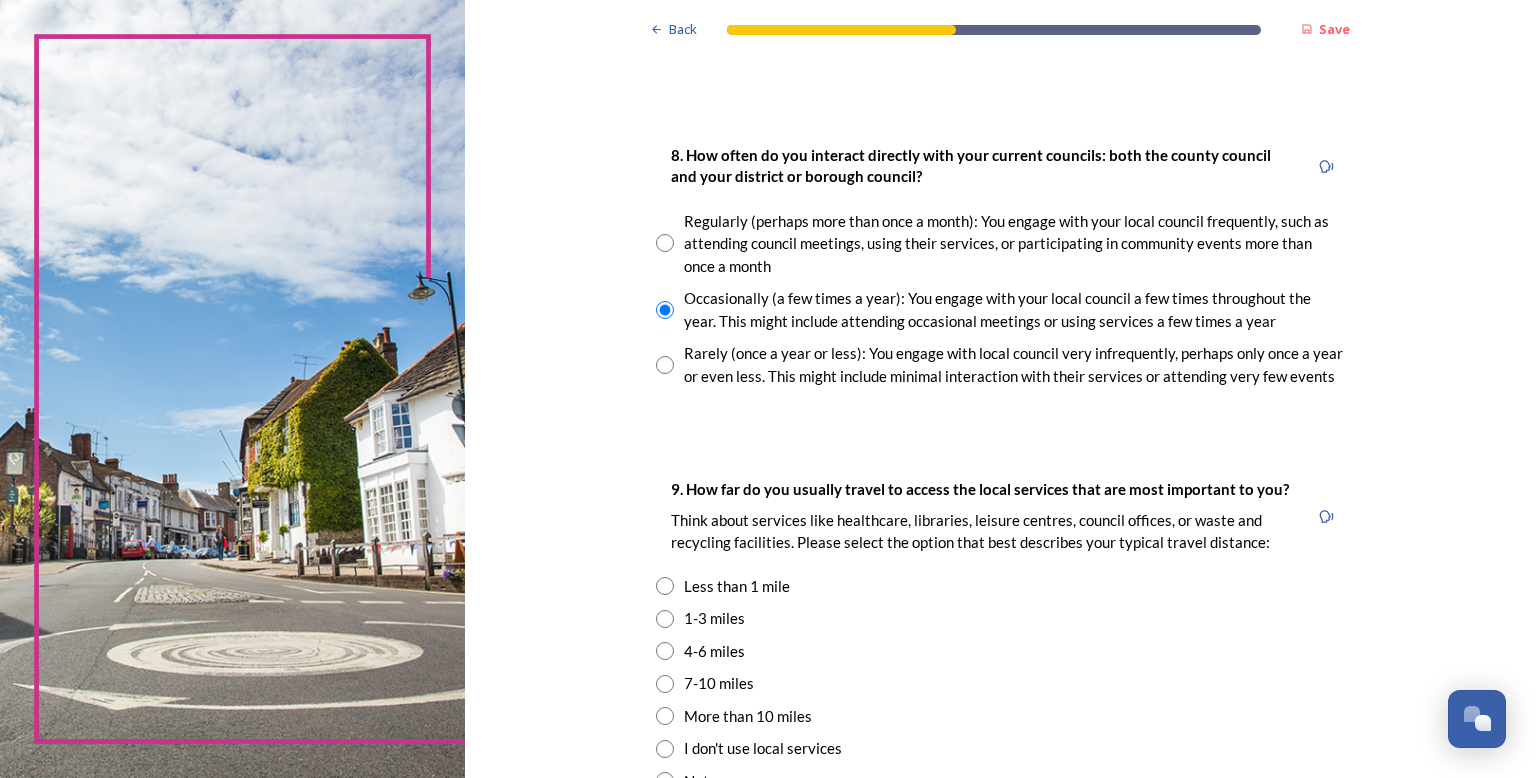 click at bounding box center (665, 586) 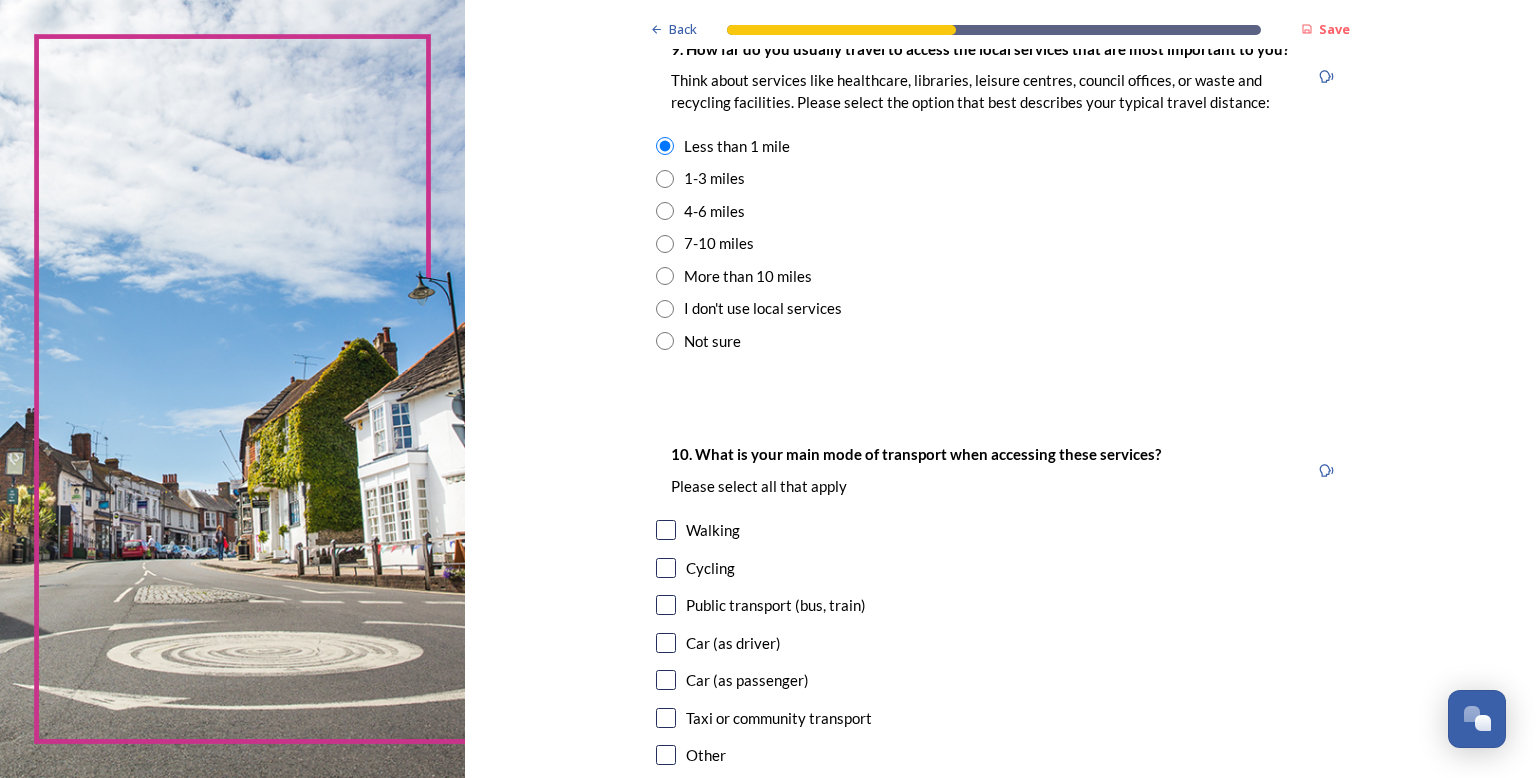 scroll, scrollTop: 1491, scrollLeft: 0, axis: vertical 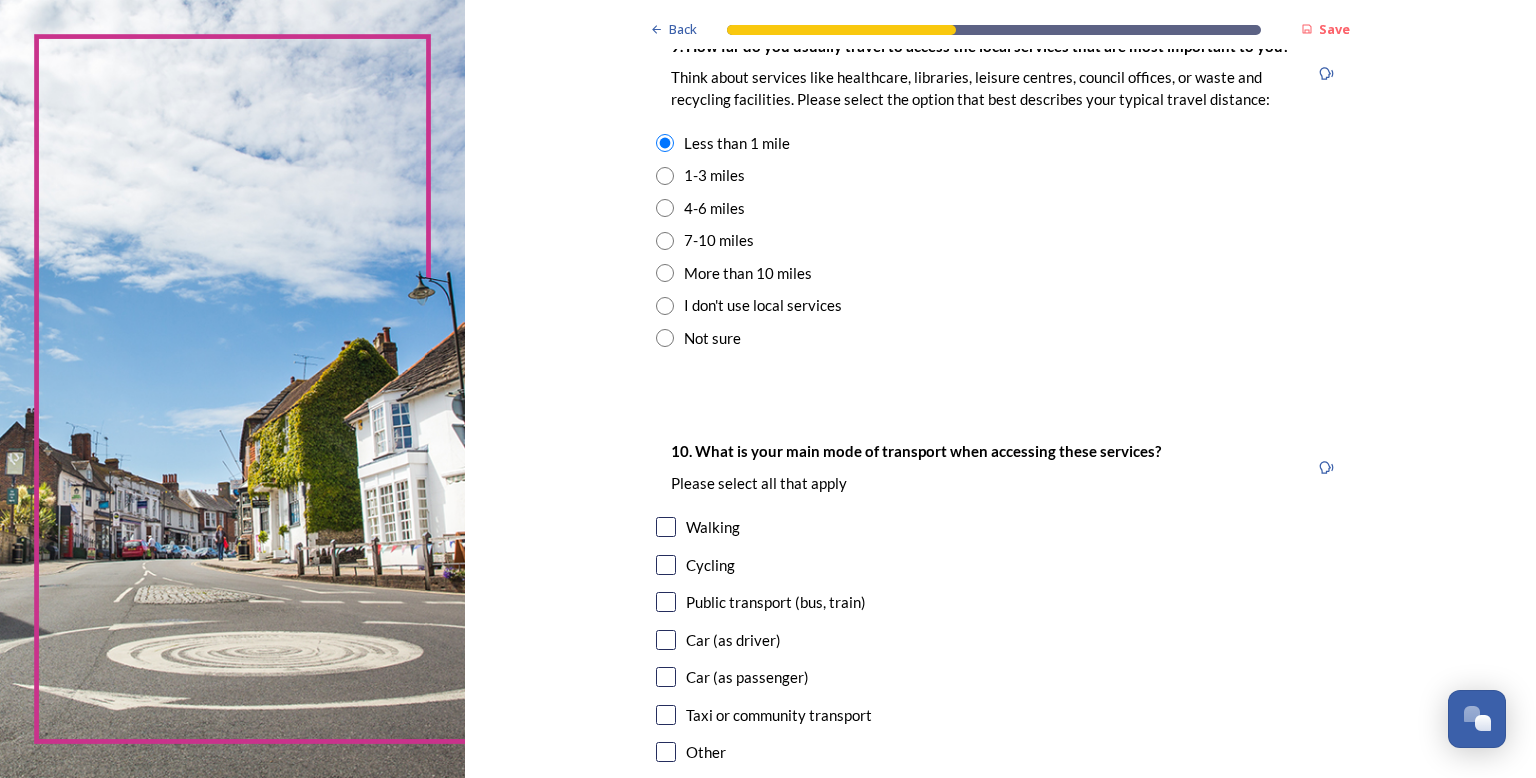 click at bounding box center (666, 715) 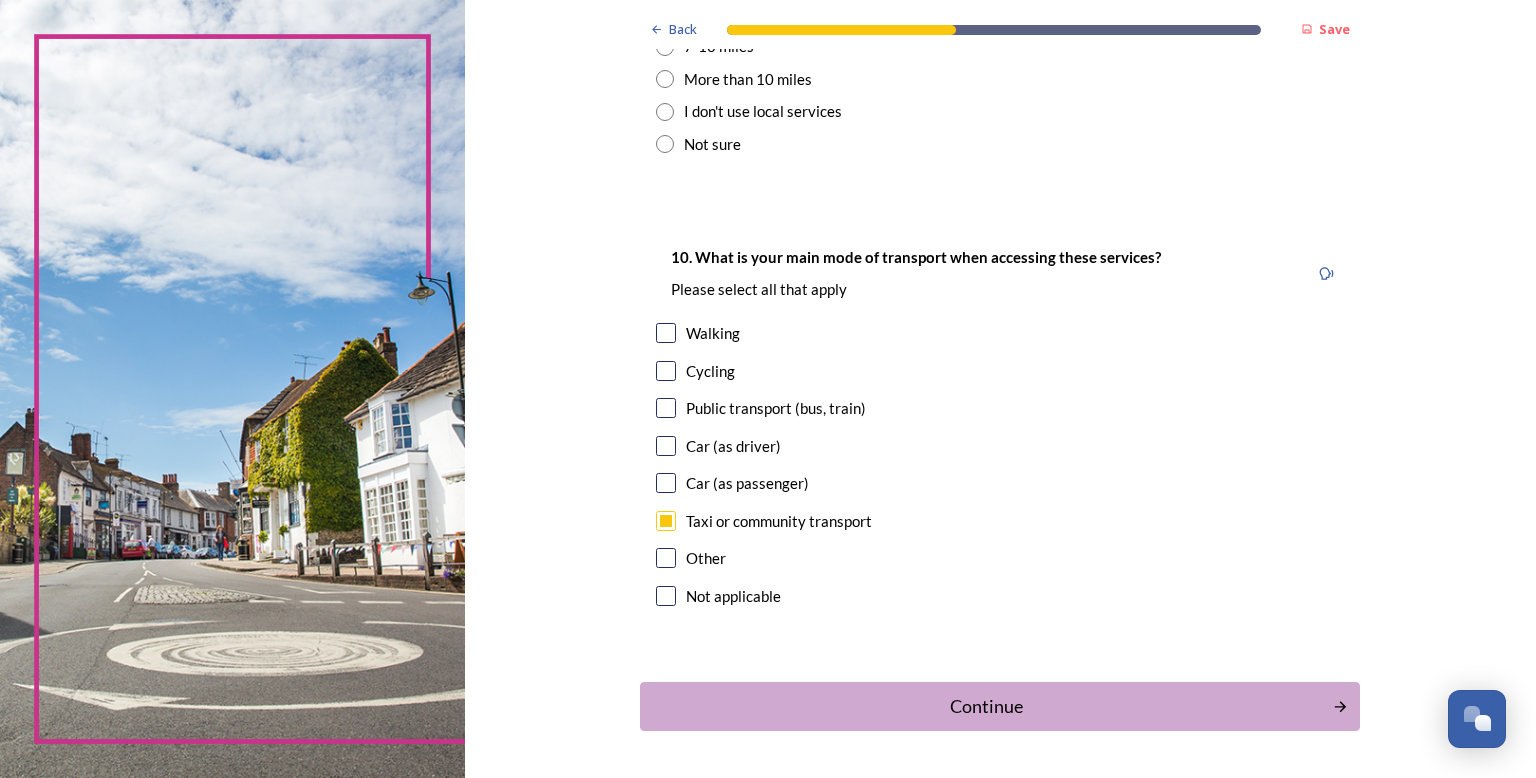 scroll, scrollTop: 1687, scrollLeft: 0, axis: vertical 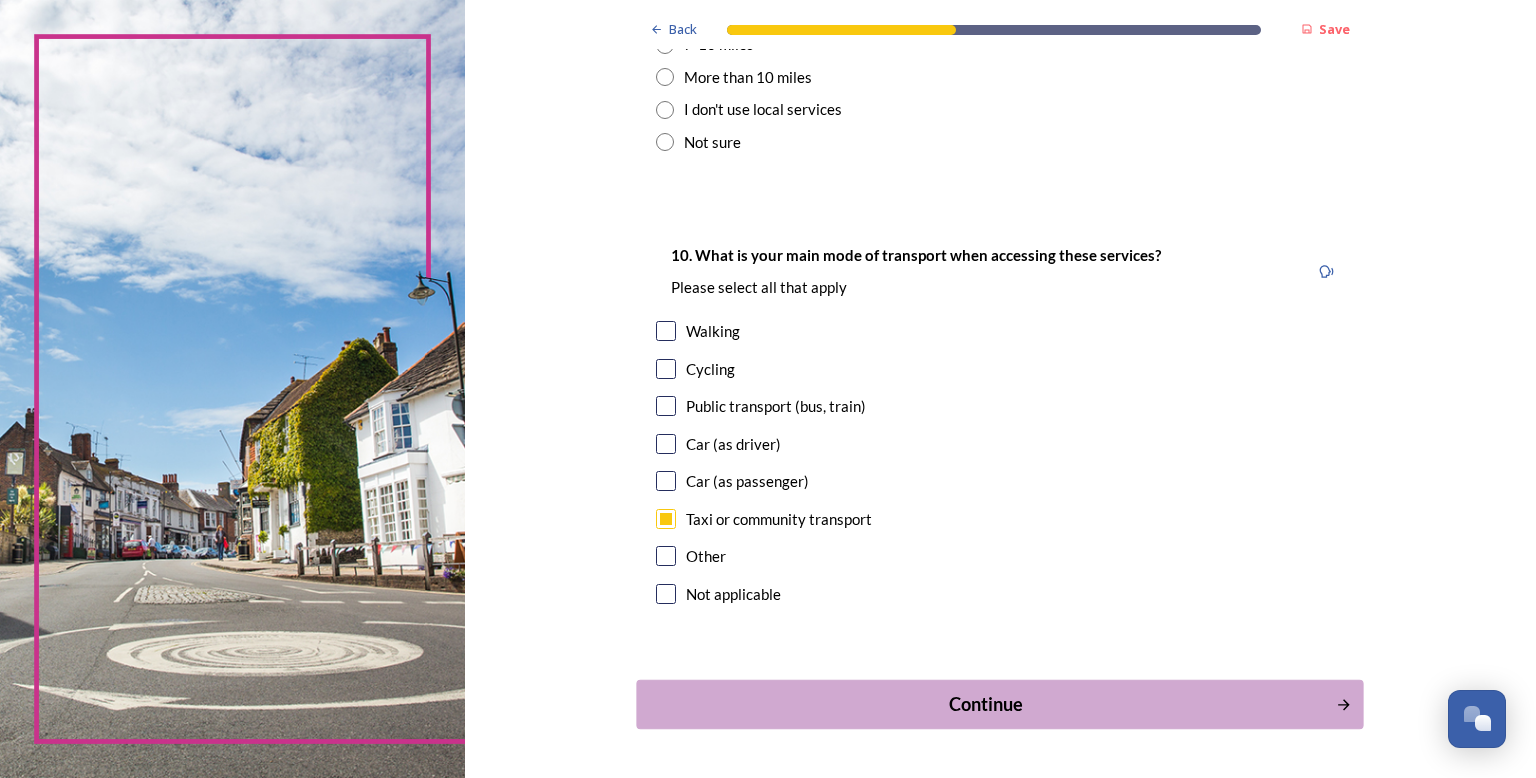 click on "Continue" at bounding box center [1000, 704] 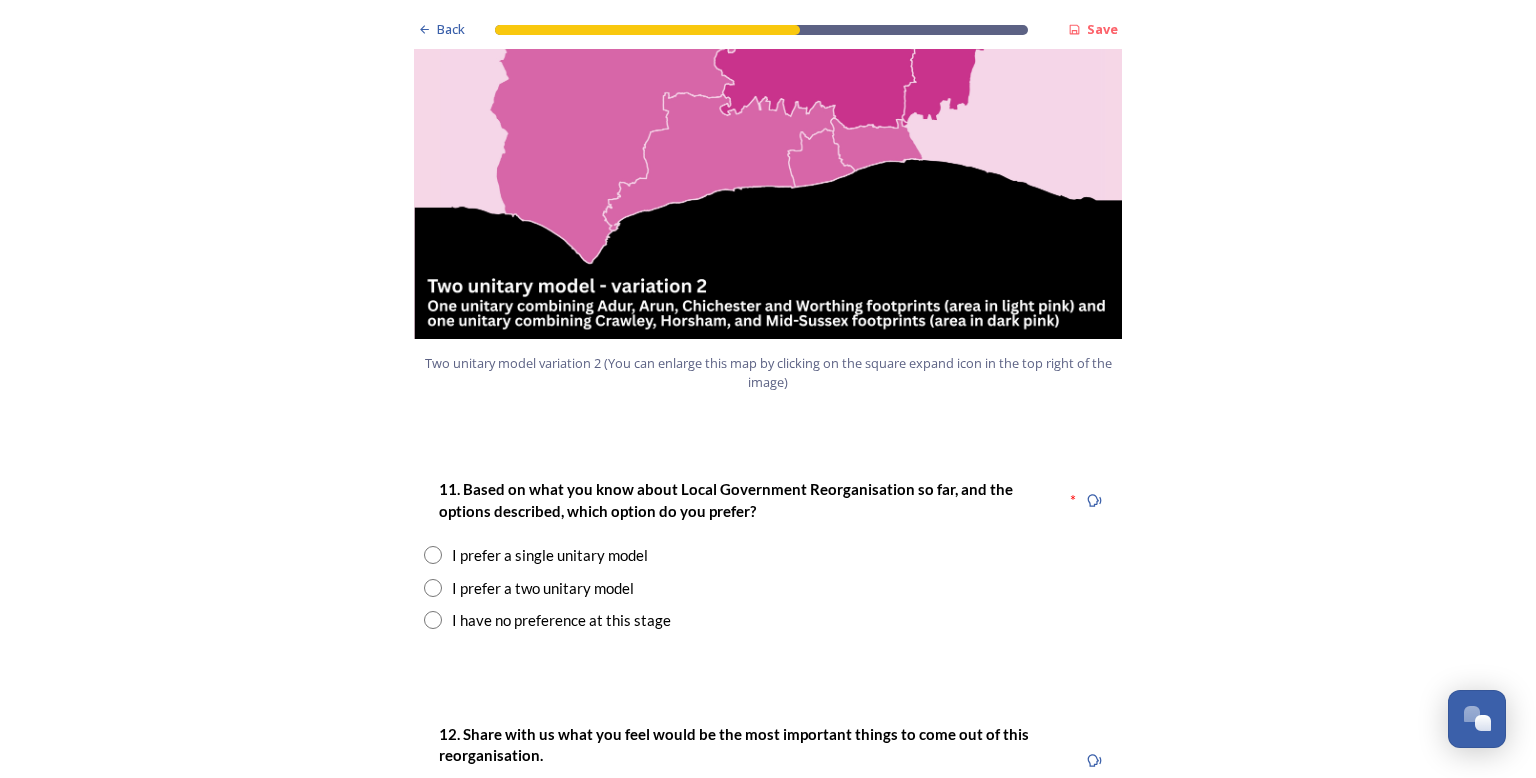 scroll, scrollTop: 2272, scrollLeft: 0, axis: vertical 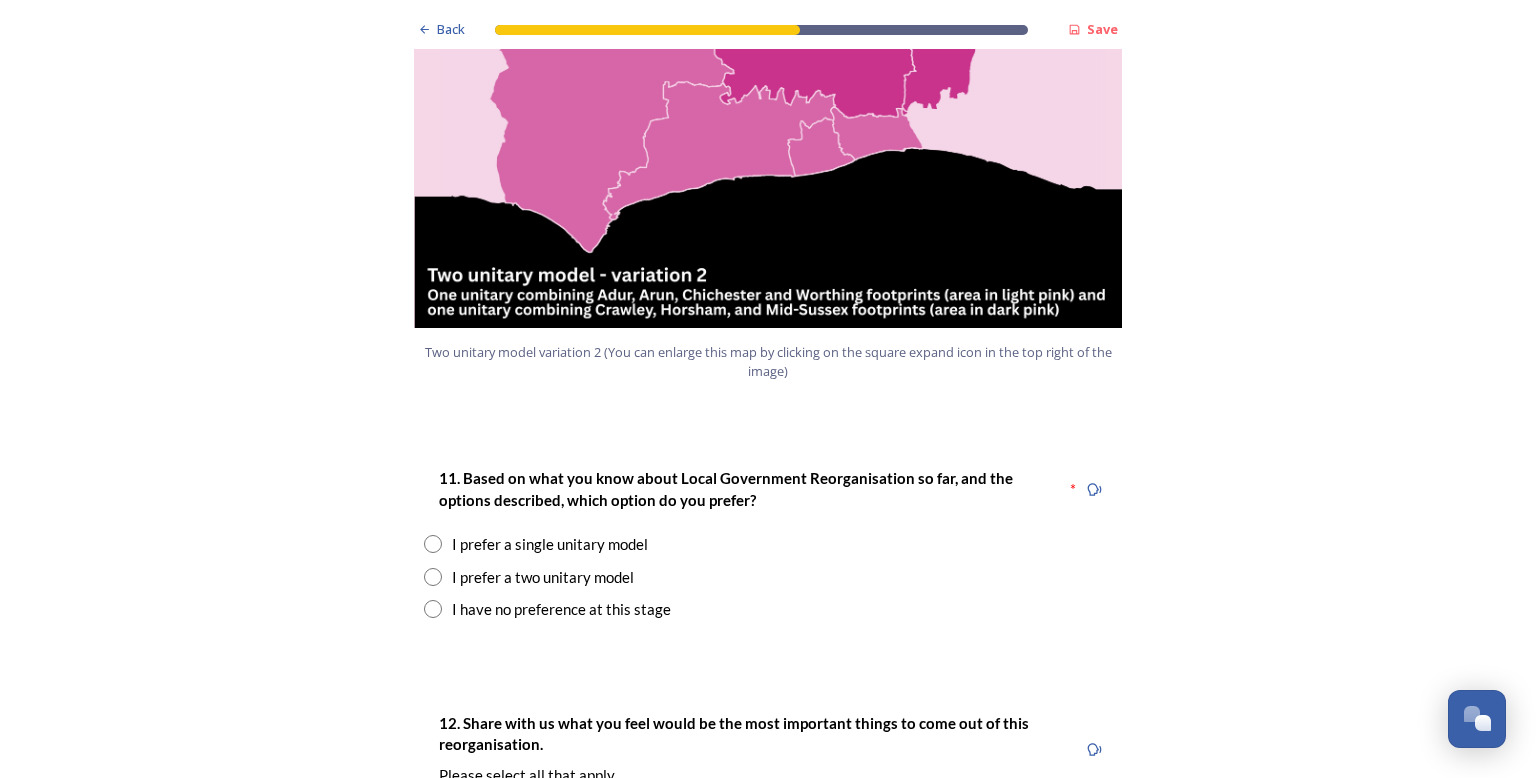 click at bounding box center (433, 577) 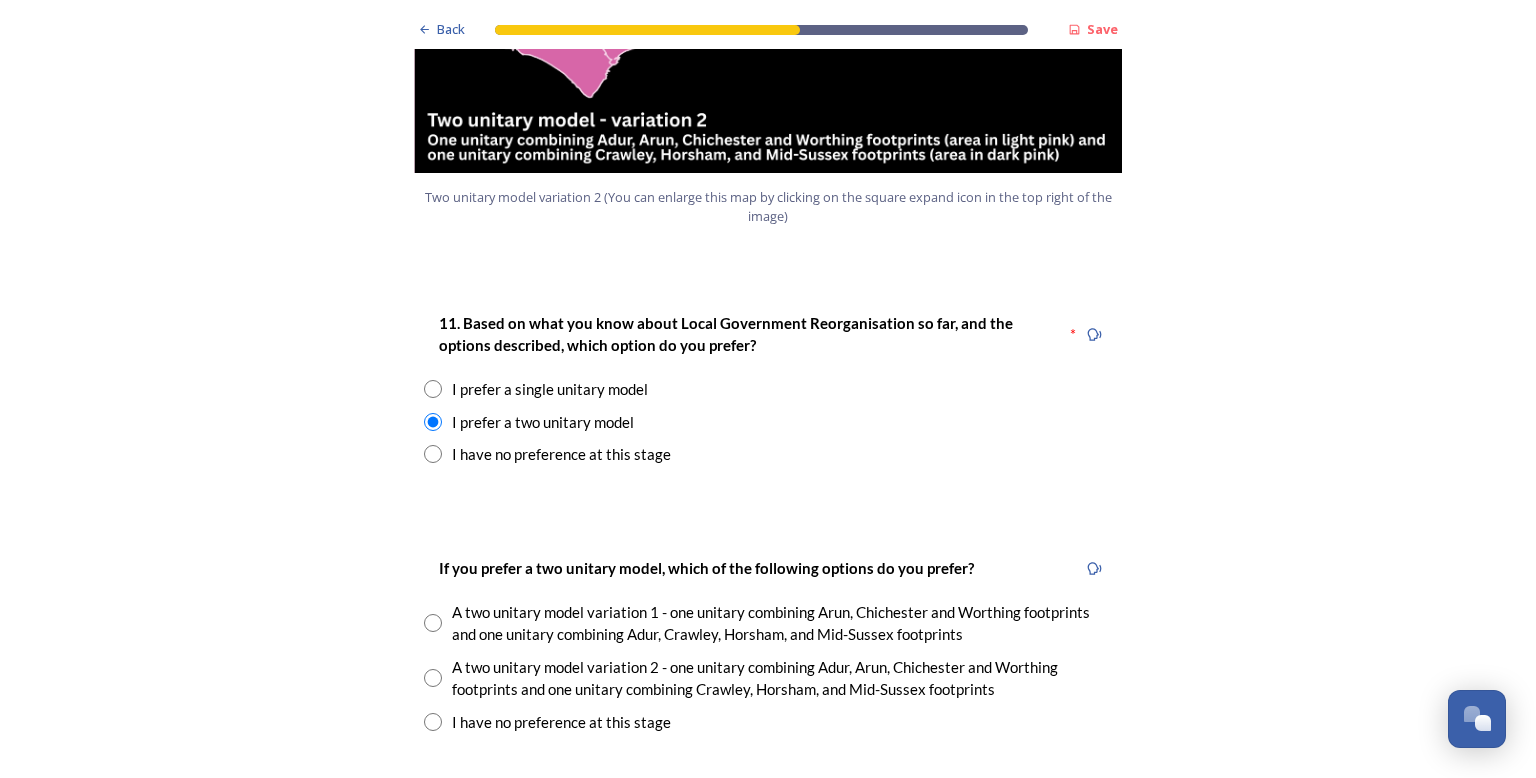 scroll, scrollTop: 2428, scrollLeft: 0, axis: vertical 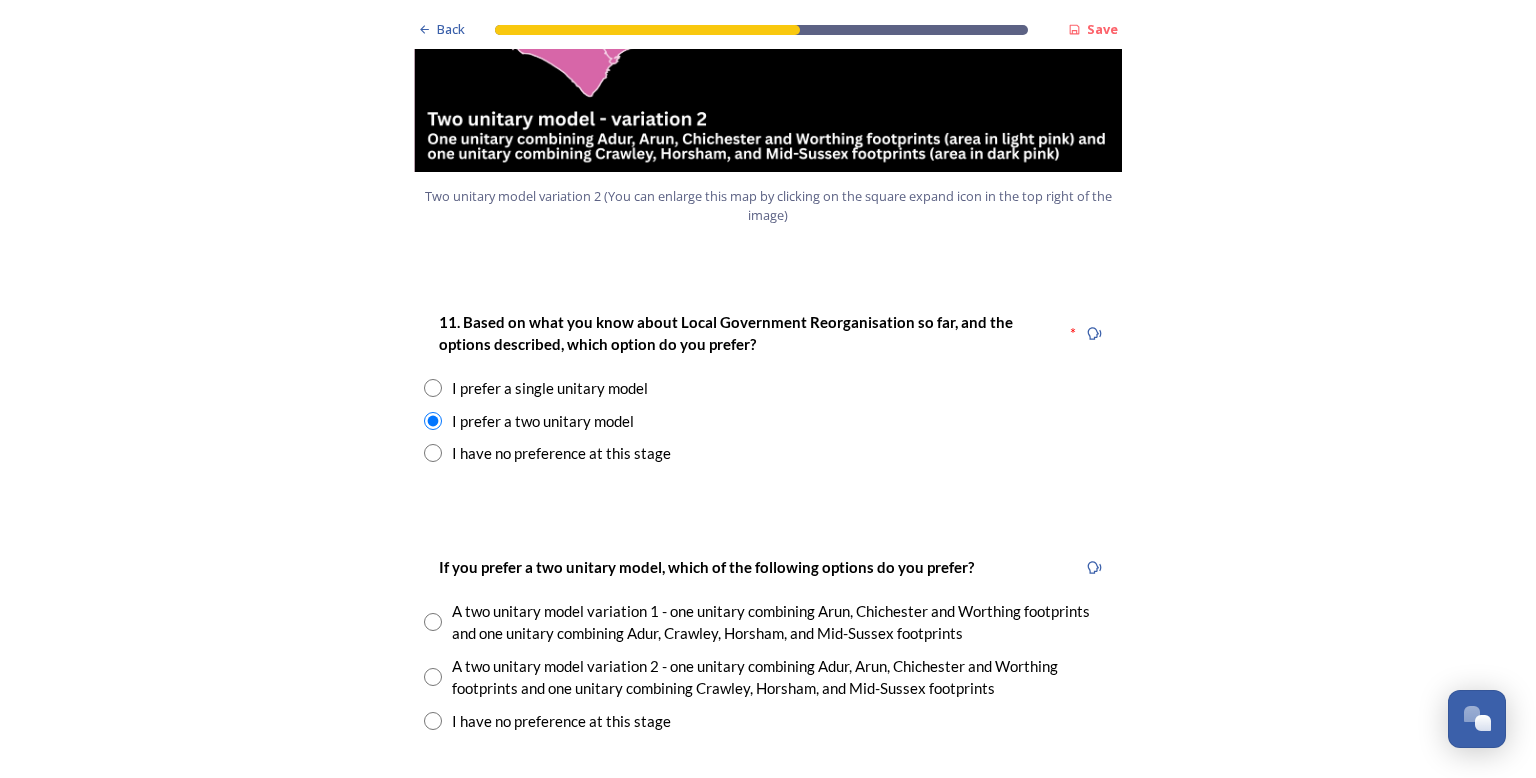 click at bounding box center [433, 677] 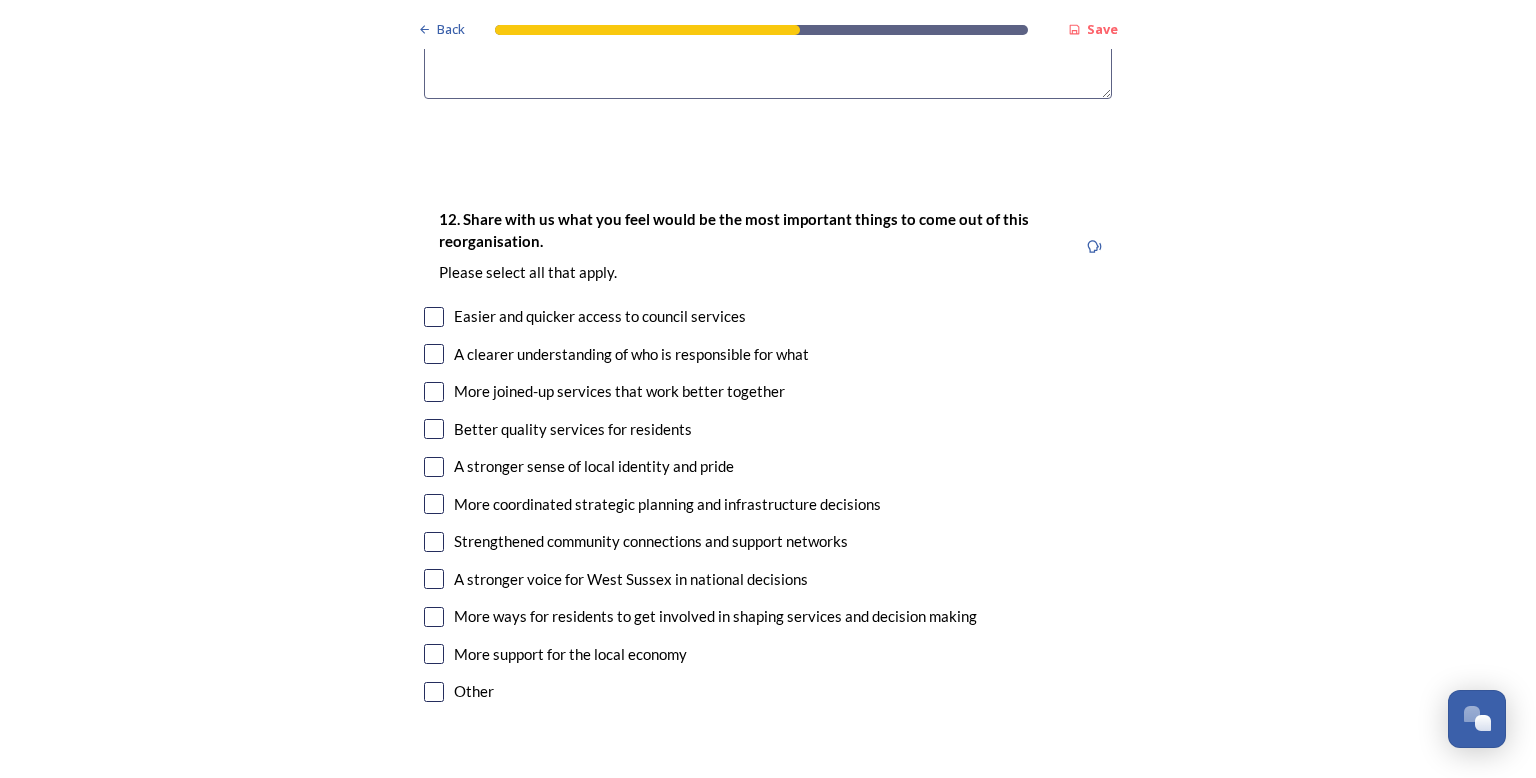 scroll, scrollTop: 3475, scrollLeft: 0, axis: vertical 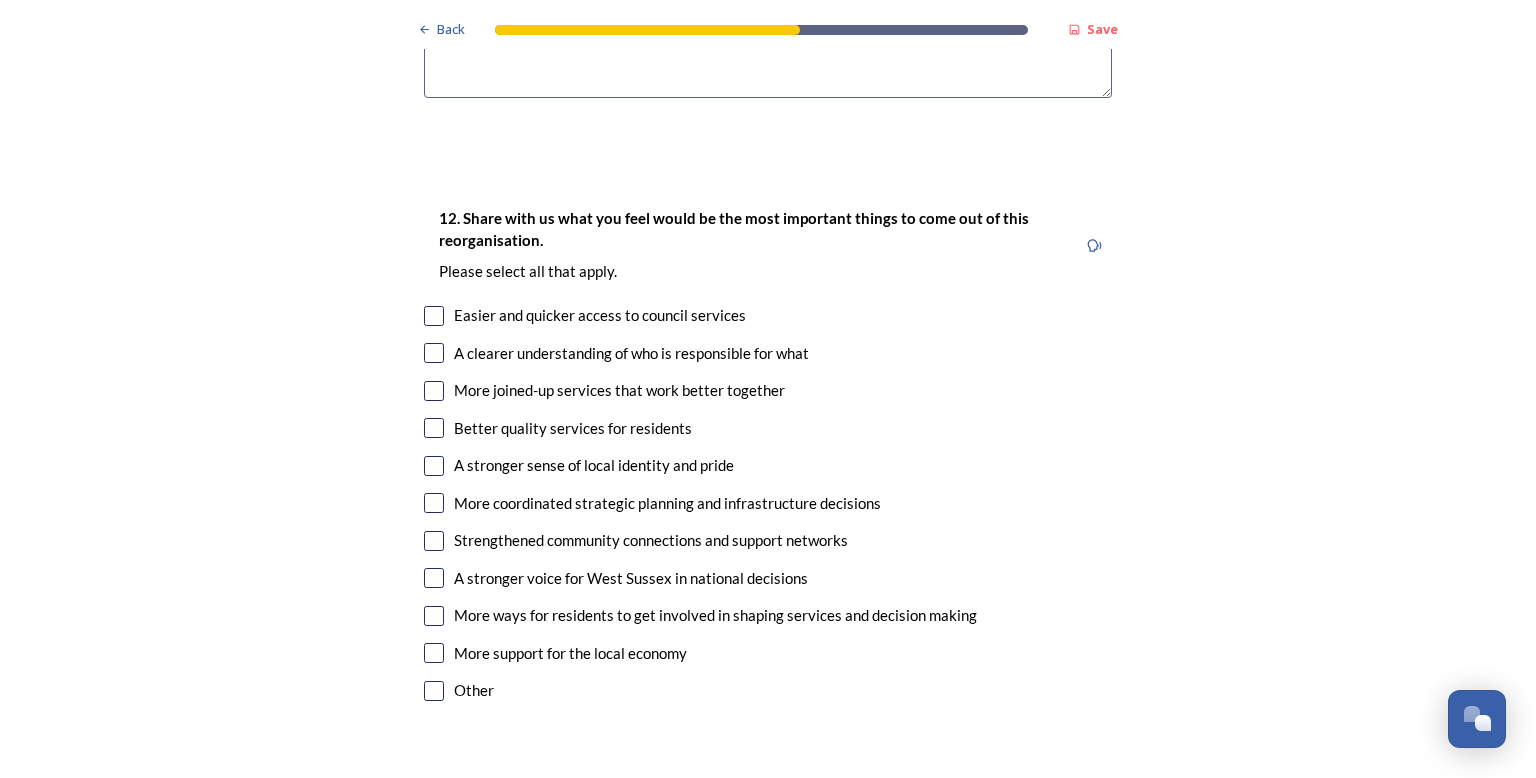 click at bounding box center (434, 316) 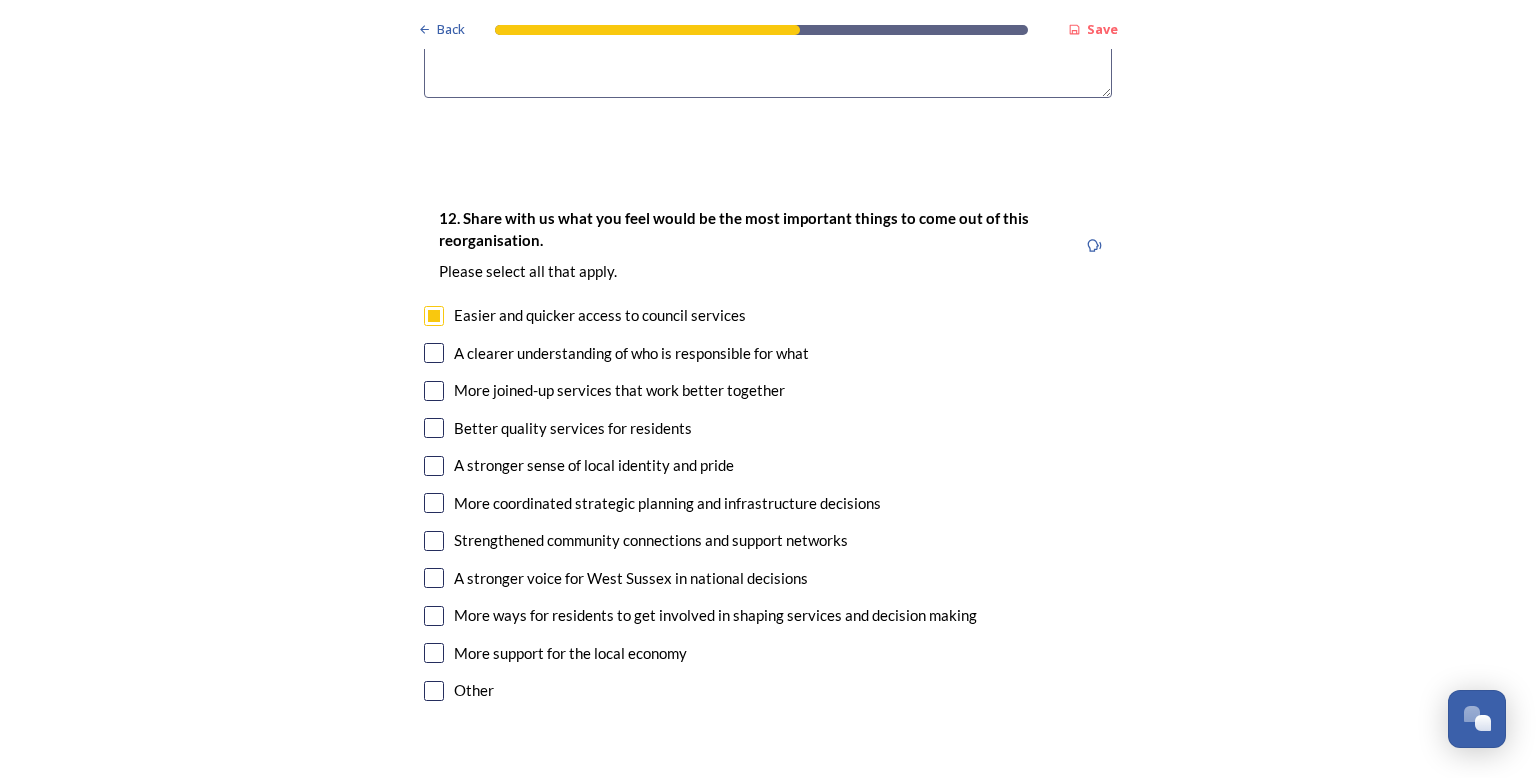 click at bounding box center (434, 353) 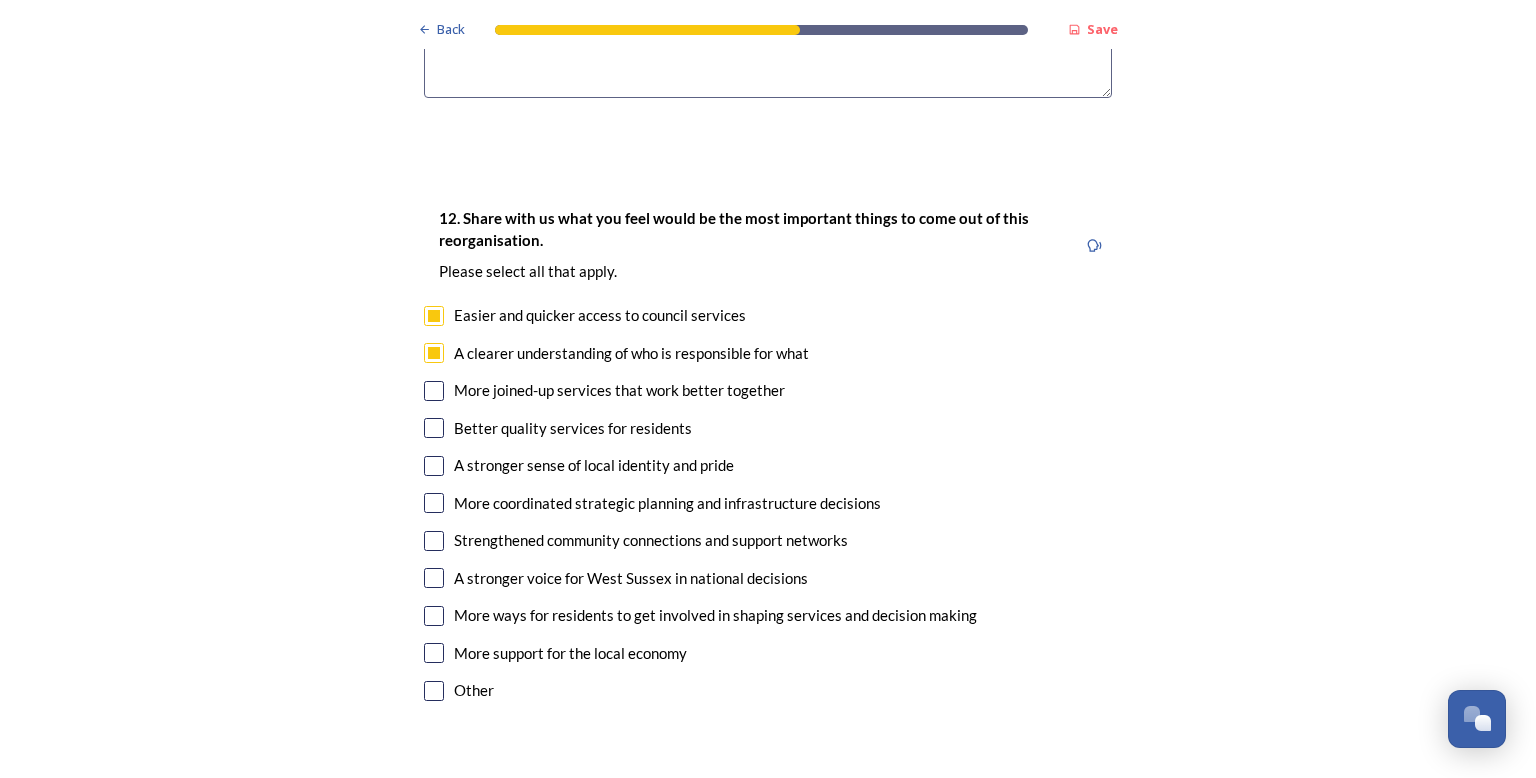 click at bounding box center (434, 391) 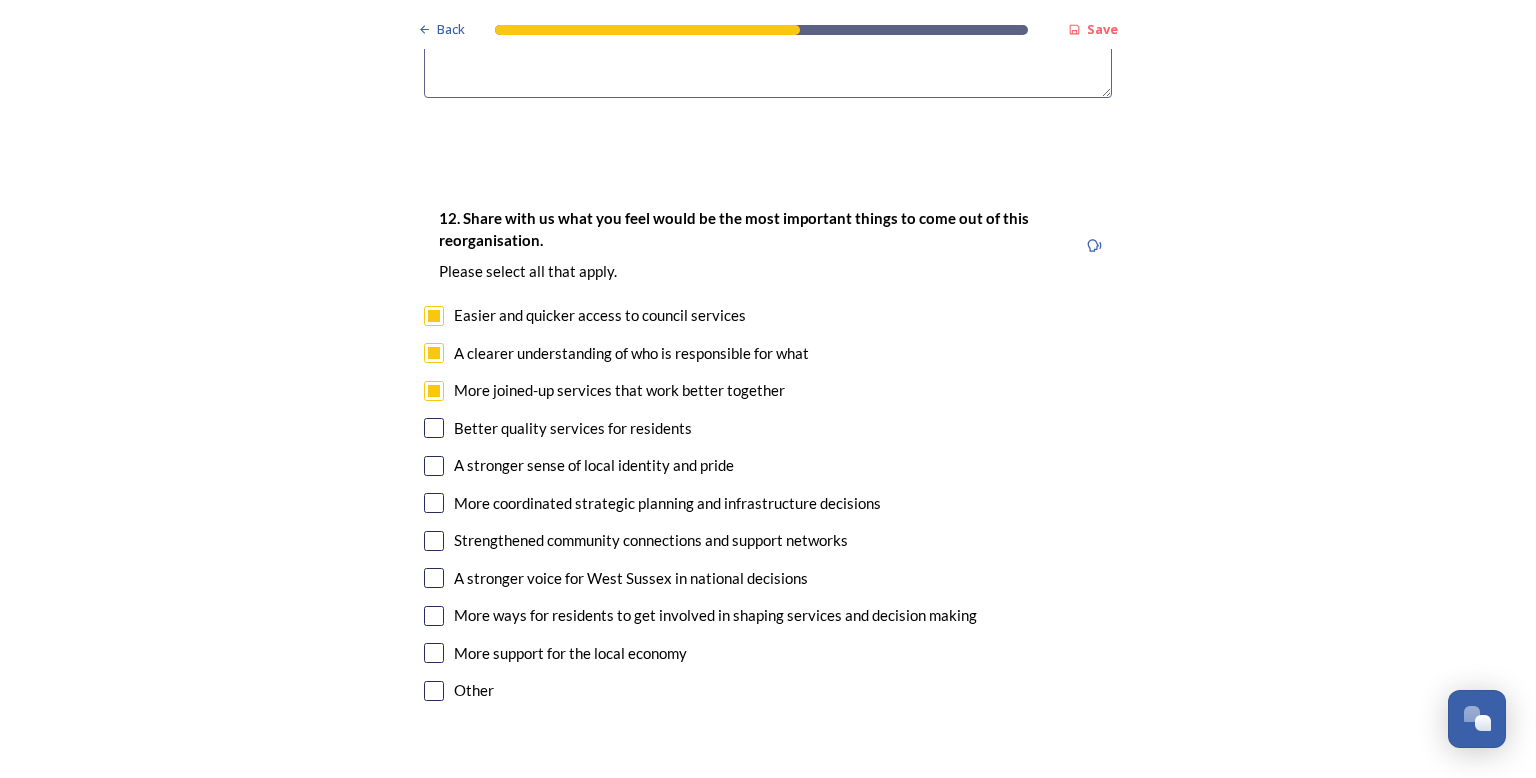 click on "Better quality services for residents" at bounding box center [768, 428] 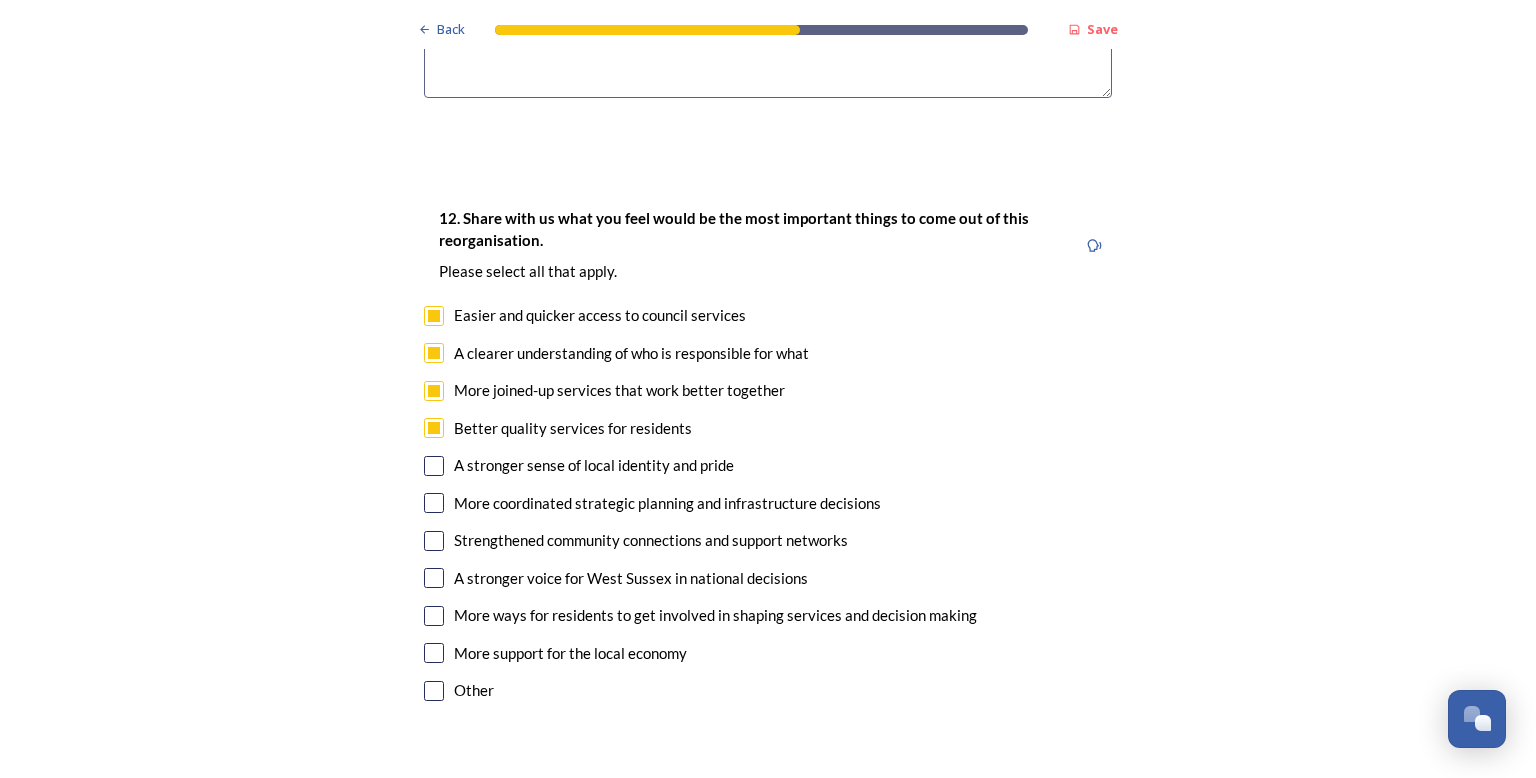 checkbox on "true" 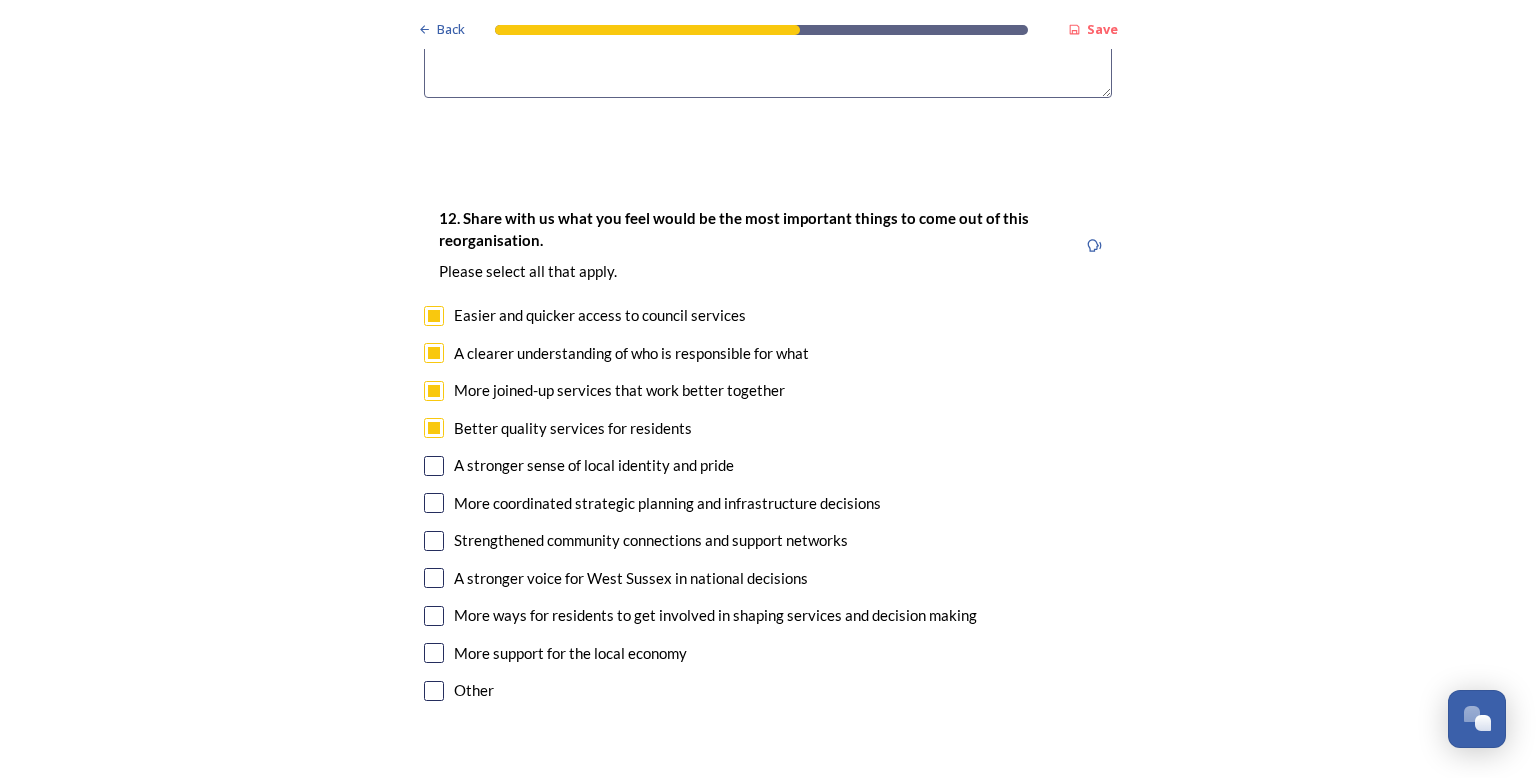 click at bounding box center [434, 503] 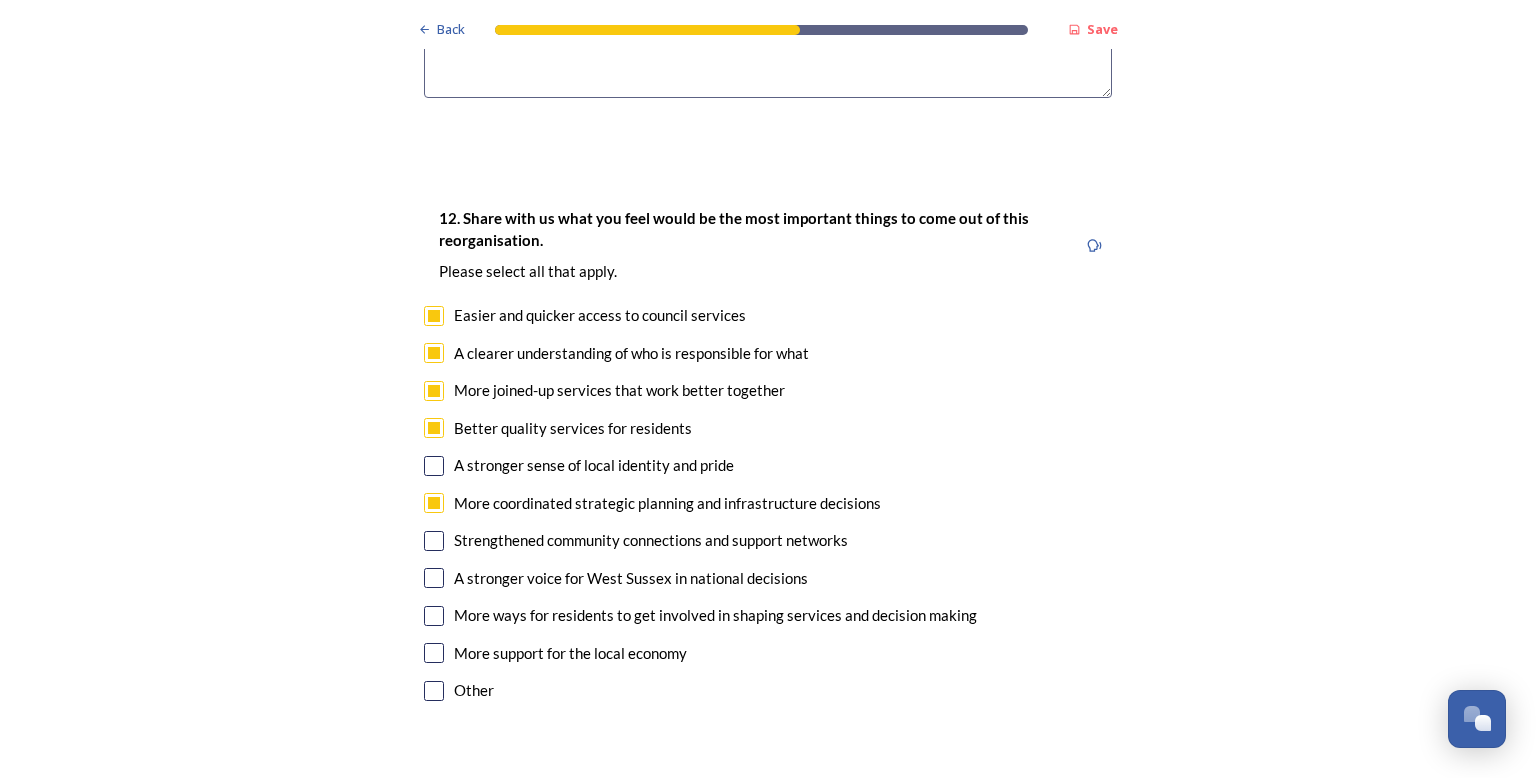 click at bounding box center [434, 578] 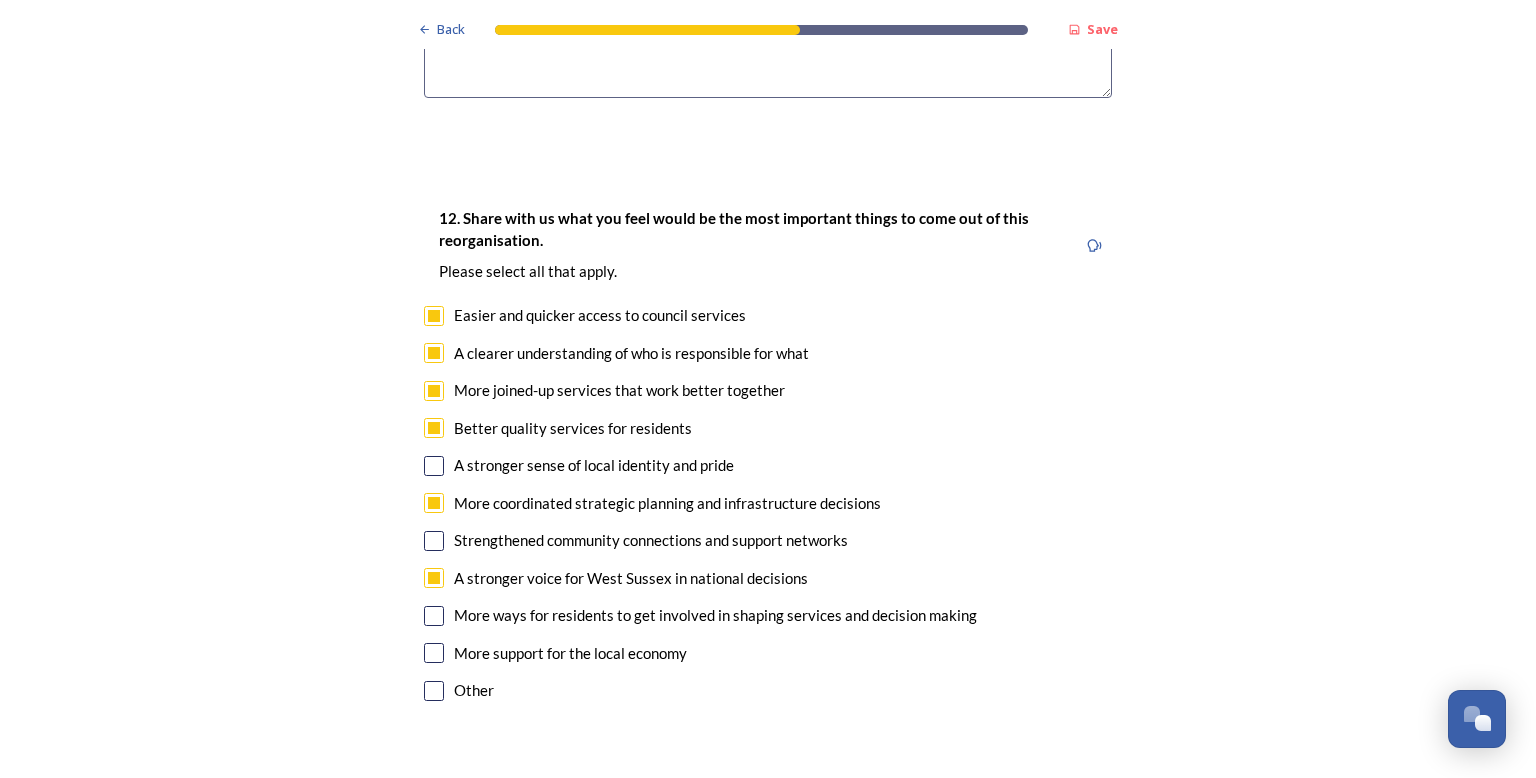click at bounding box center (434, 653) 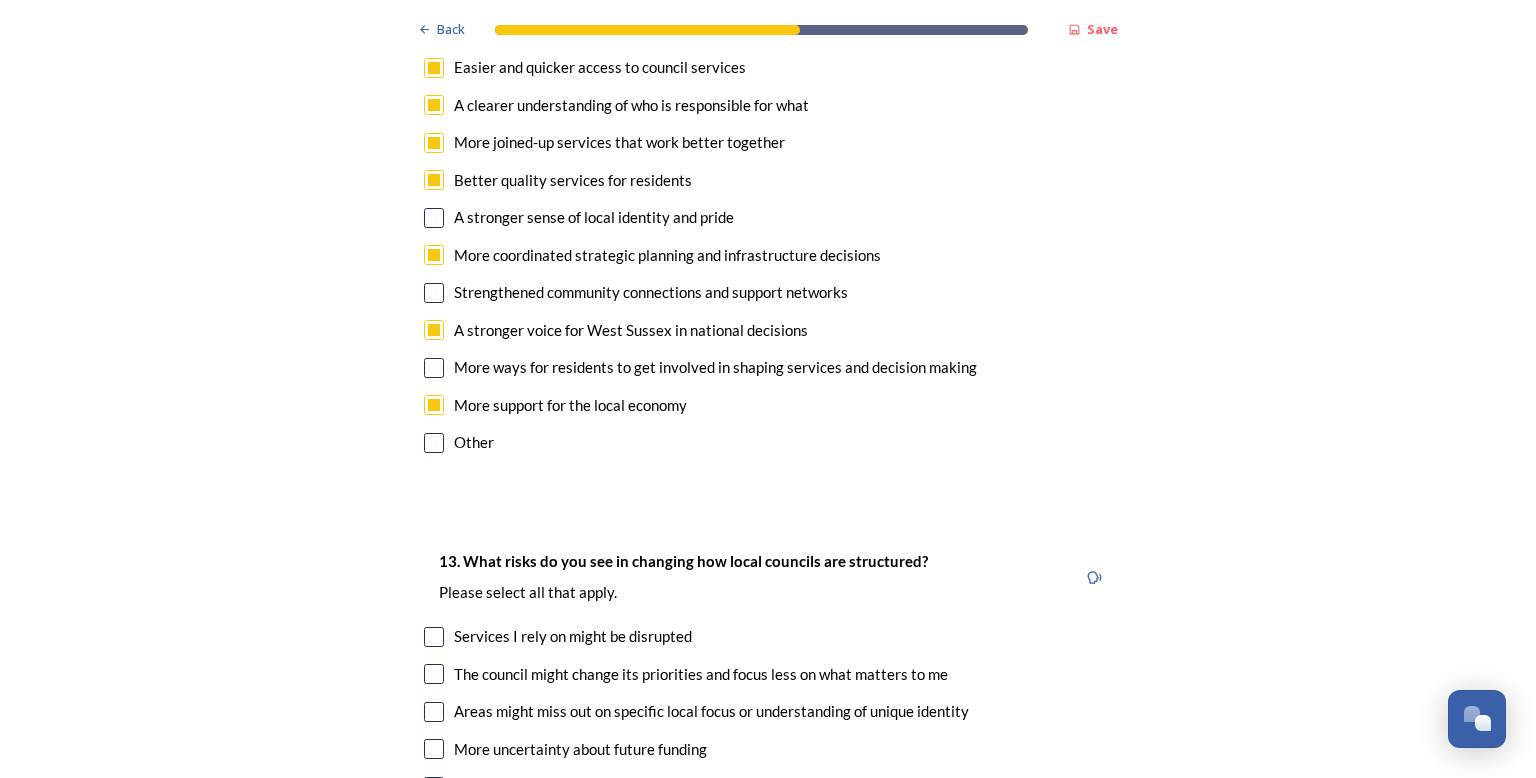 scroll, scrollTop: 3743, scrollLeft: 0, axis: vertical 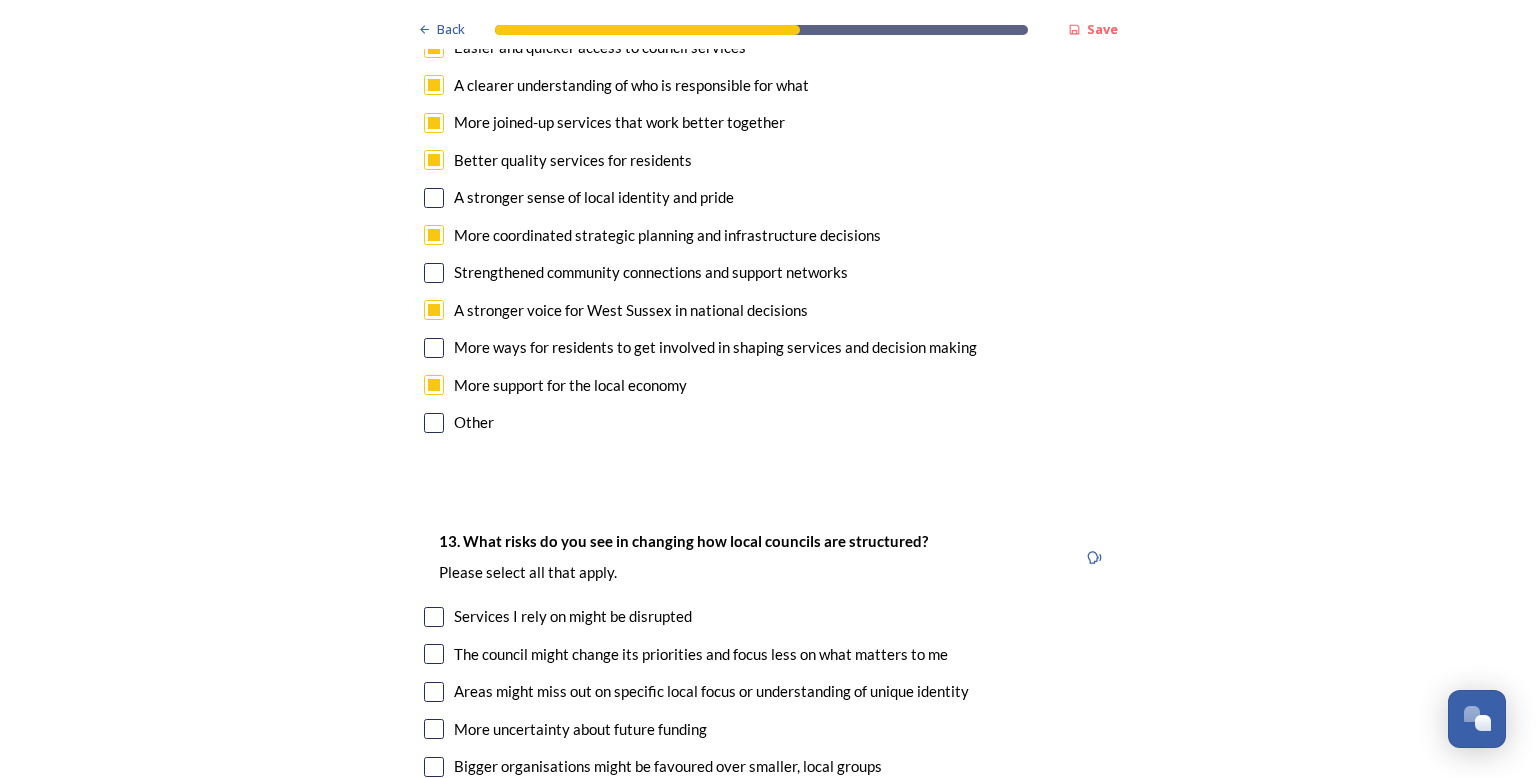 click at bounding box center (434, 617) 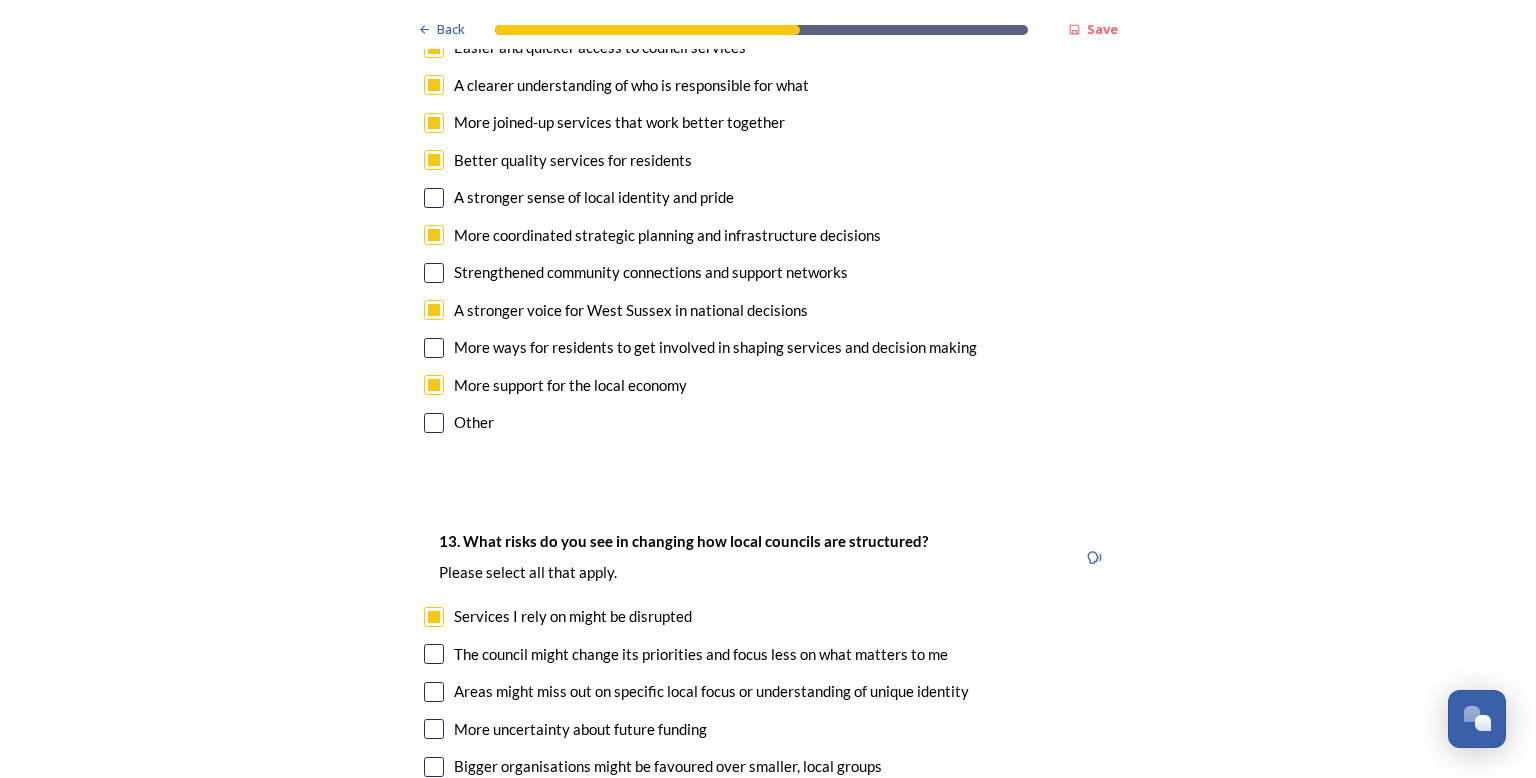 click at bounding box center [434, 654] 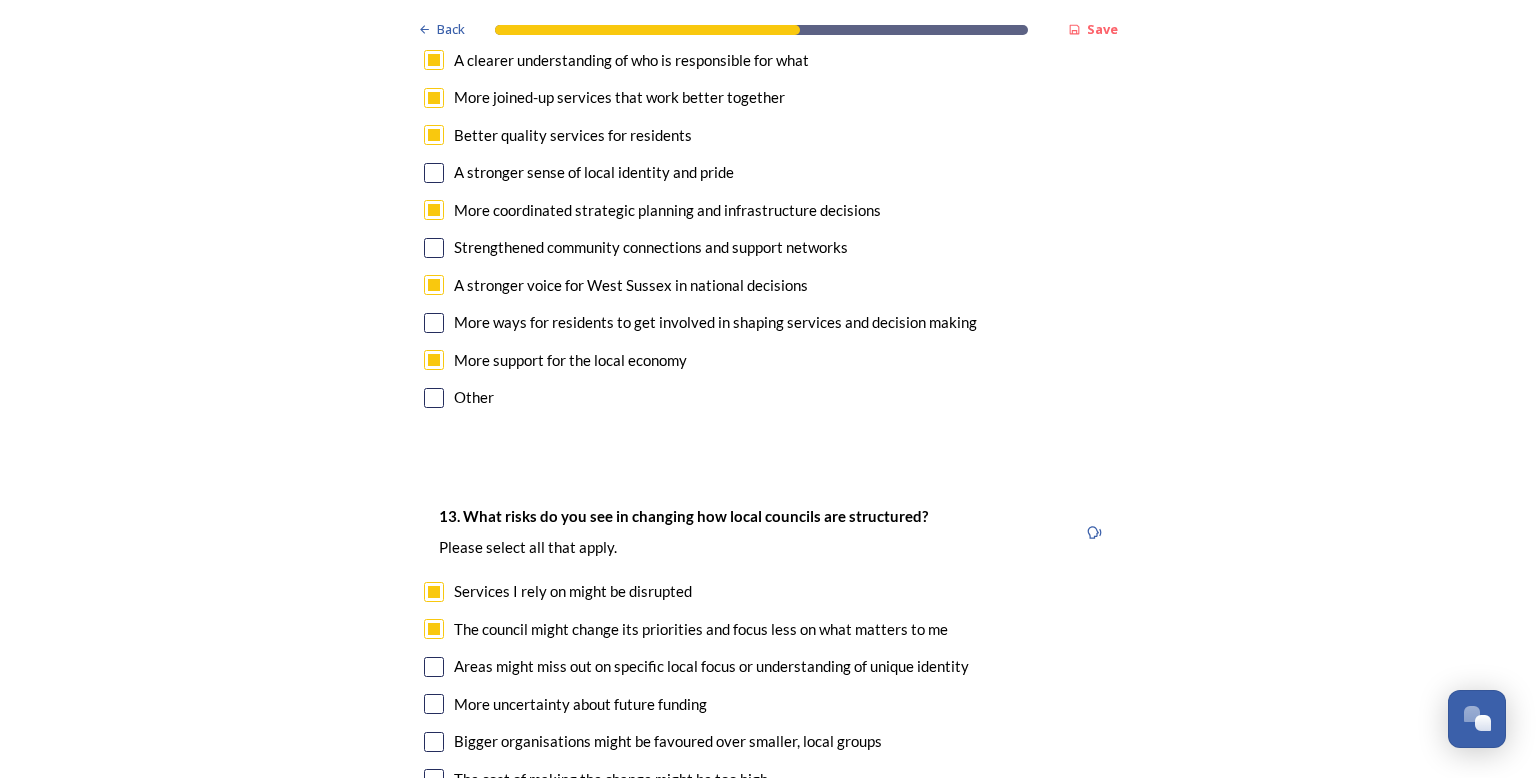 scroll, scrollTop: 3812, scrollLeft: 0, axis: vertical 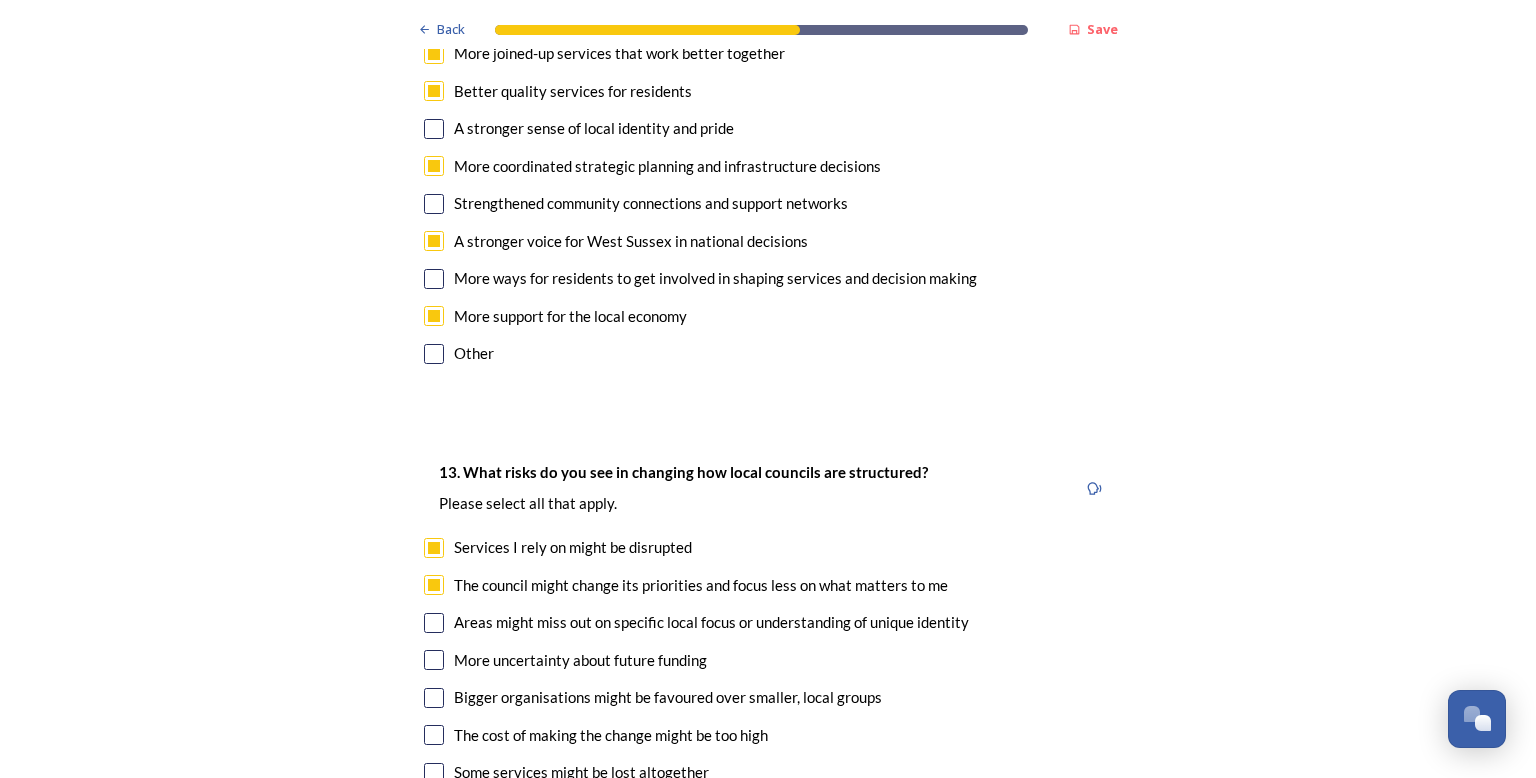 click at bounding box center (434, 623) 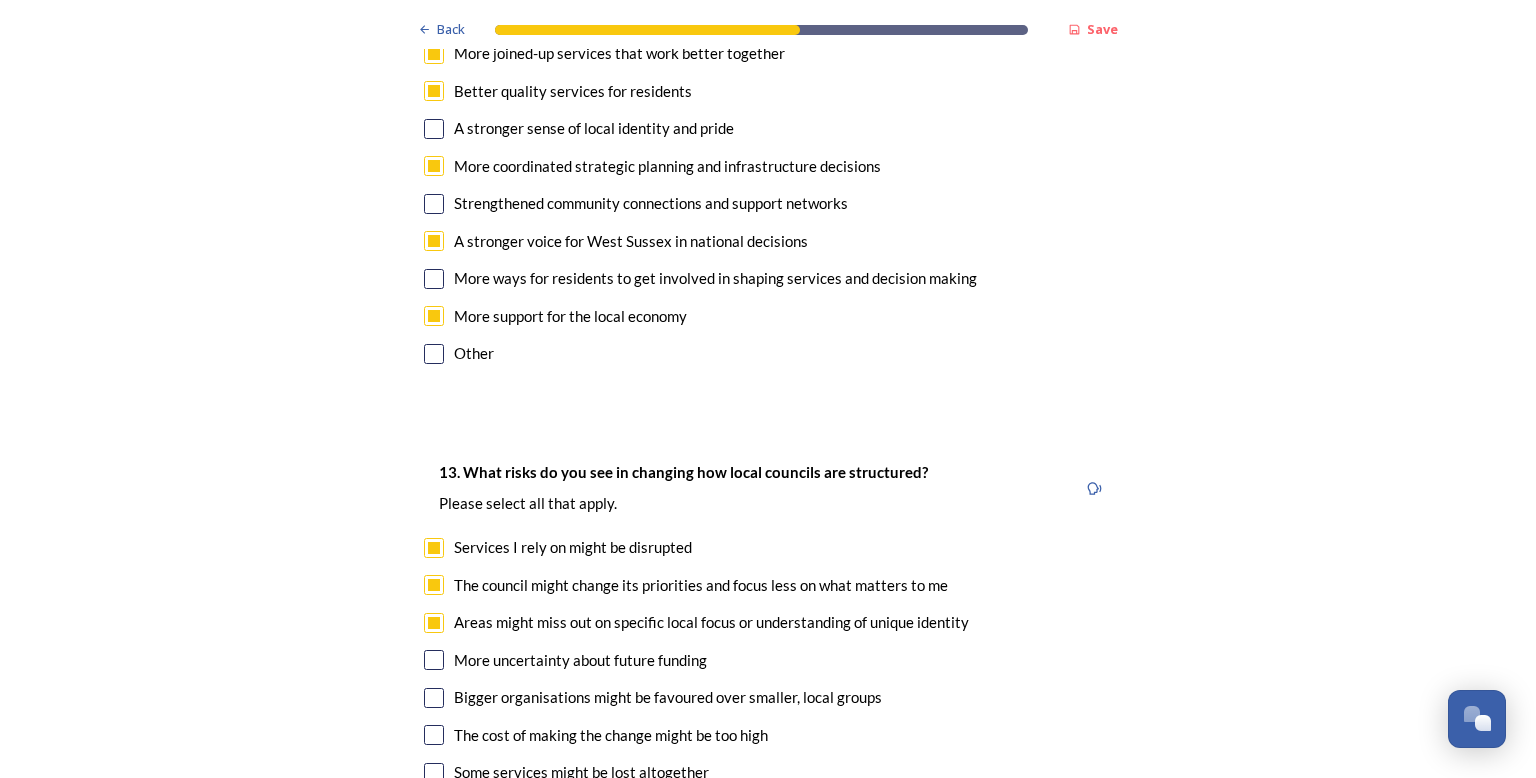 click at bounding box center (434, 660) 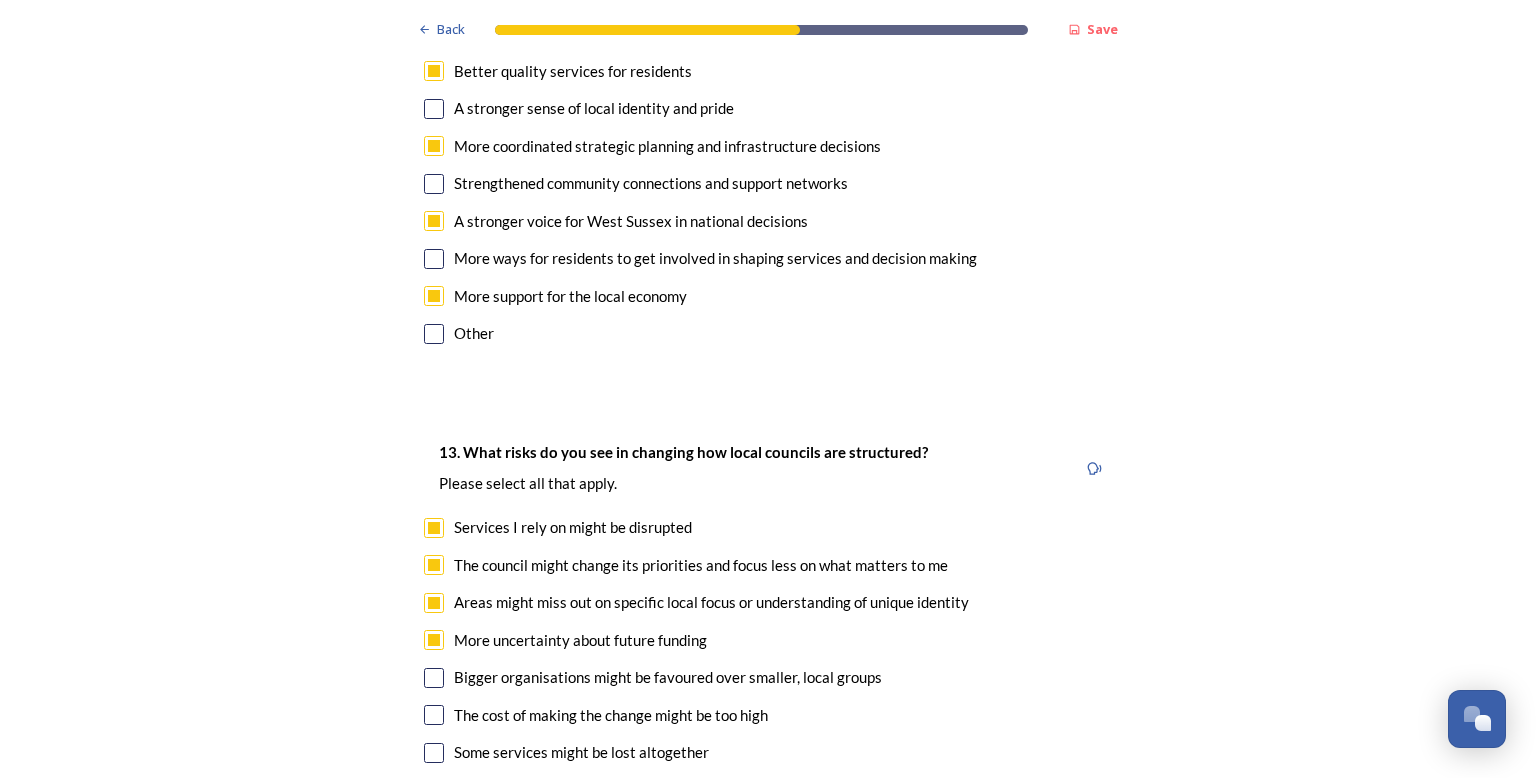 scroll, scrollTop: 3863, scrollLeft: 0, axis: vertical 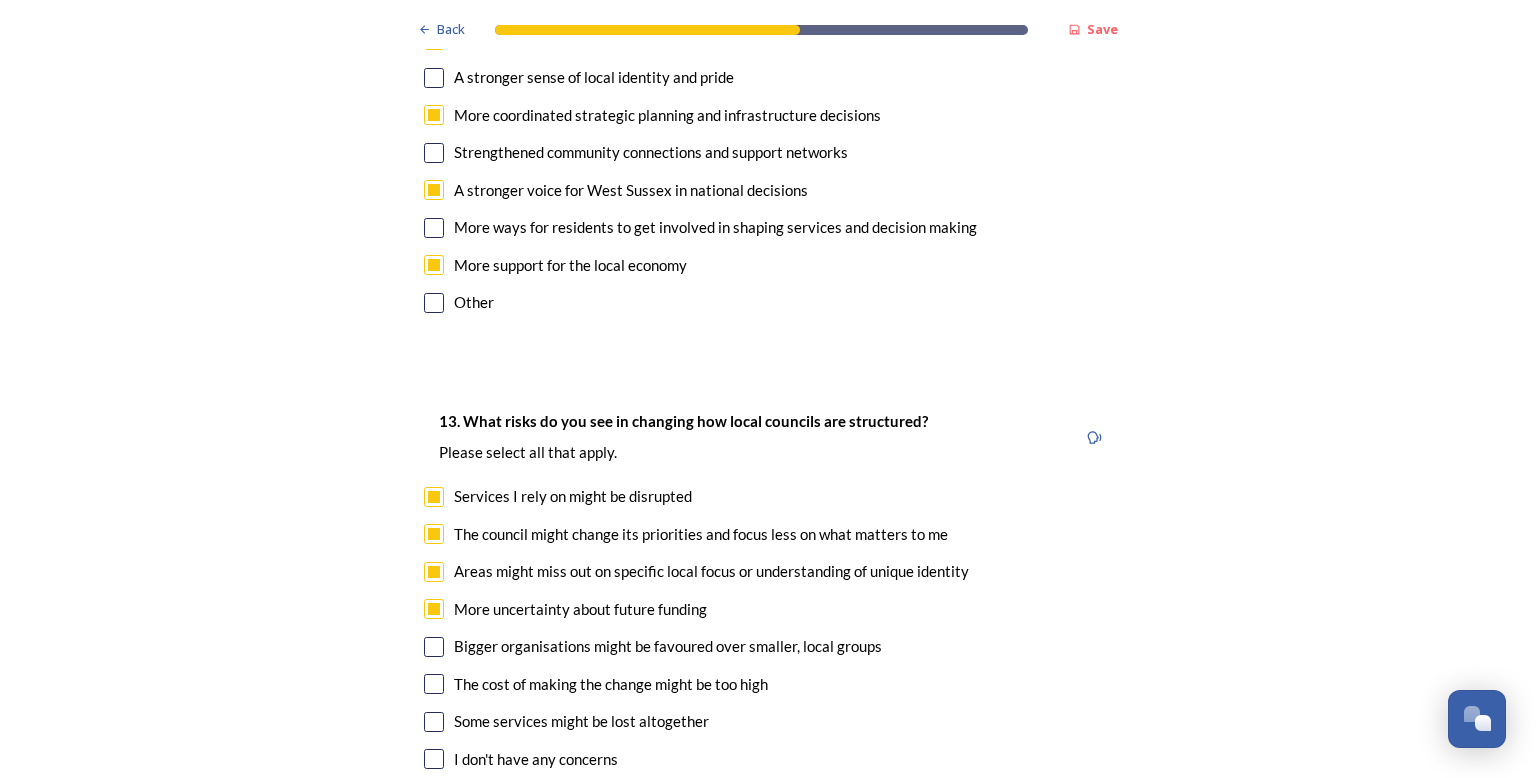 click at bounding box center [434, 684] 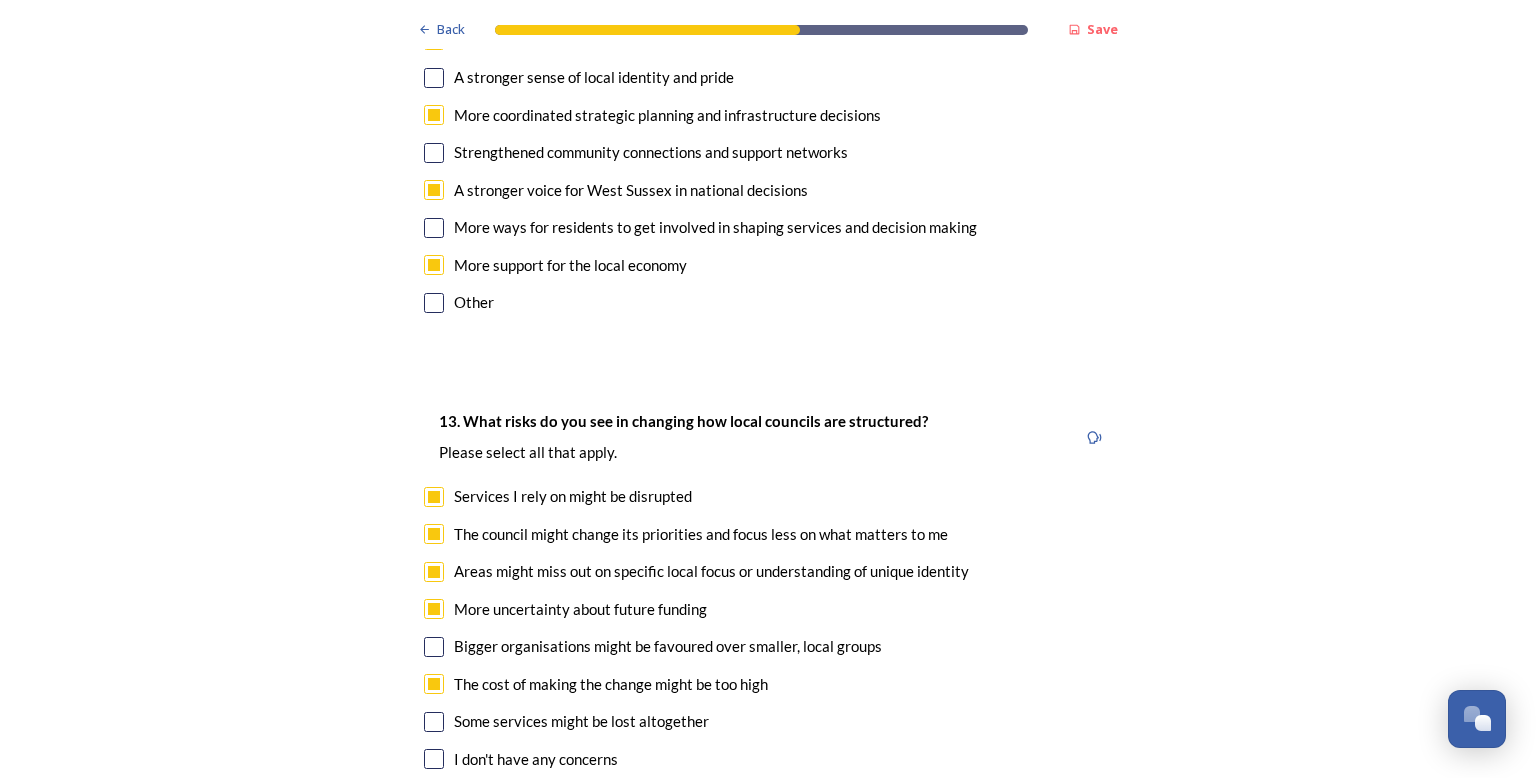 click at bounding box center [434, 722] 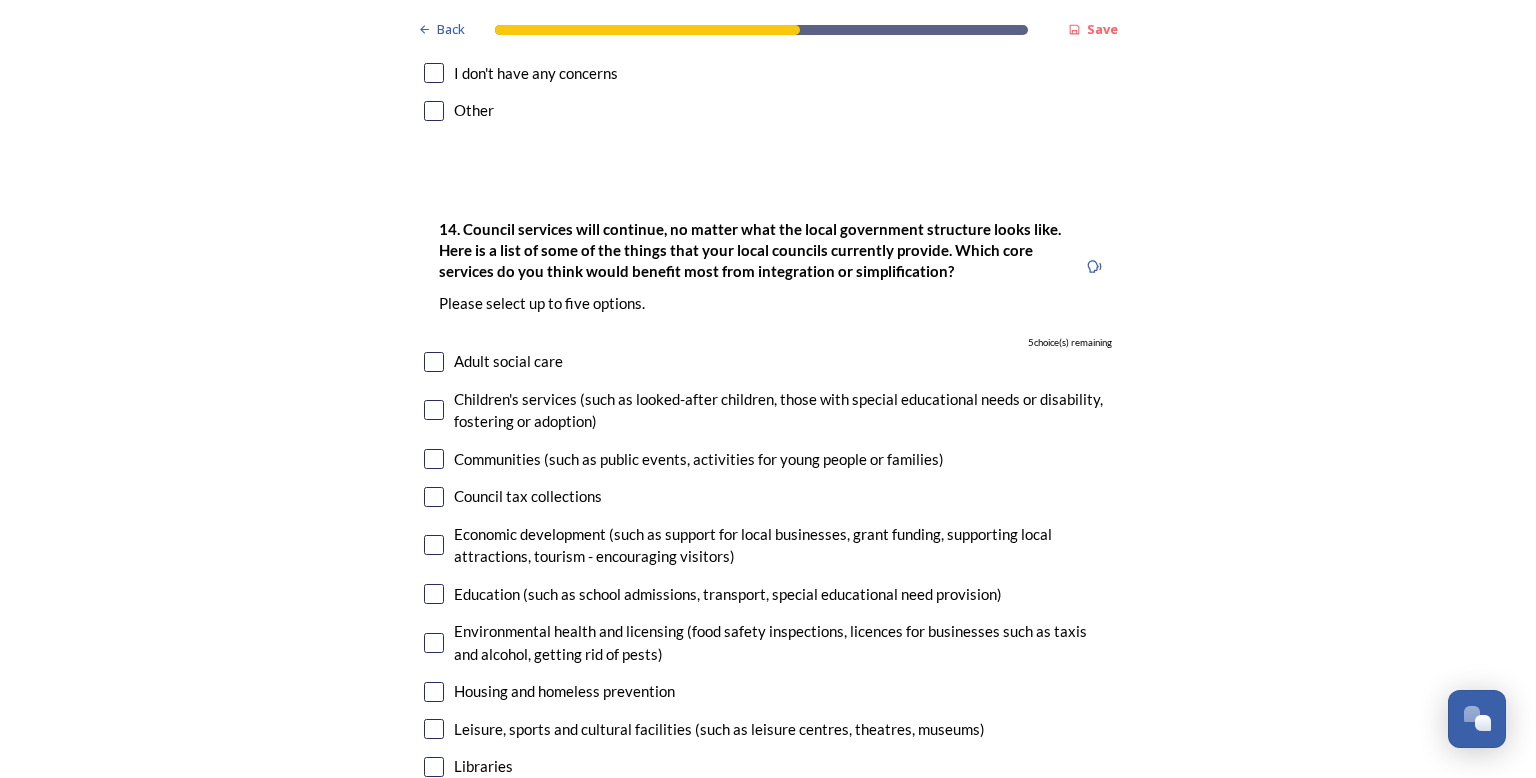scroll, scrollTop: 4559, scrollLeft: 0, axis: vertical 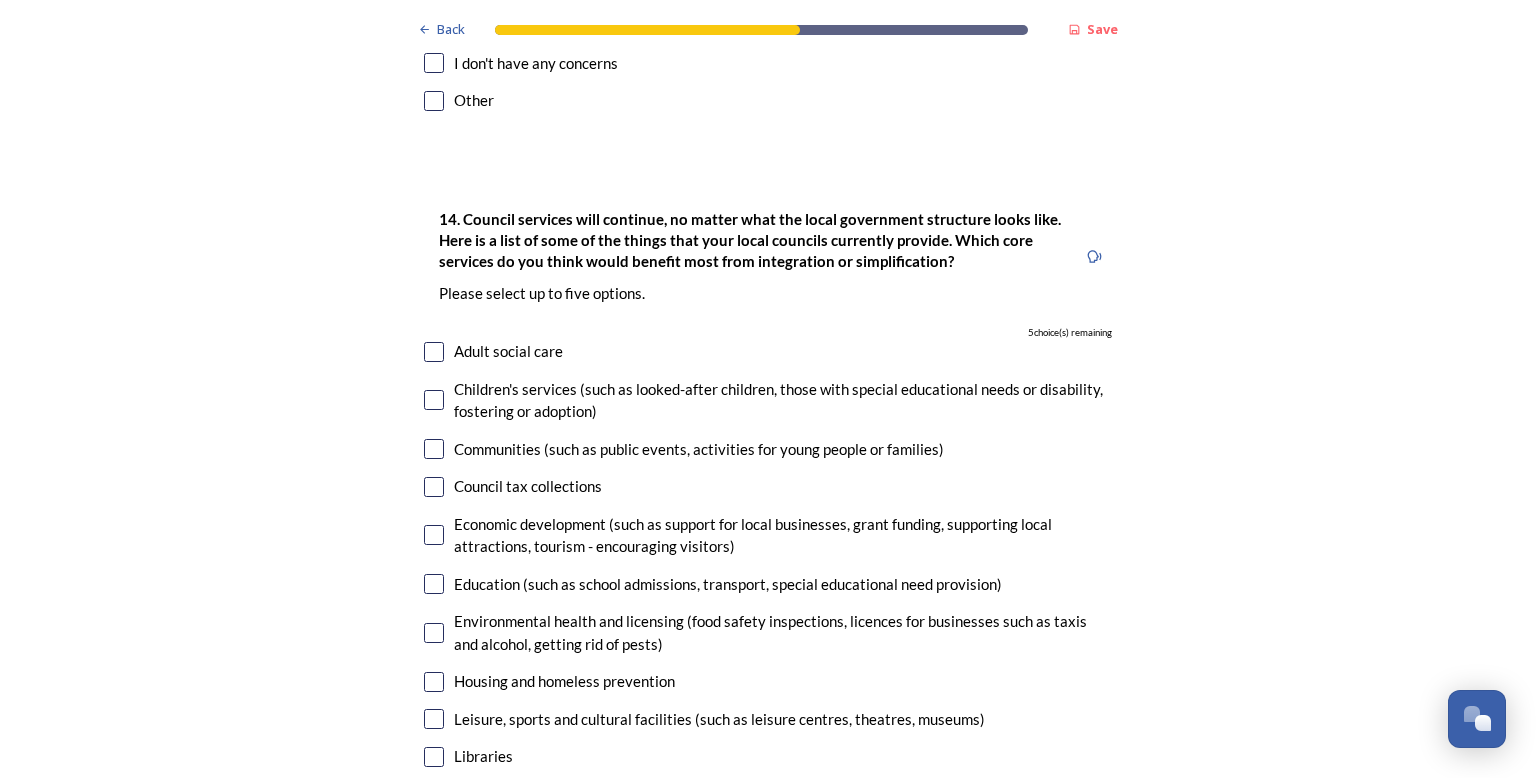 click at bounding box center [434, 352] 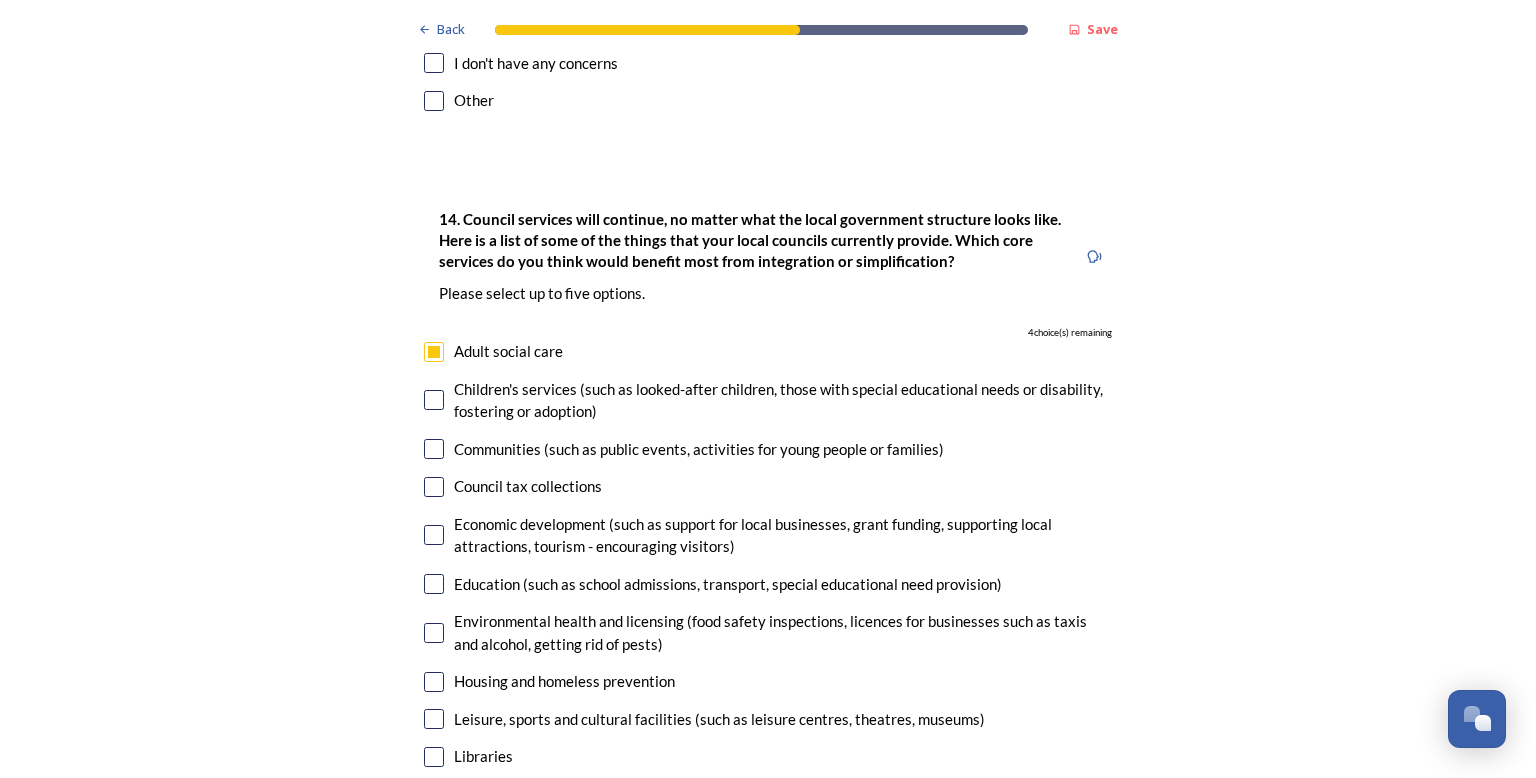 click at bounding box center [434, 633] 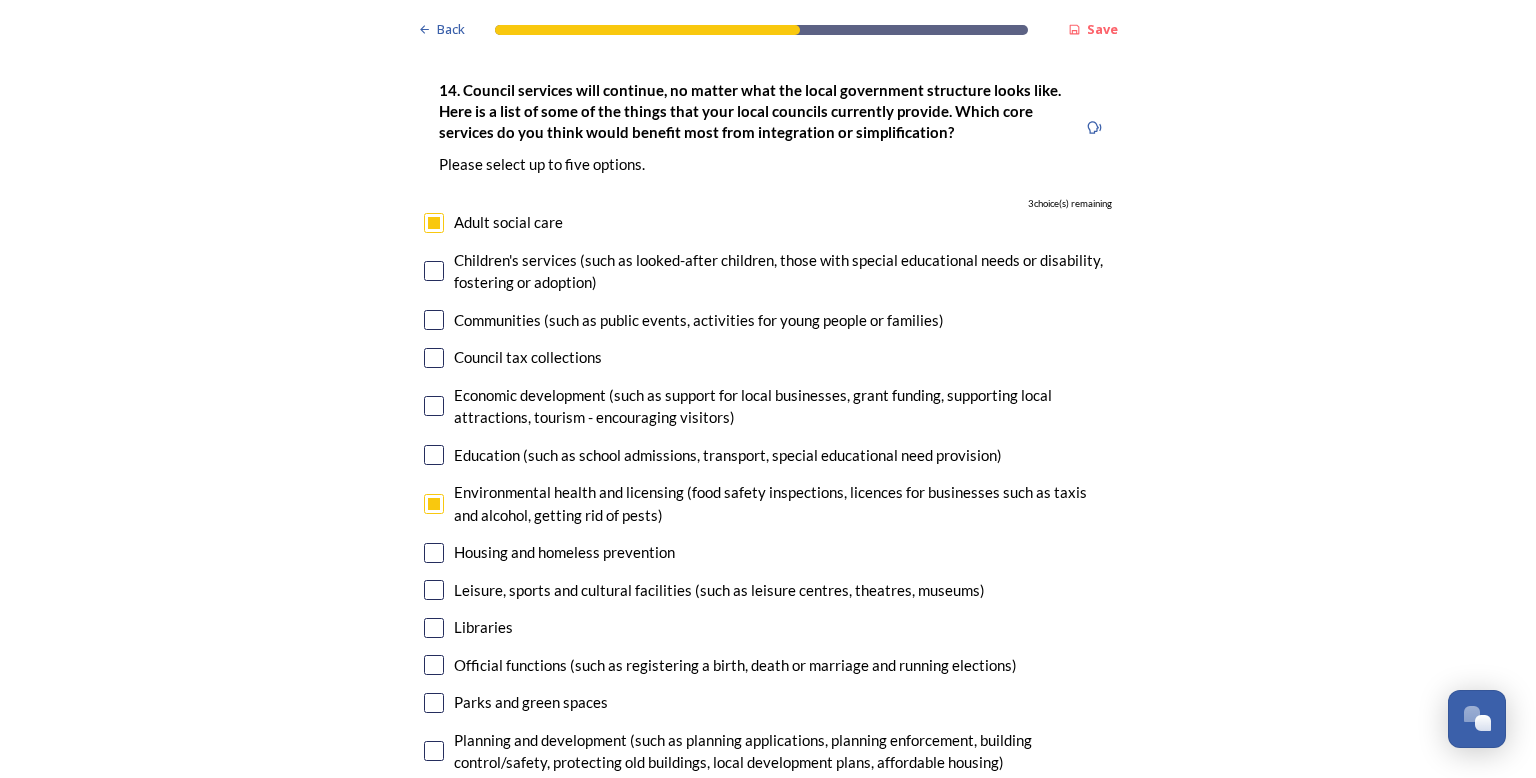 scroll, scrollTop: 4706, scrollLeft: 0, axis: vertical 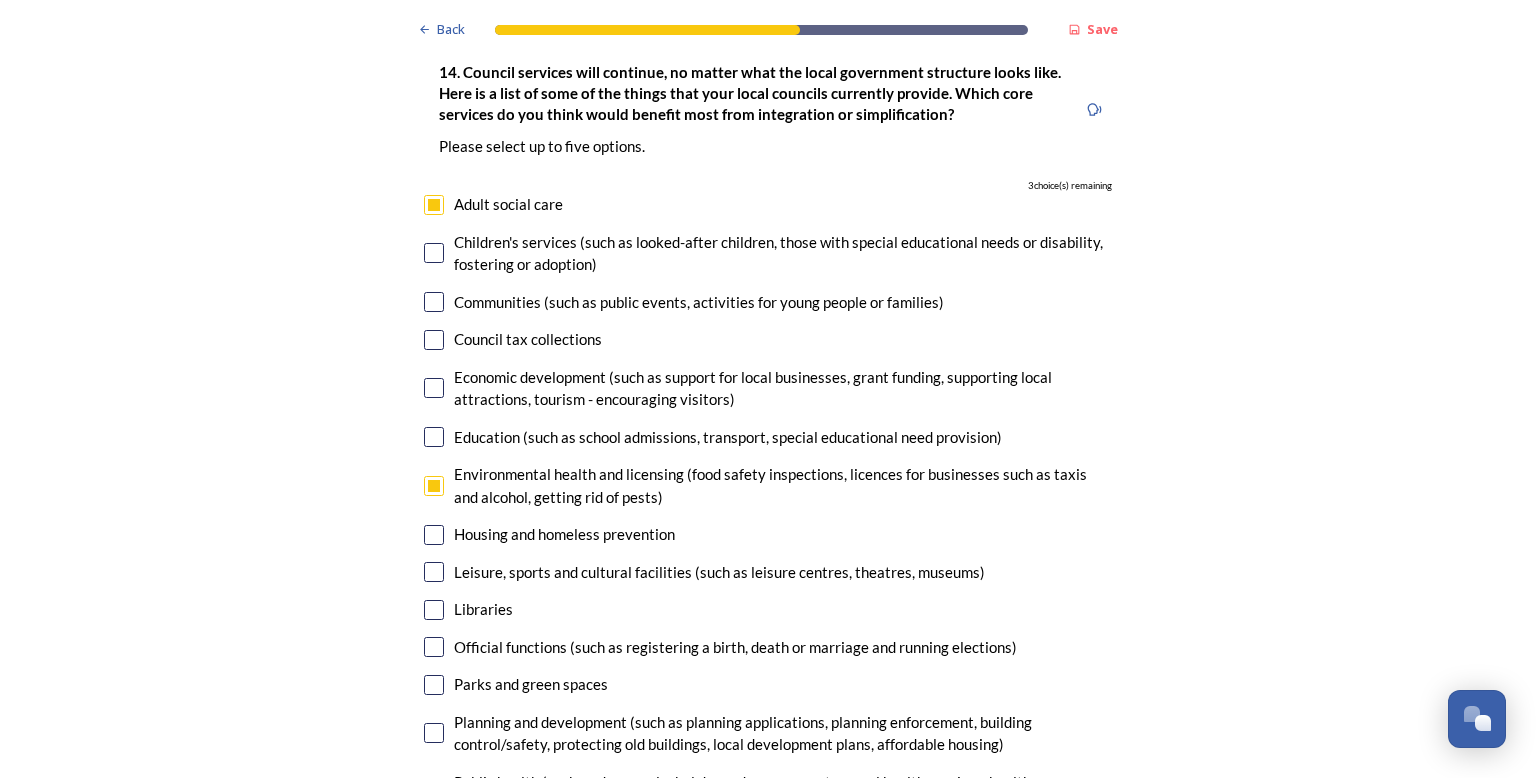 click at bounding box center (434, 685) 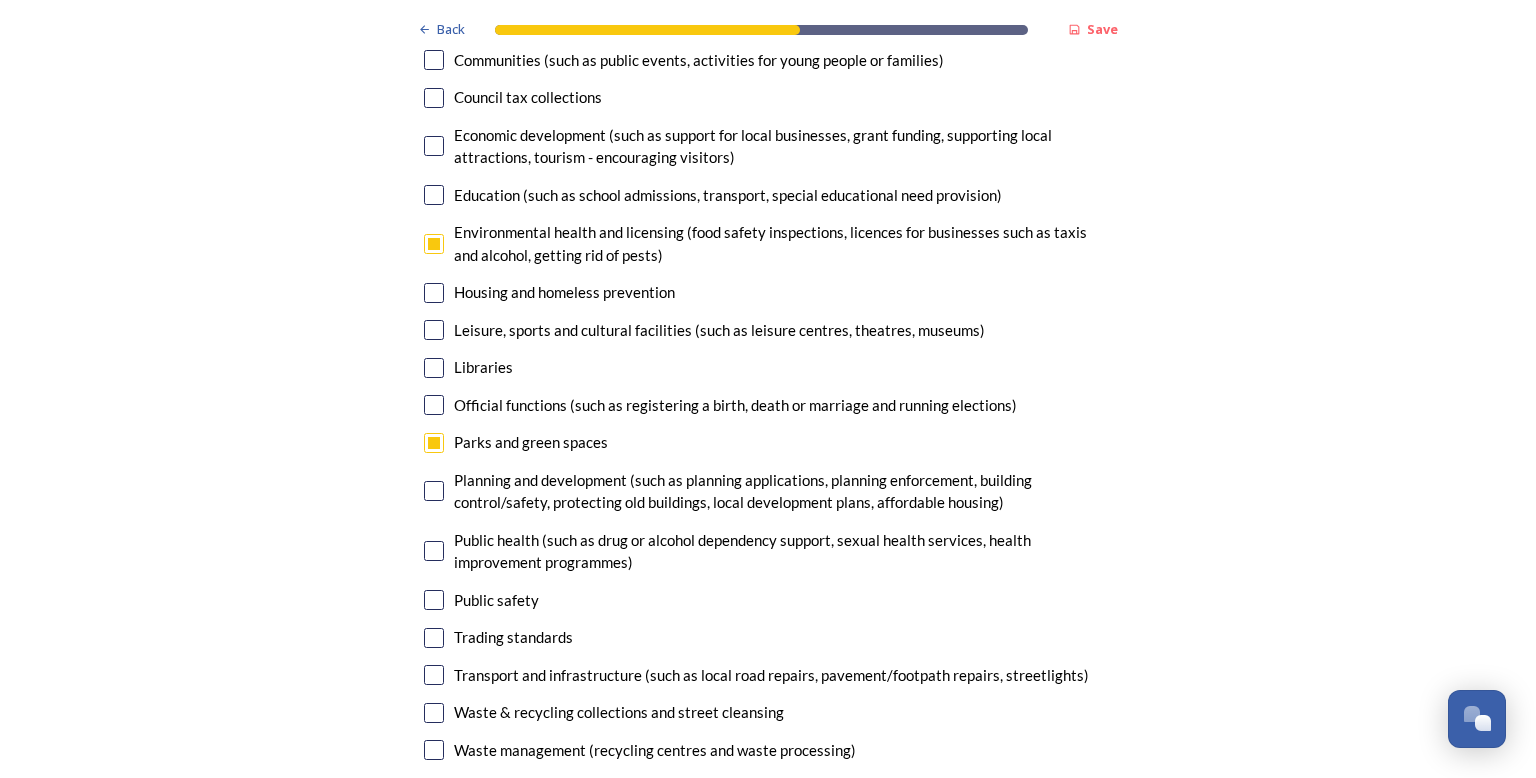 scroll, scrollTop: 4952, scrollLeft: 0, axis: vertical 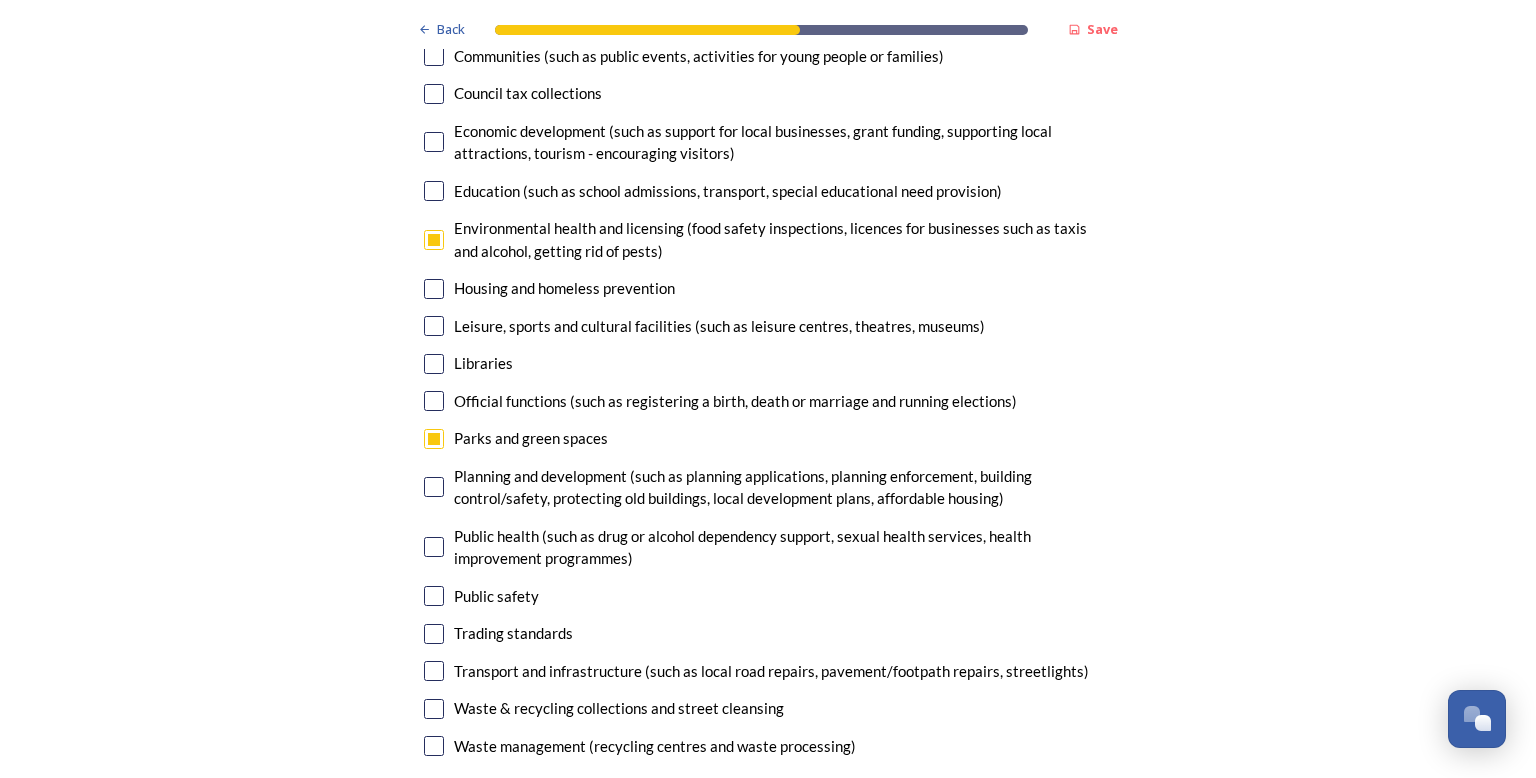 click at bounding box center (434, 709) 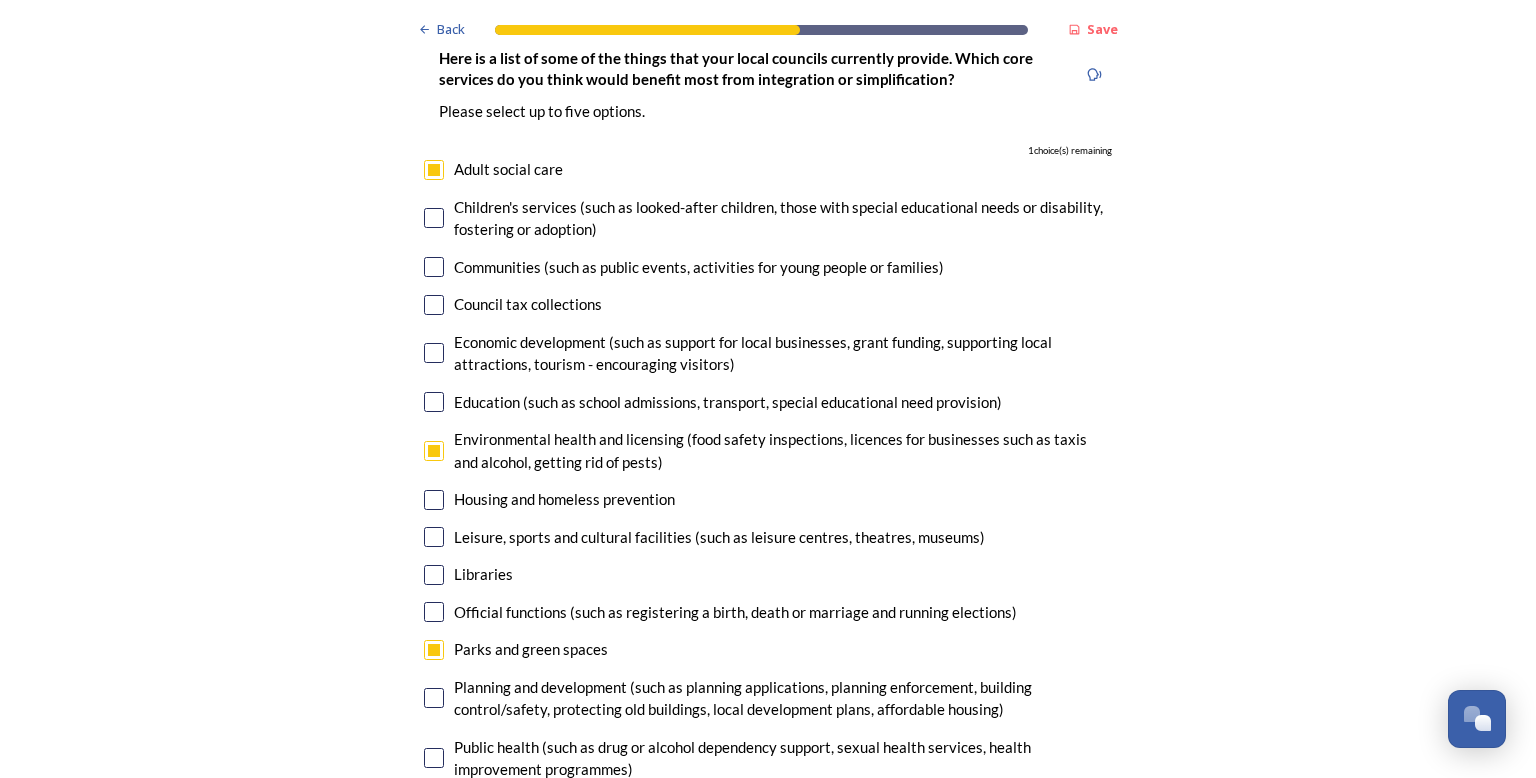 scroll, scrollTop: 4768, scrollLeft: 0, axis: vertical 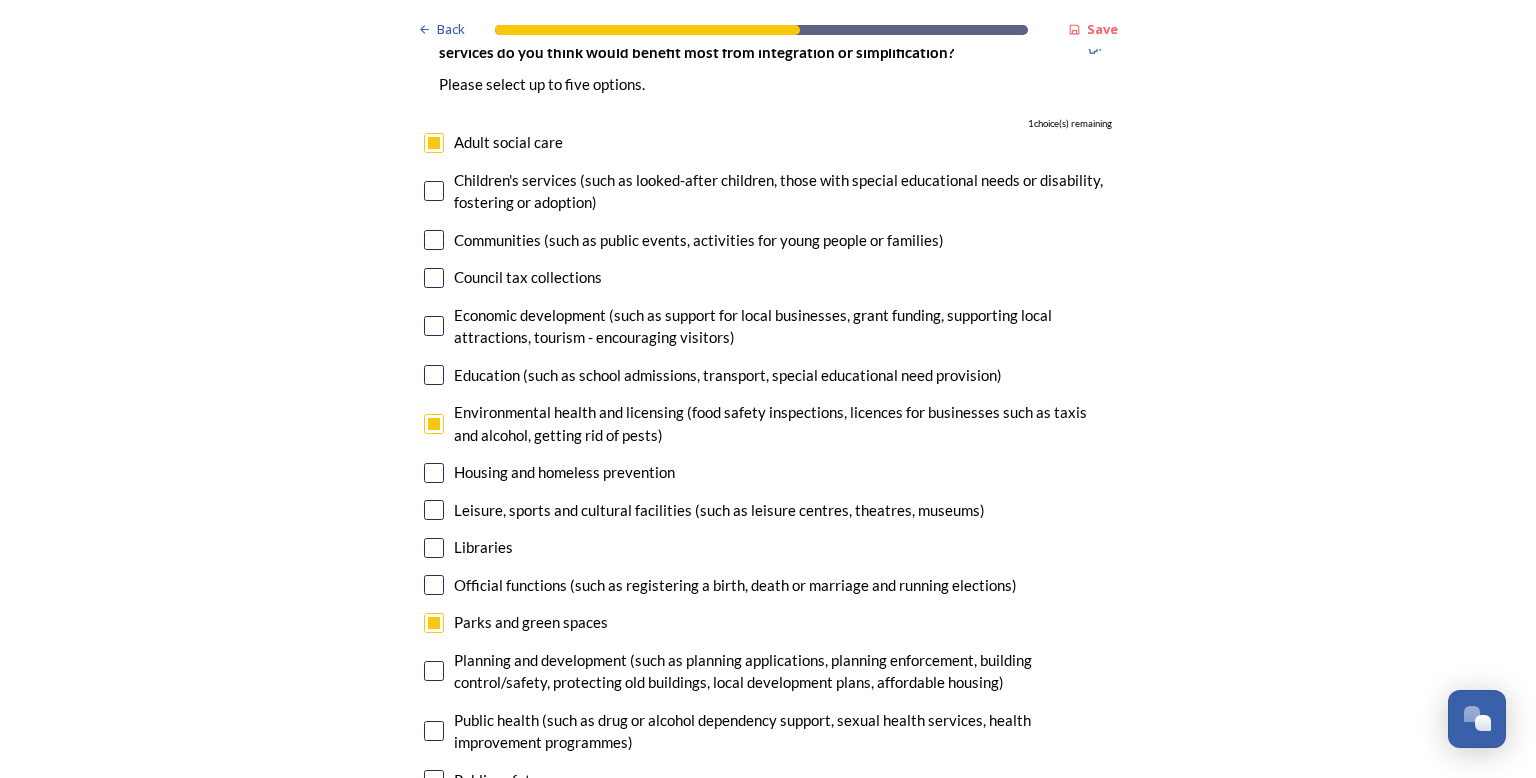 click at bounding box center (434, 473) 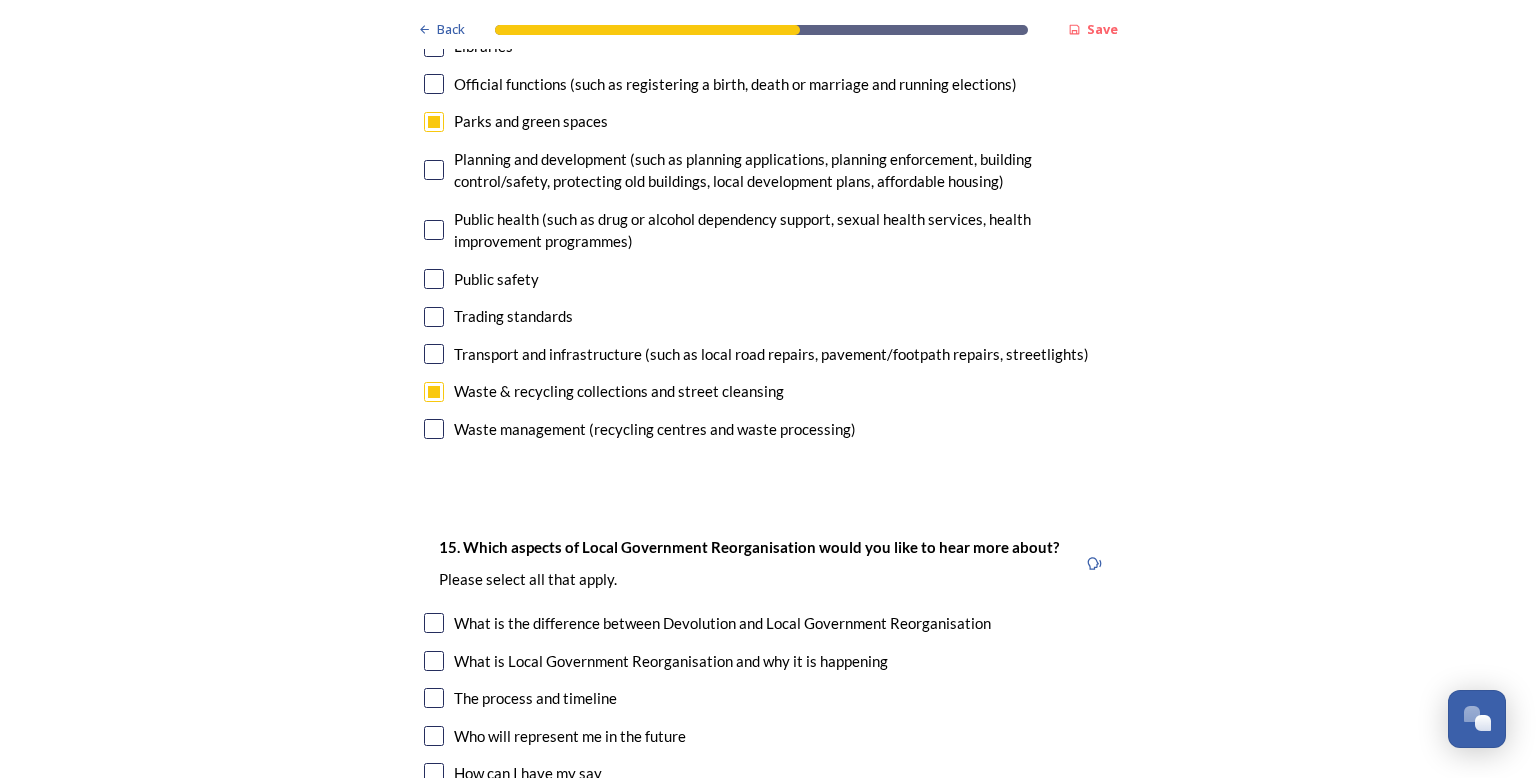 scroll, scrollTop: 5306, scrollLeft: 0, axis: vertical 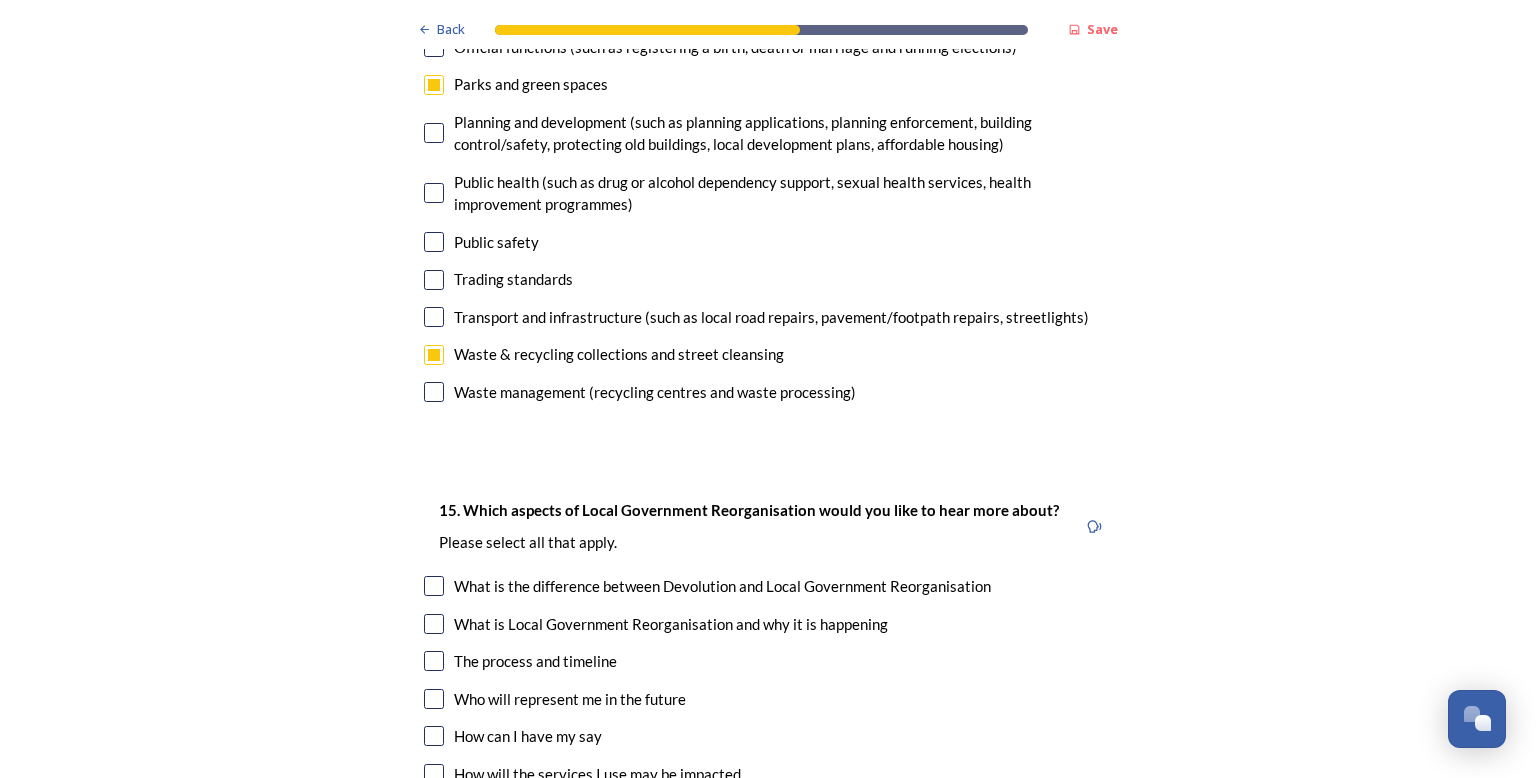 click at bounding box center (434, 586) 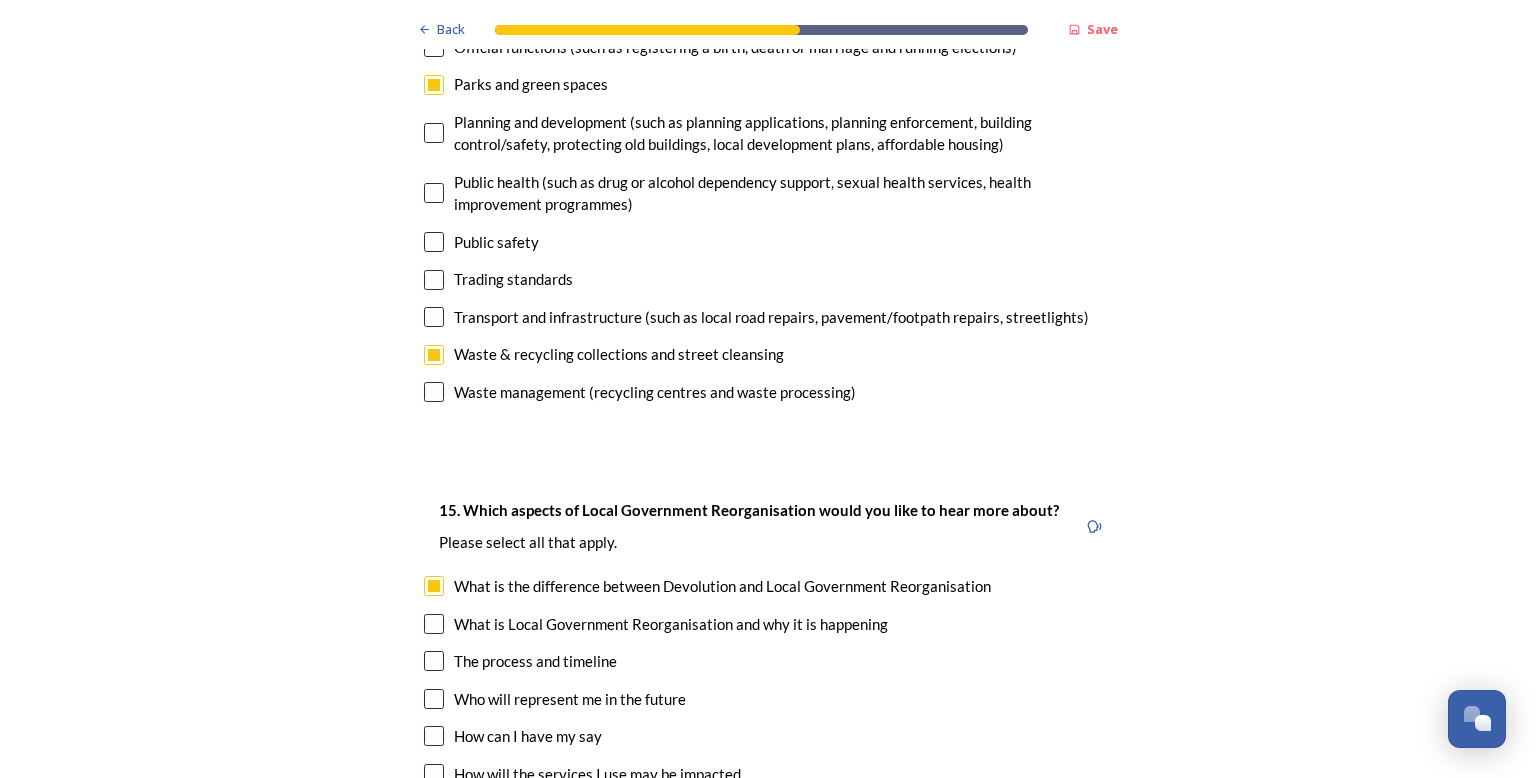 click at bounding box center (434, 661) 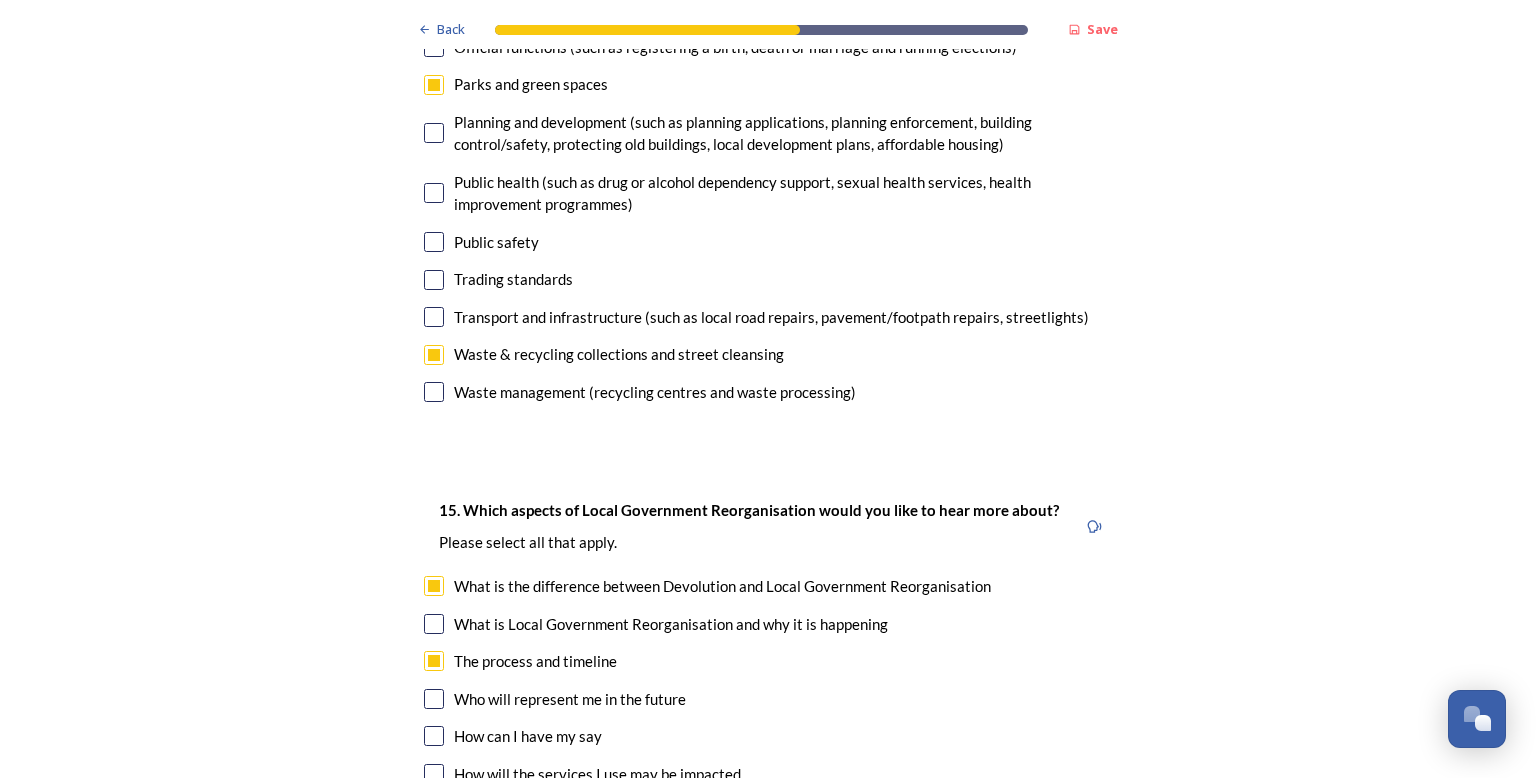 click at bounding box center [434, 699] 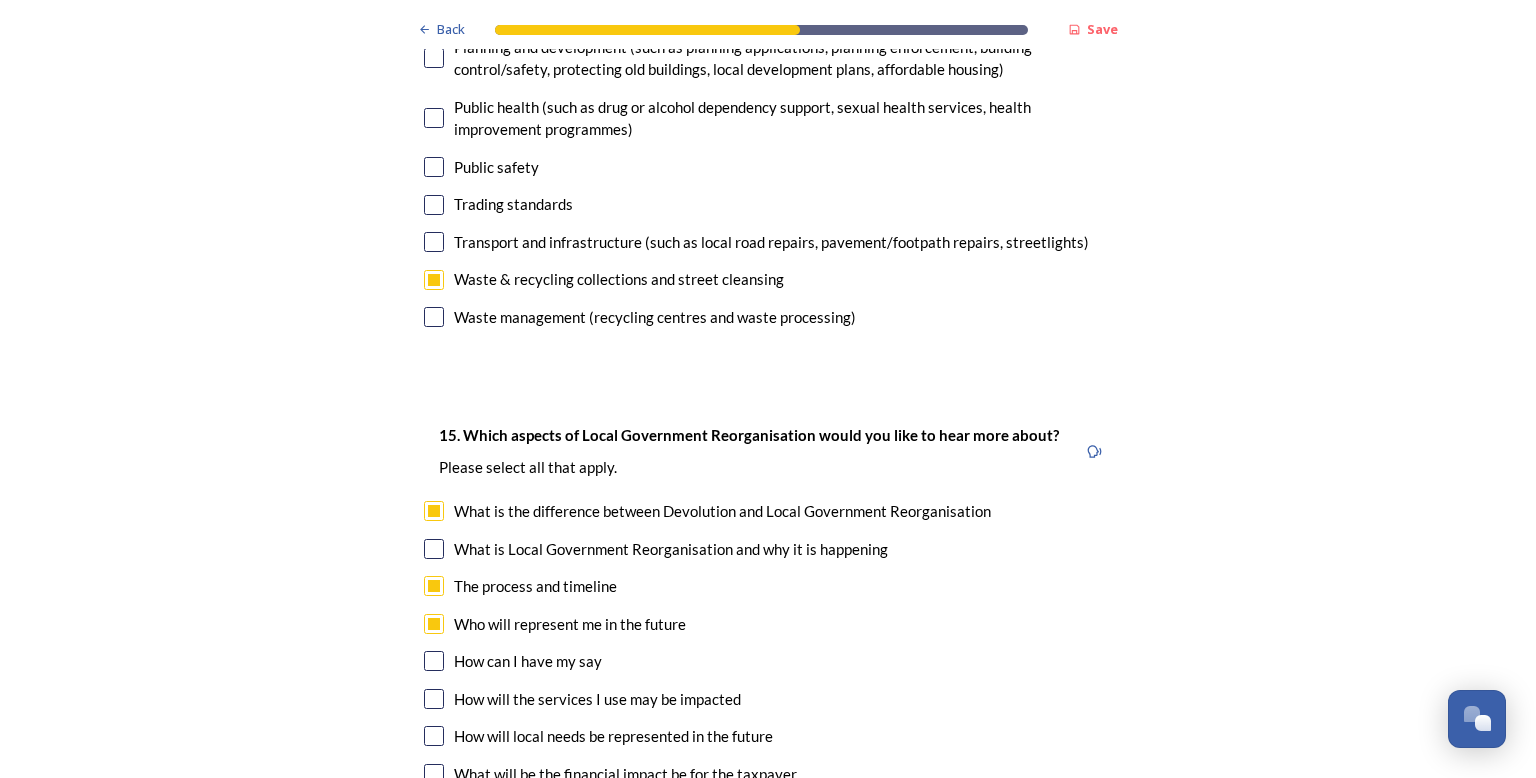 scroll, scrollTop: 5388, scrollLeft: 0, axis: vertical 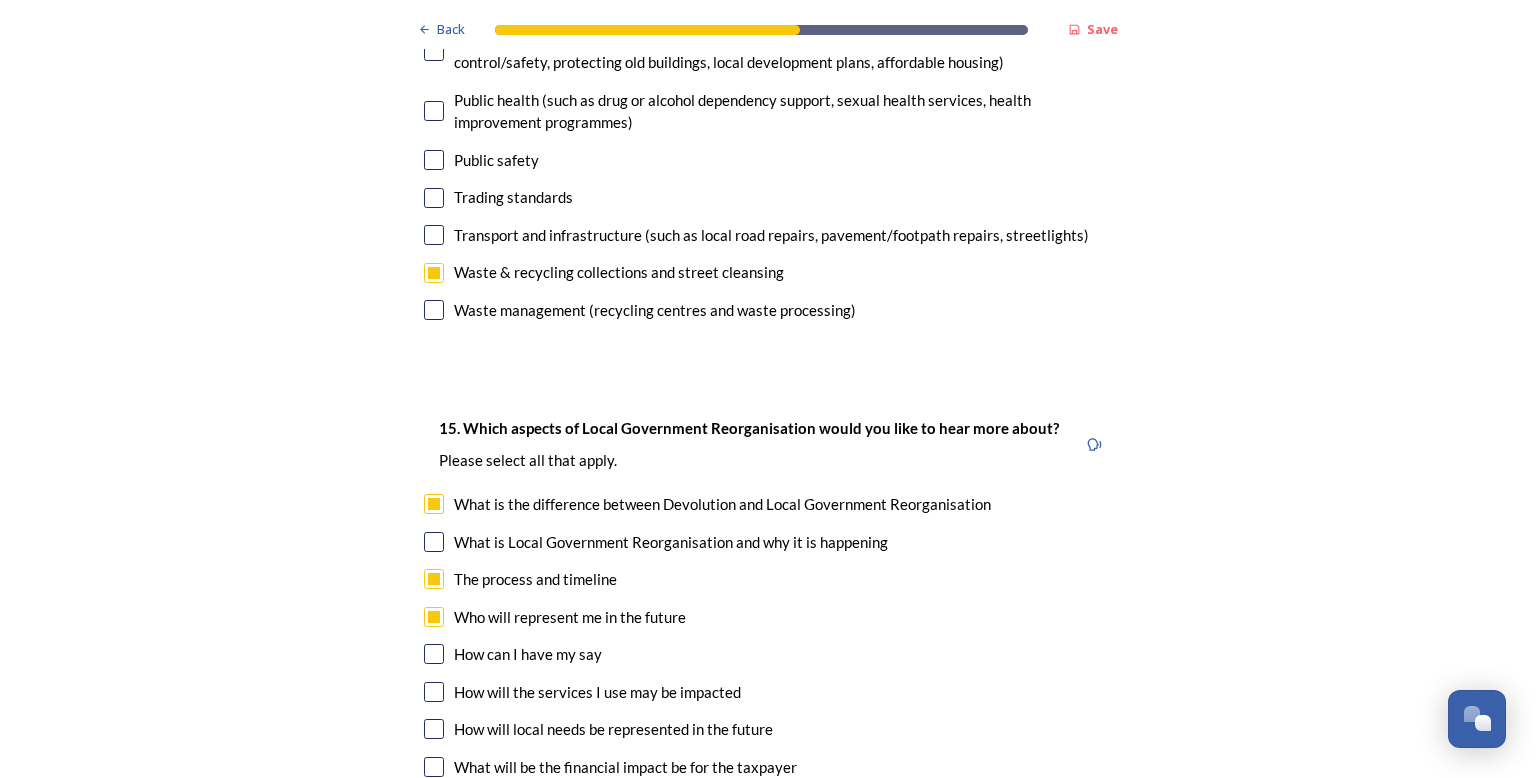 click at bounding box center (434, 692) 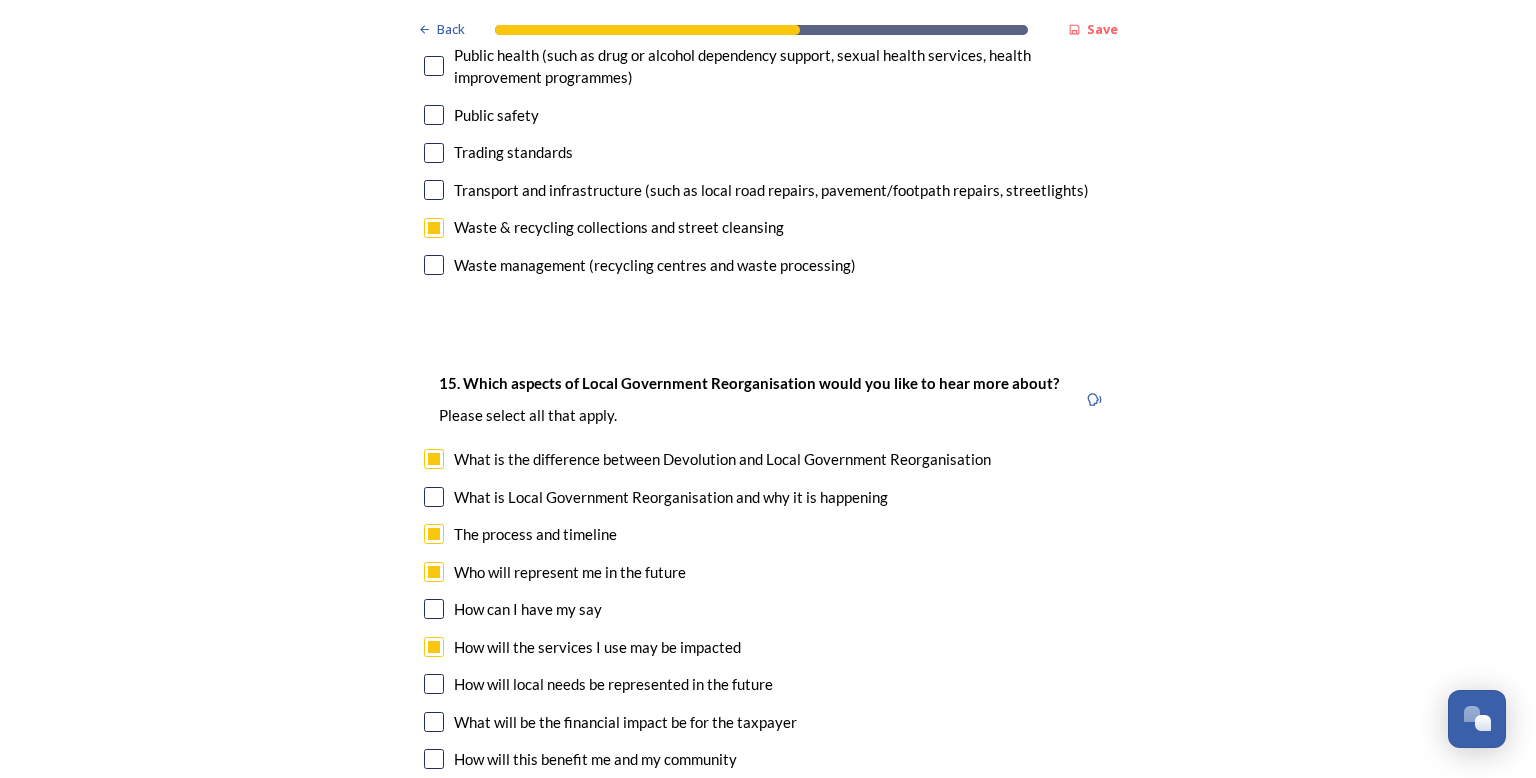 scroll, scrollTop: 5434, scrollLeft: 0, axis: vertical 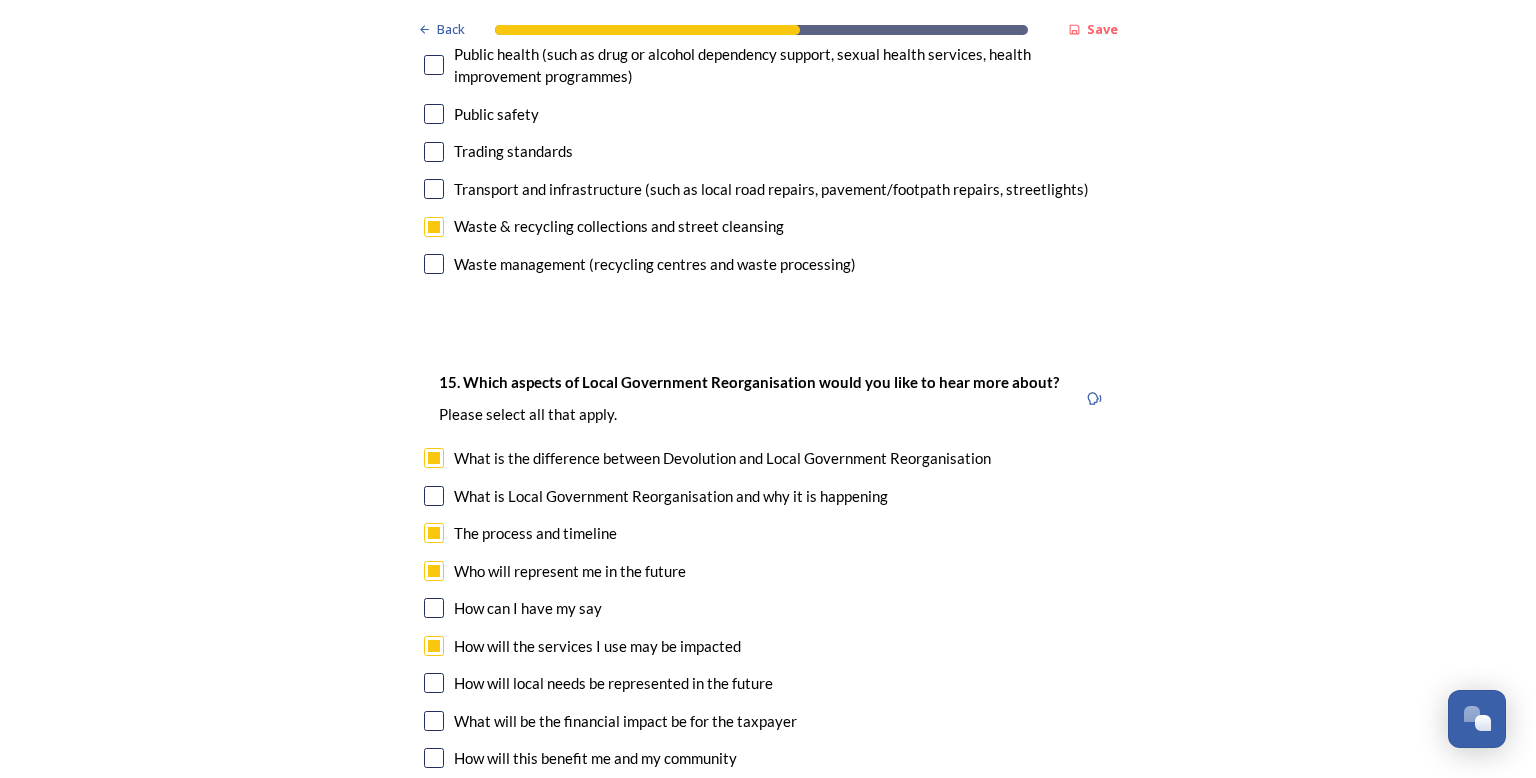 click at bounding box center (434, 721) 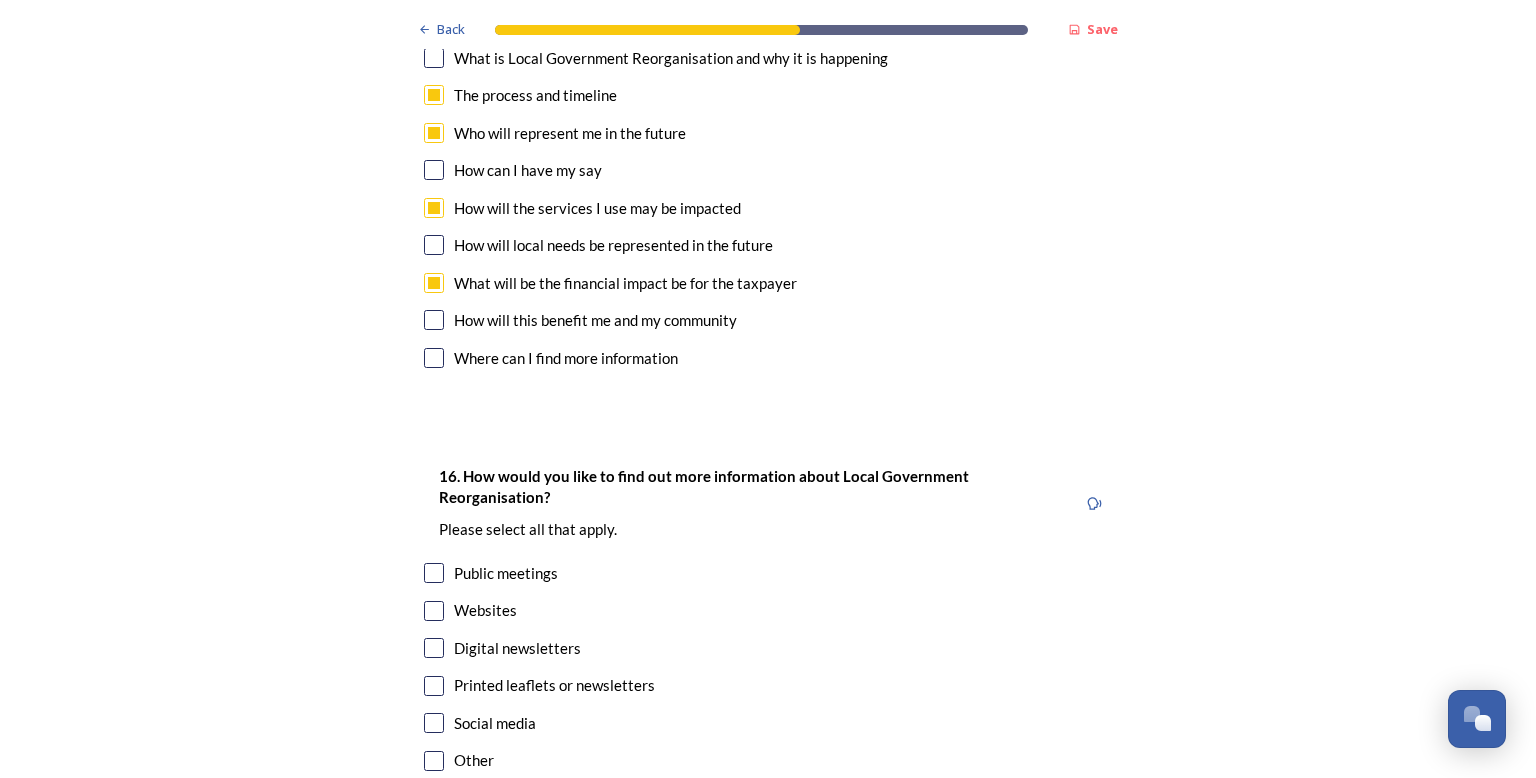 scroll, scrollTop: 5926, scrollLeft: 0, axis: vertical 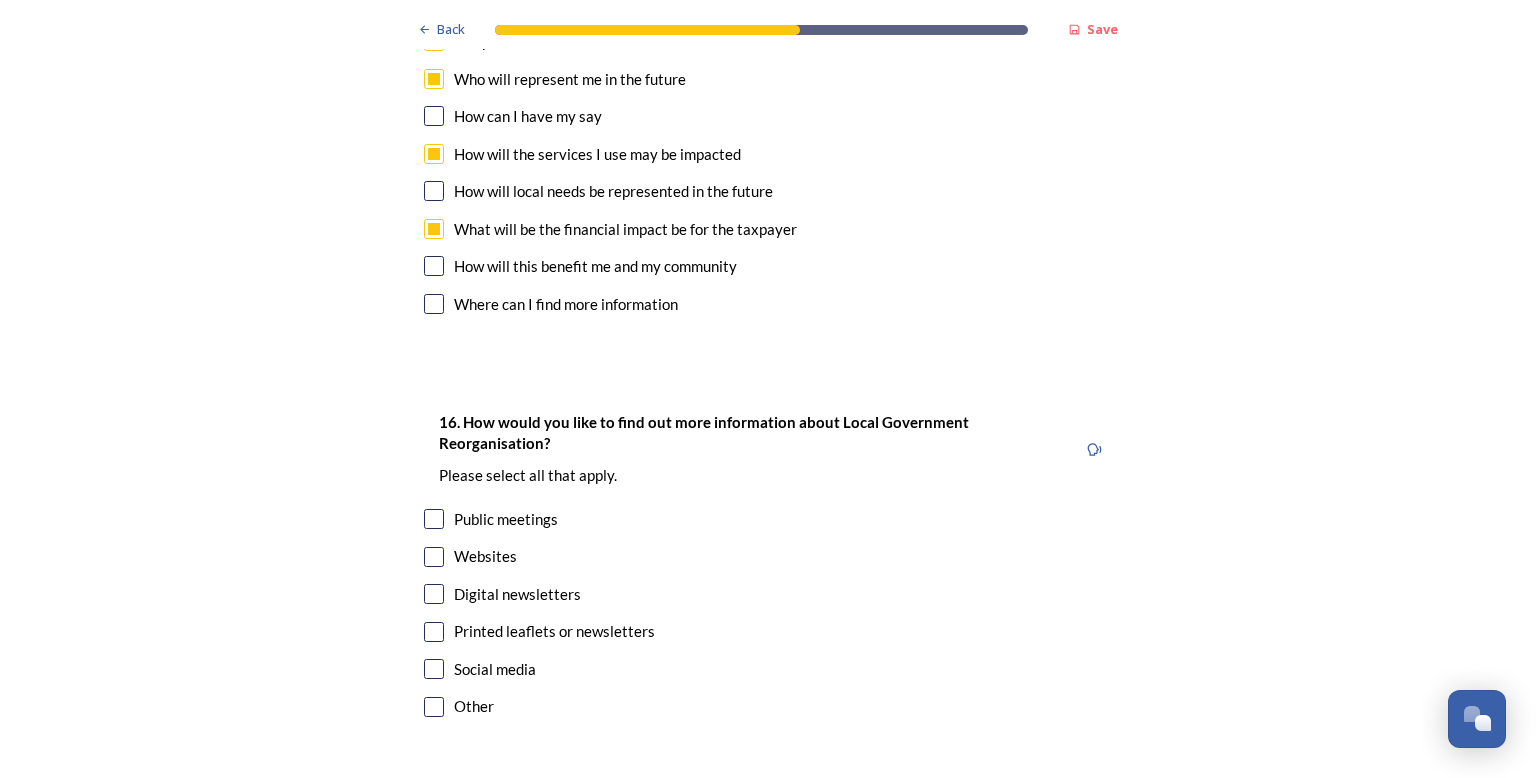 click at bounding box center (434, 594) 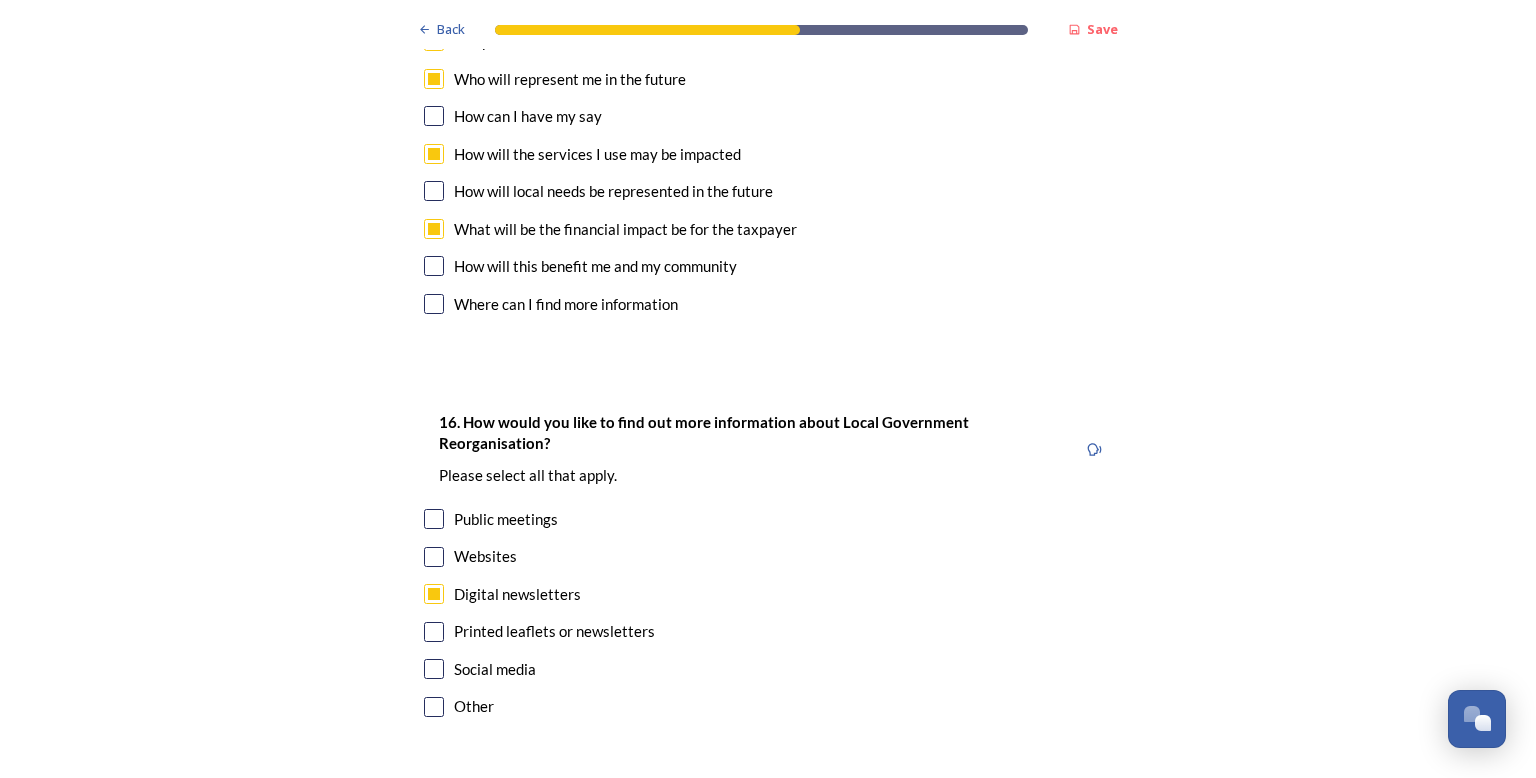 click at bounding box center [434, 557] 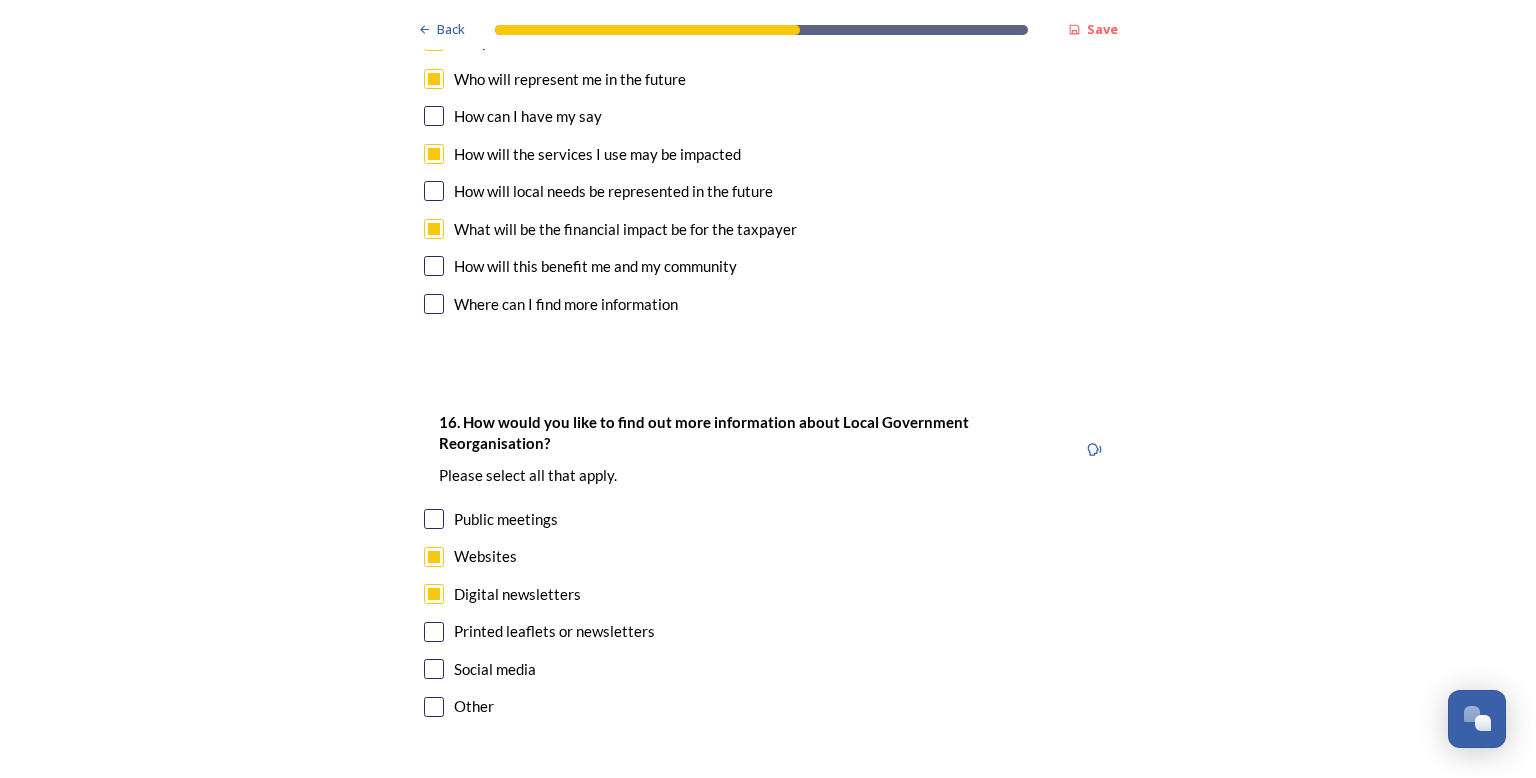 click at bounding box center [434, 632] 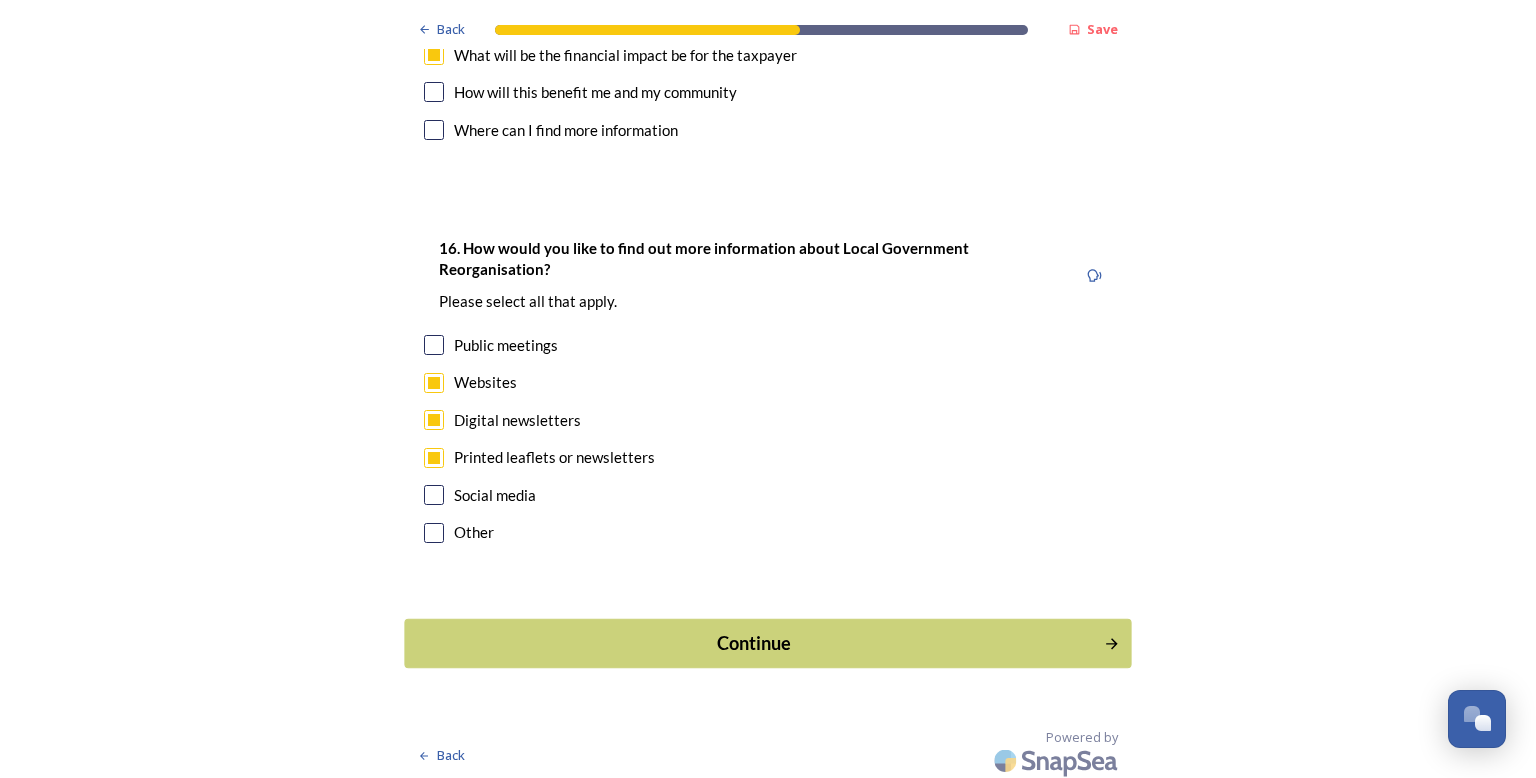 scroll, scrollTop: 6105, scrollLeft: 0, axis: vertical 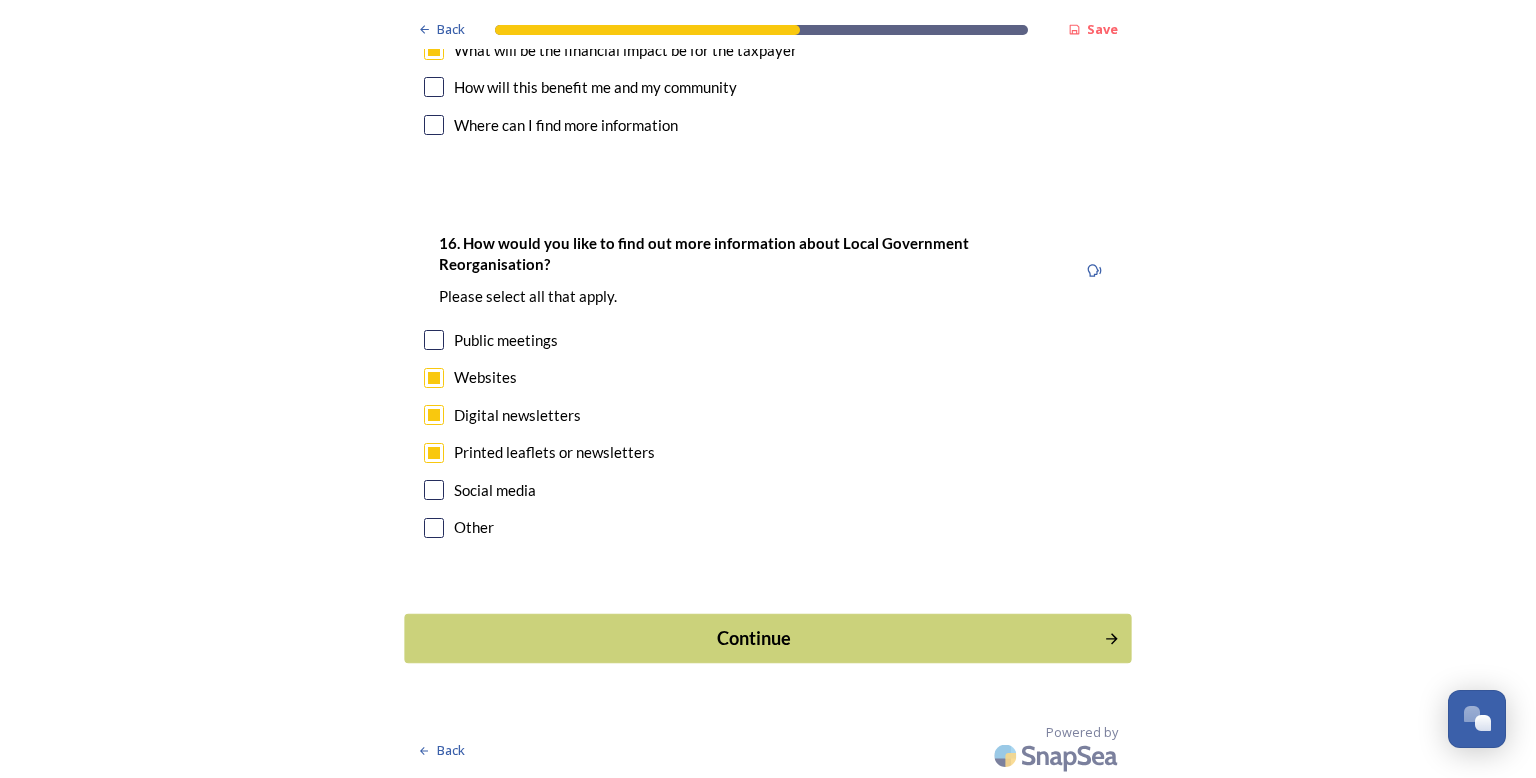 click on "Continue" at bounding box center [754, 638] 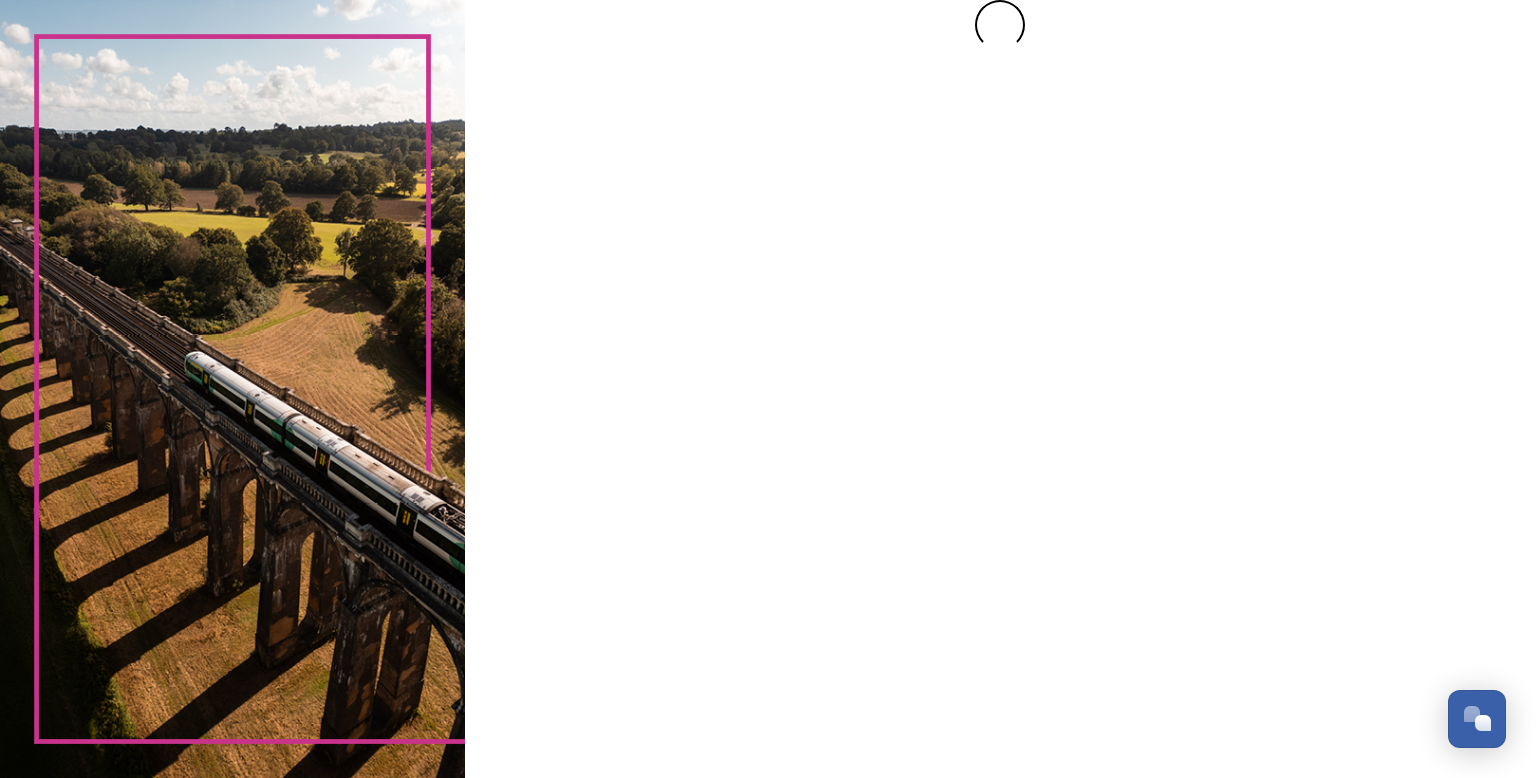 scroll, scrollTop: 0, scrollLeft: 0, axis: both 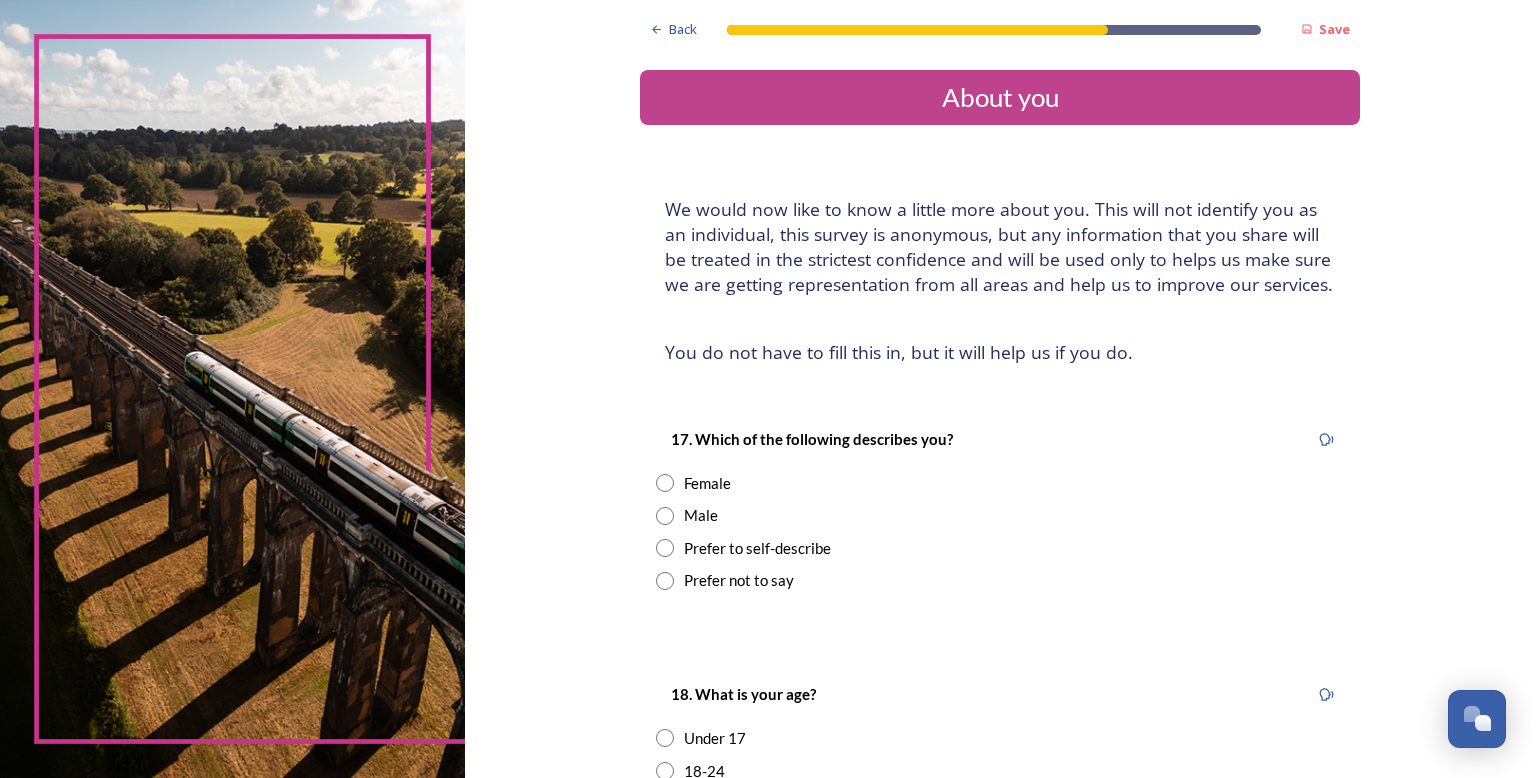 click at bounding box center [665, 483] 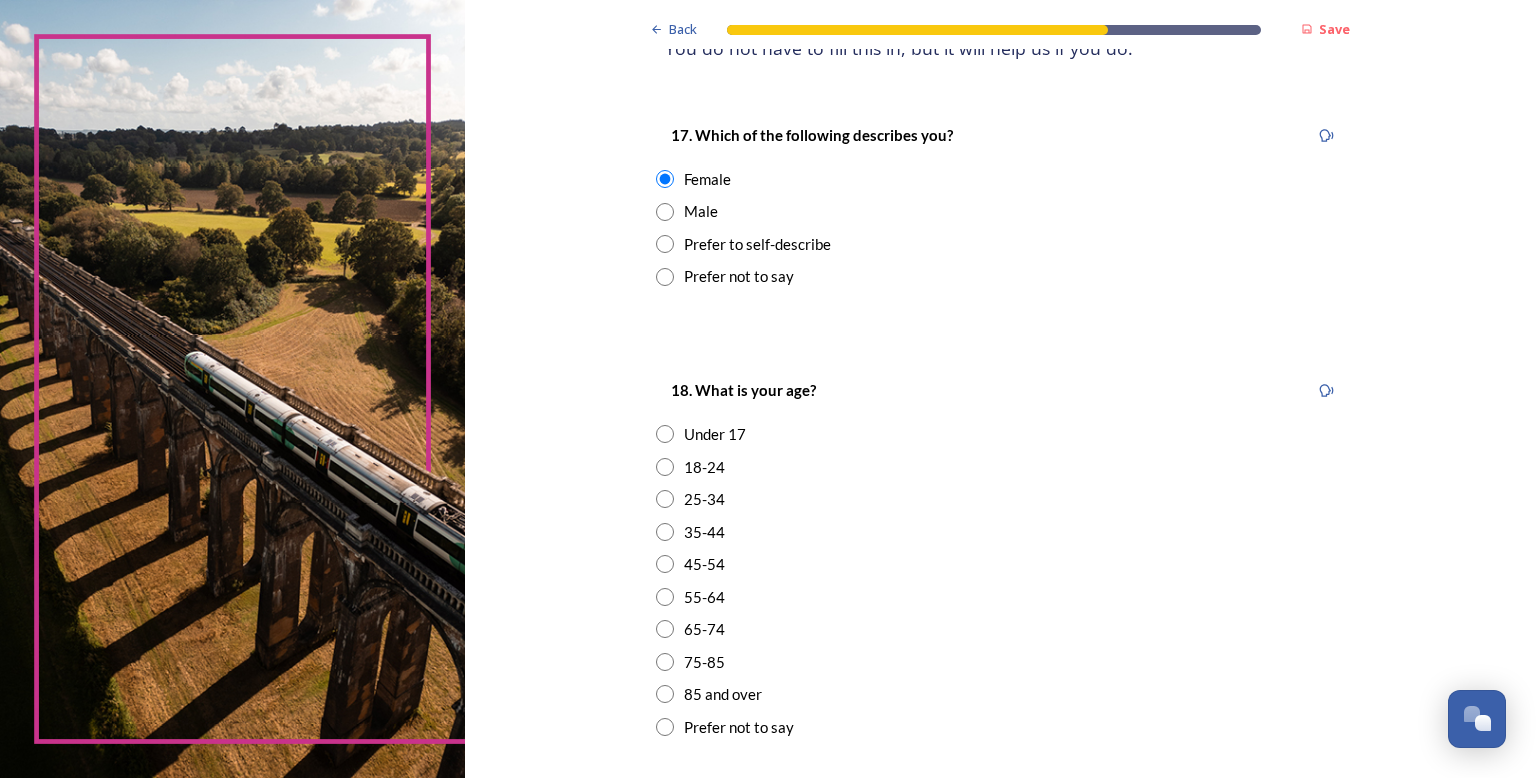scroll, scrollTop: 316, scrollLeft: 0, axis: vertical 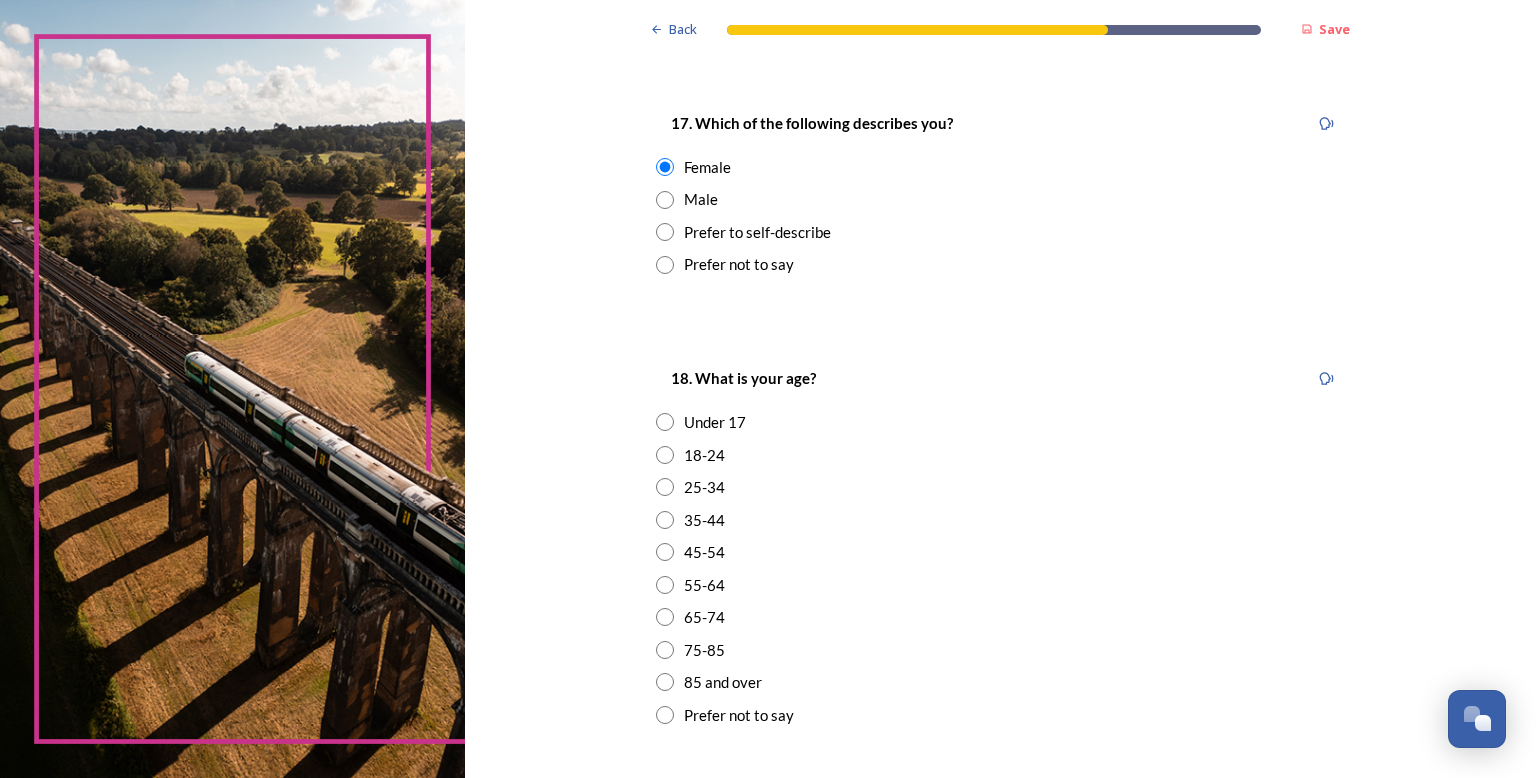 click at bounding box center [665, 650] 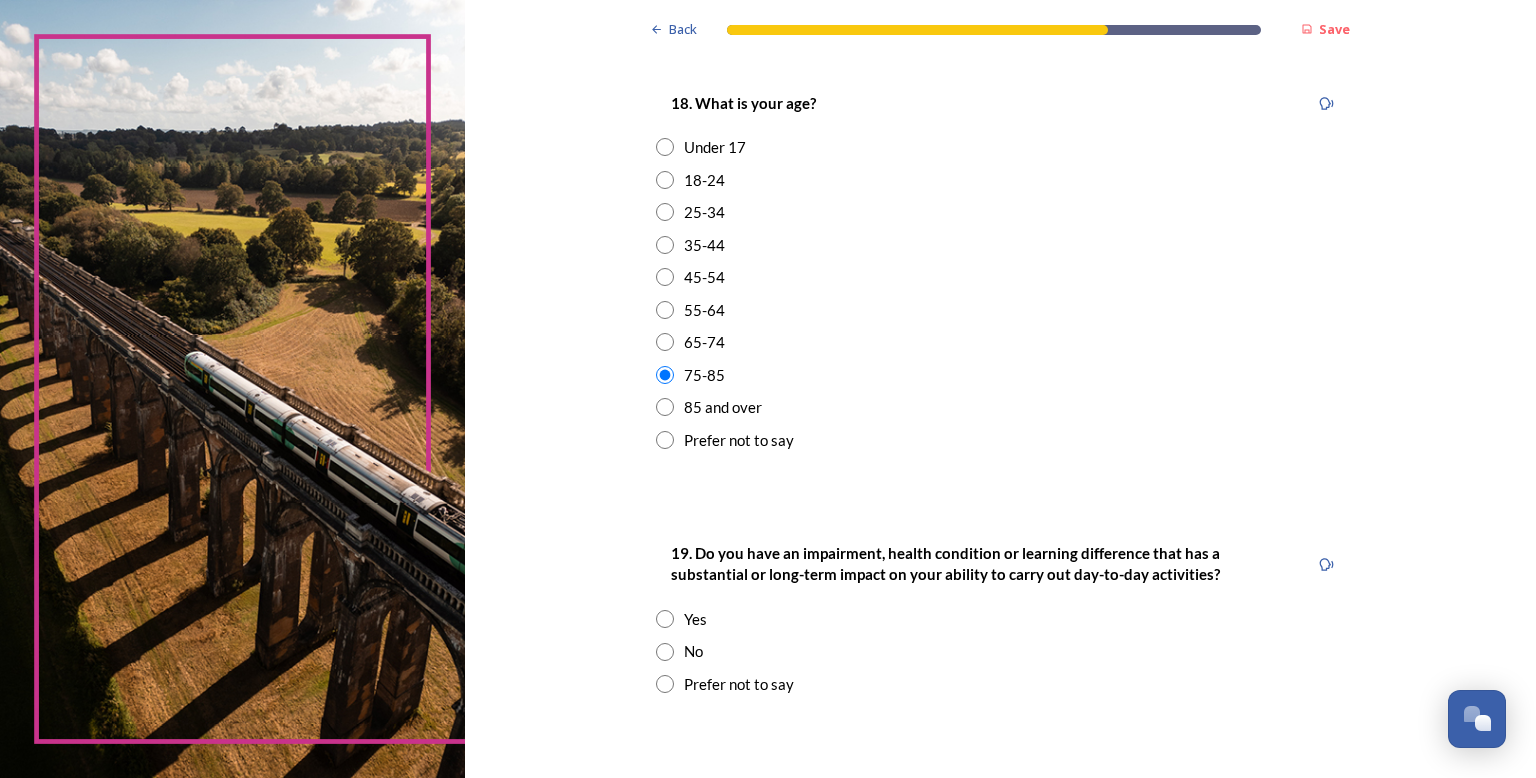 scroll, scrollTop: 623, scrollLeft: 0, axis: vertical 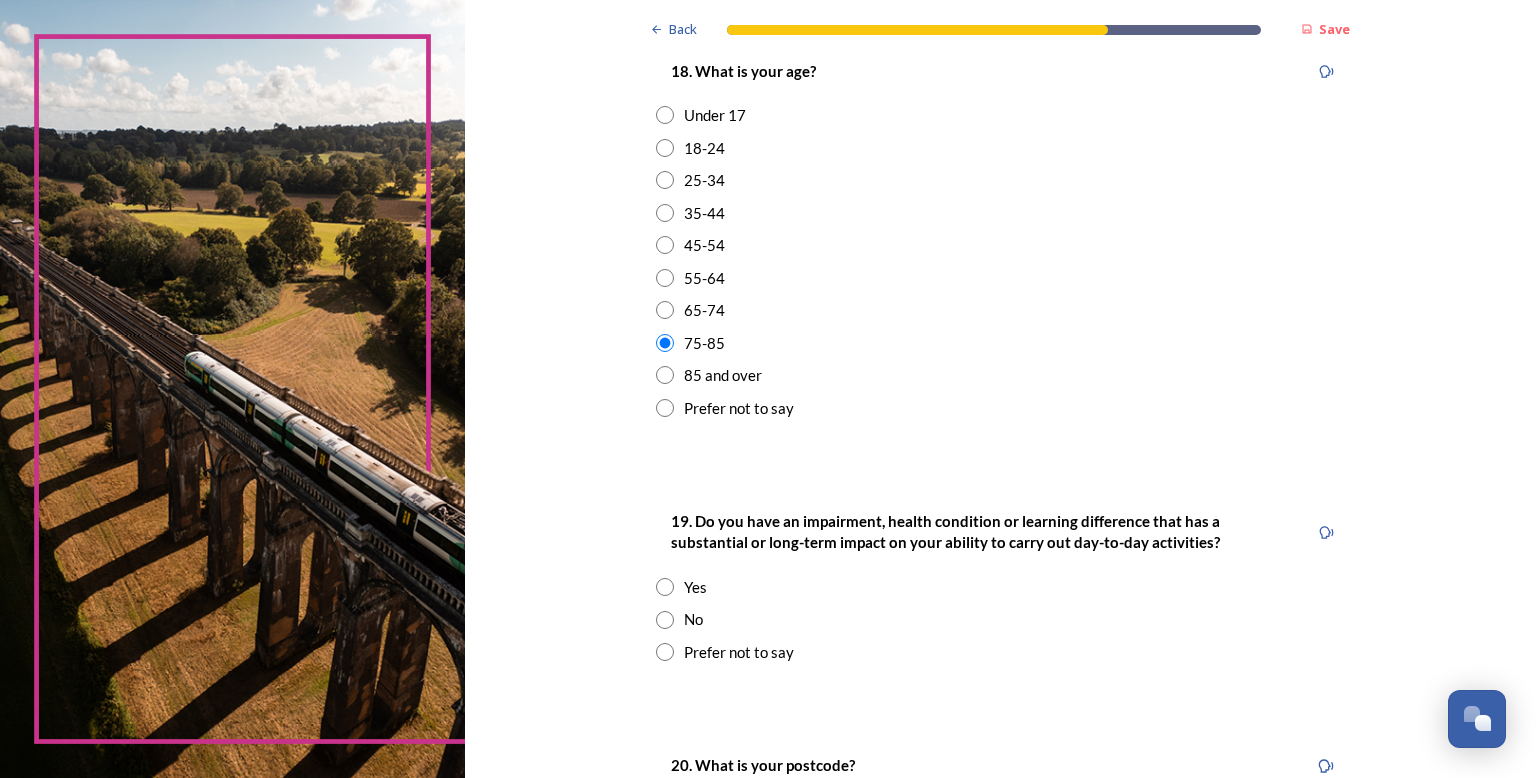 click at bounding box center [665, 587] 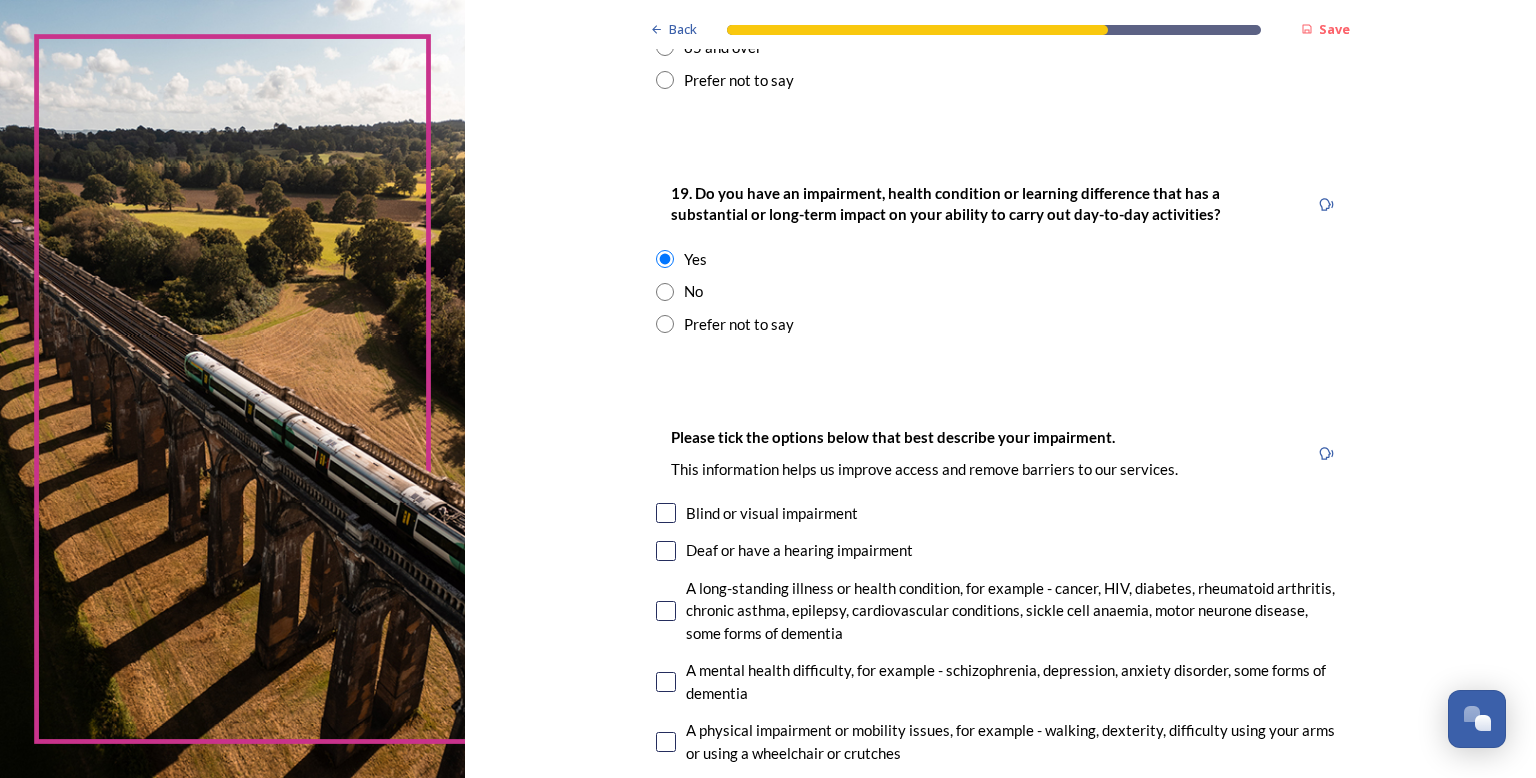 scroll, scrollTop: 980, scrollLeft: 0, axis: vertical 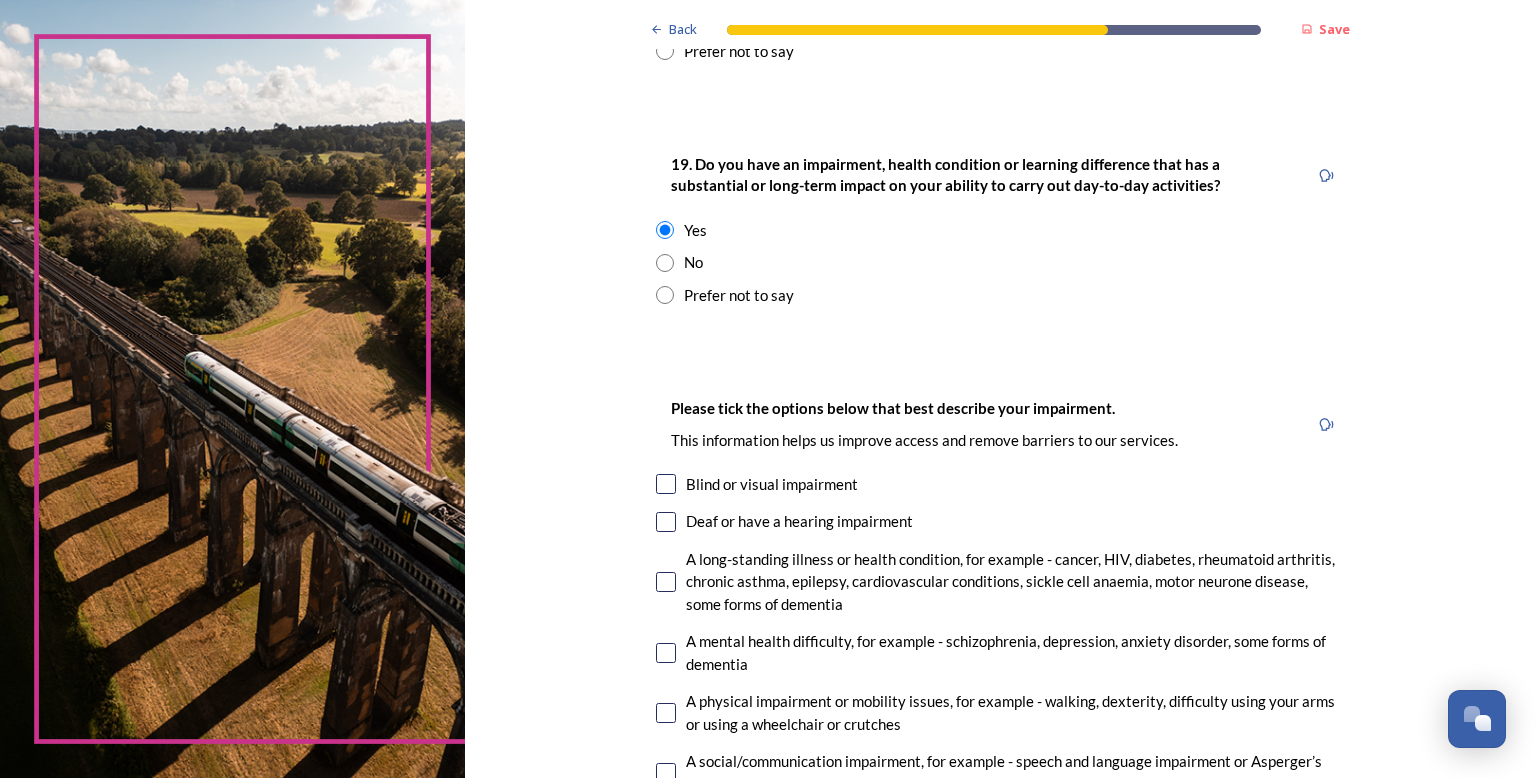 click at bounding box center (666, 653) 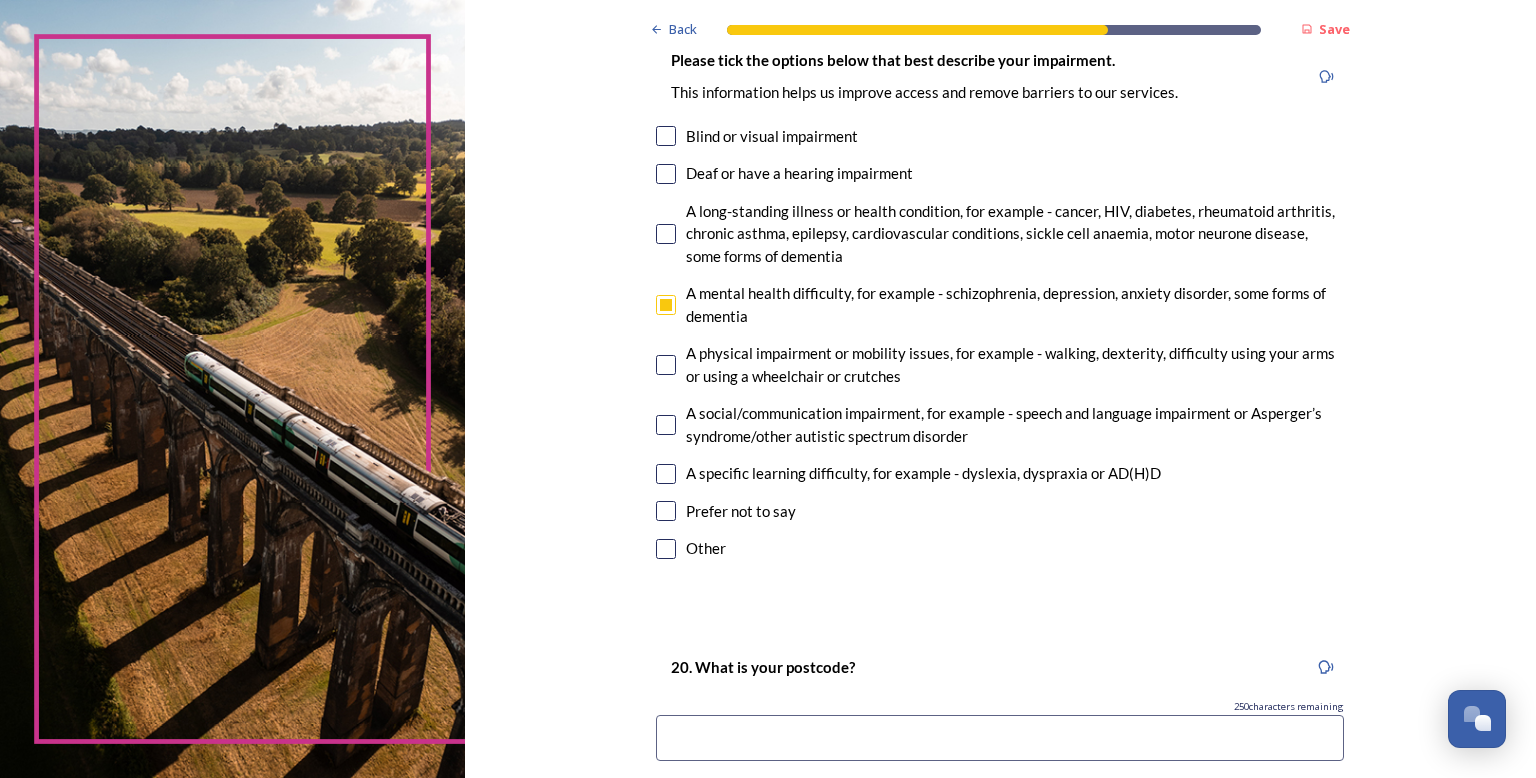 scroll, scrollTop: 1404, scrollLeft: 0, axis: vertical 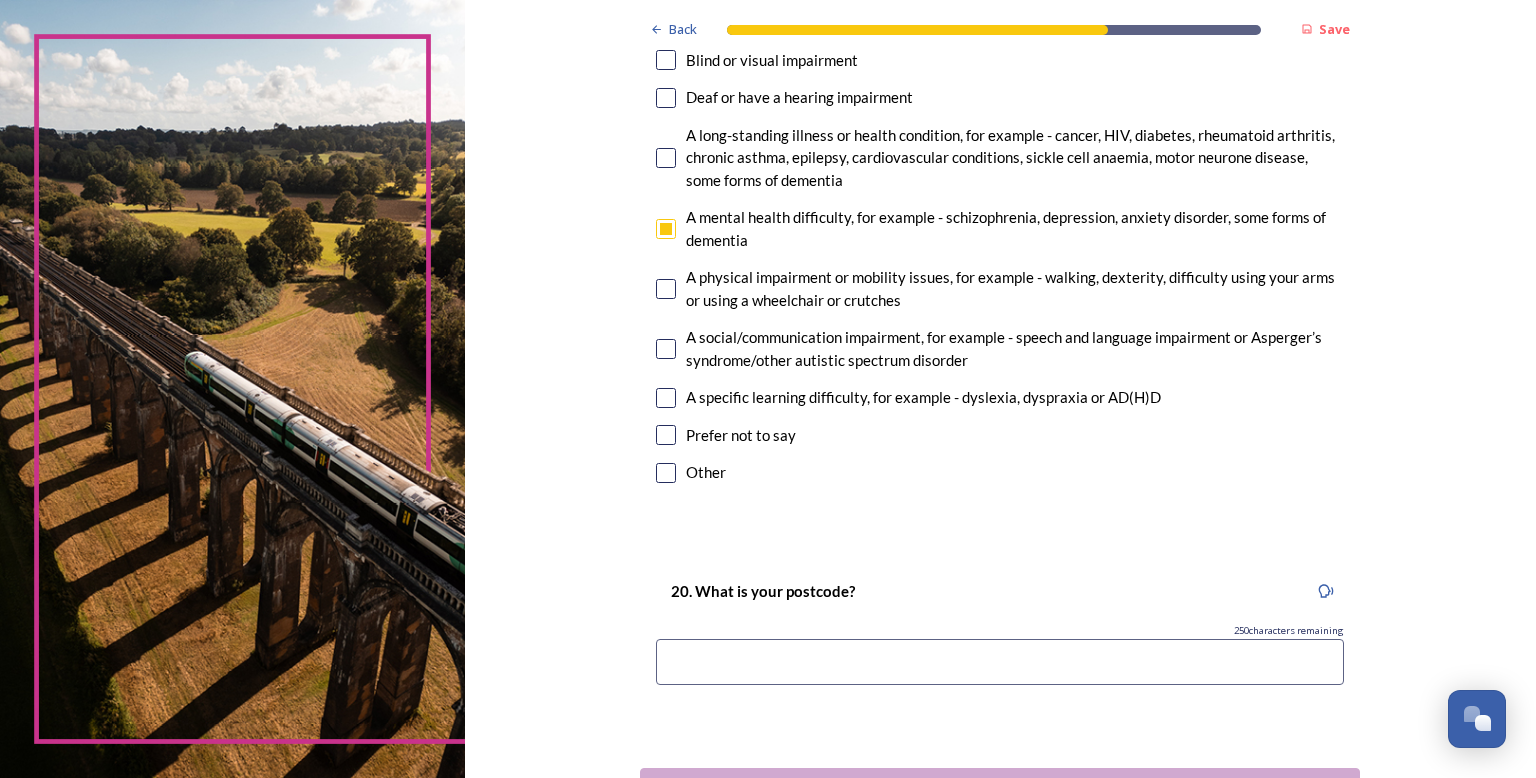 click at bounding box center [1000, 662] 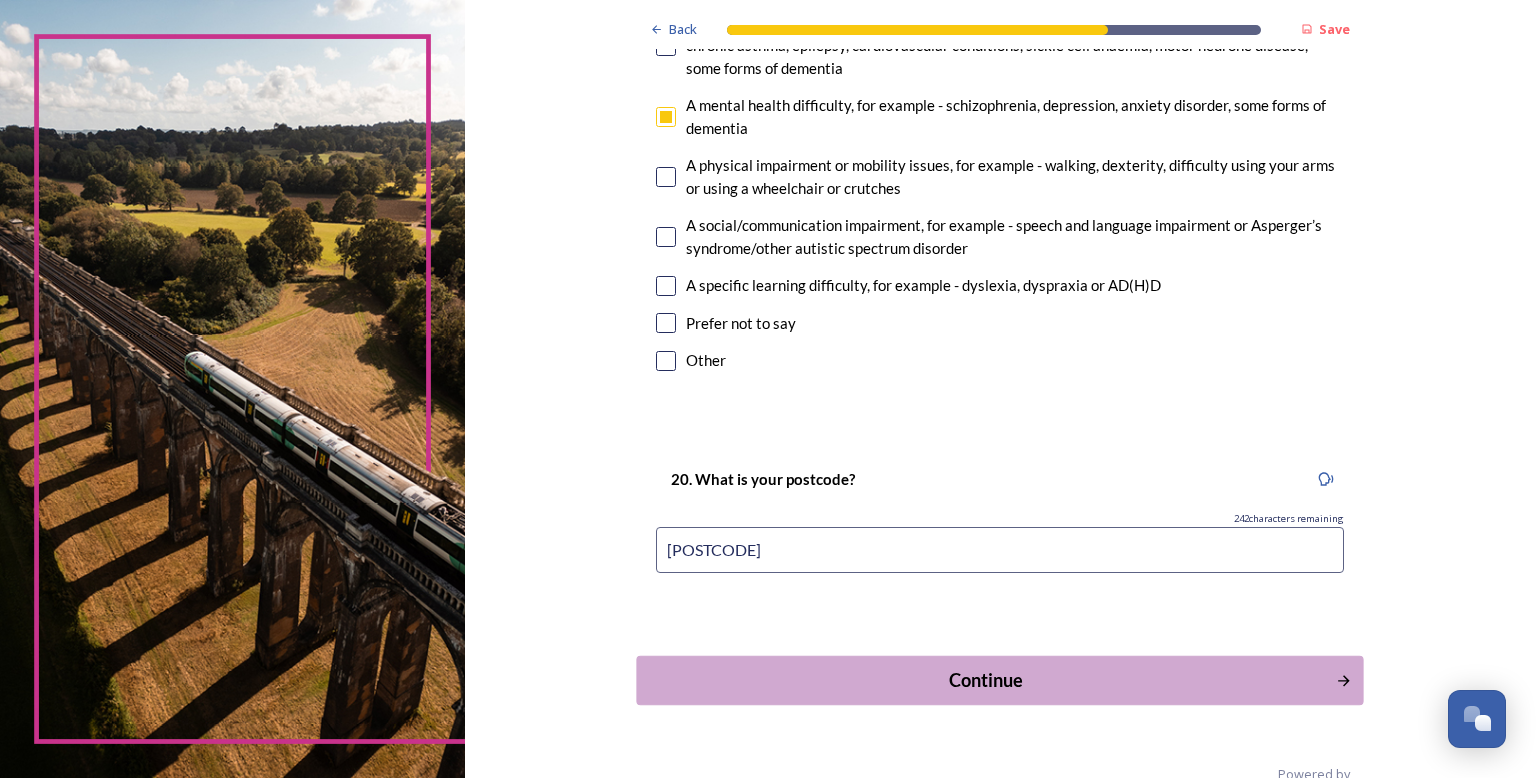 scroll, scrollTop: 1520, scrollLeft: 0, axis: vertical 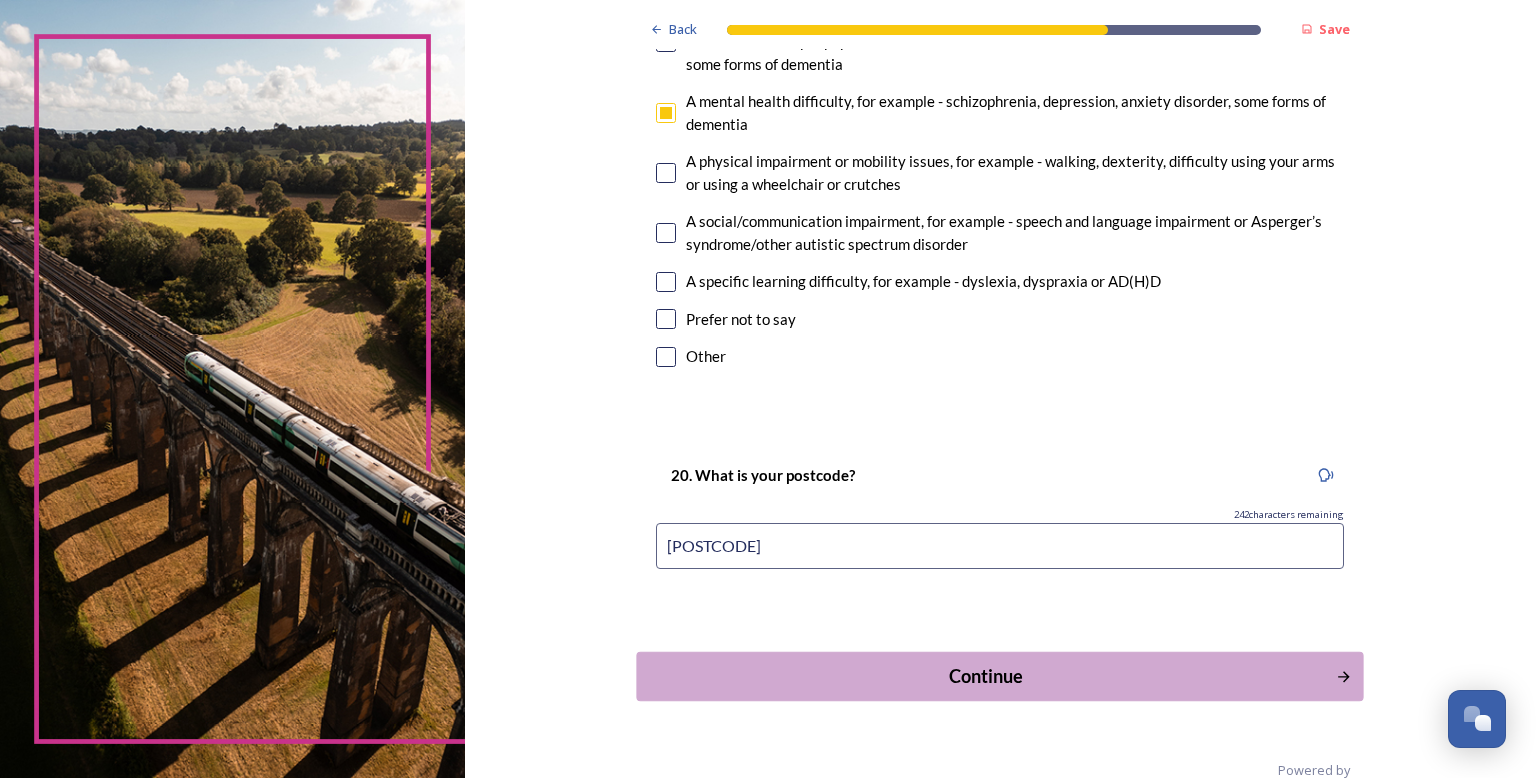 type on "[POSTCODE]" 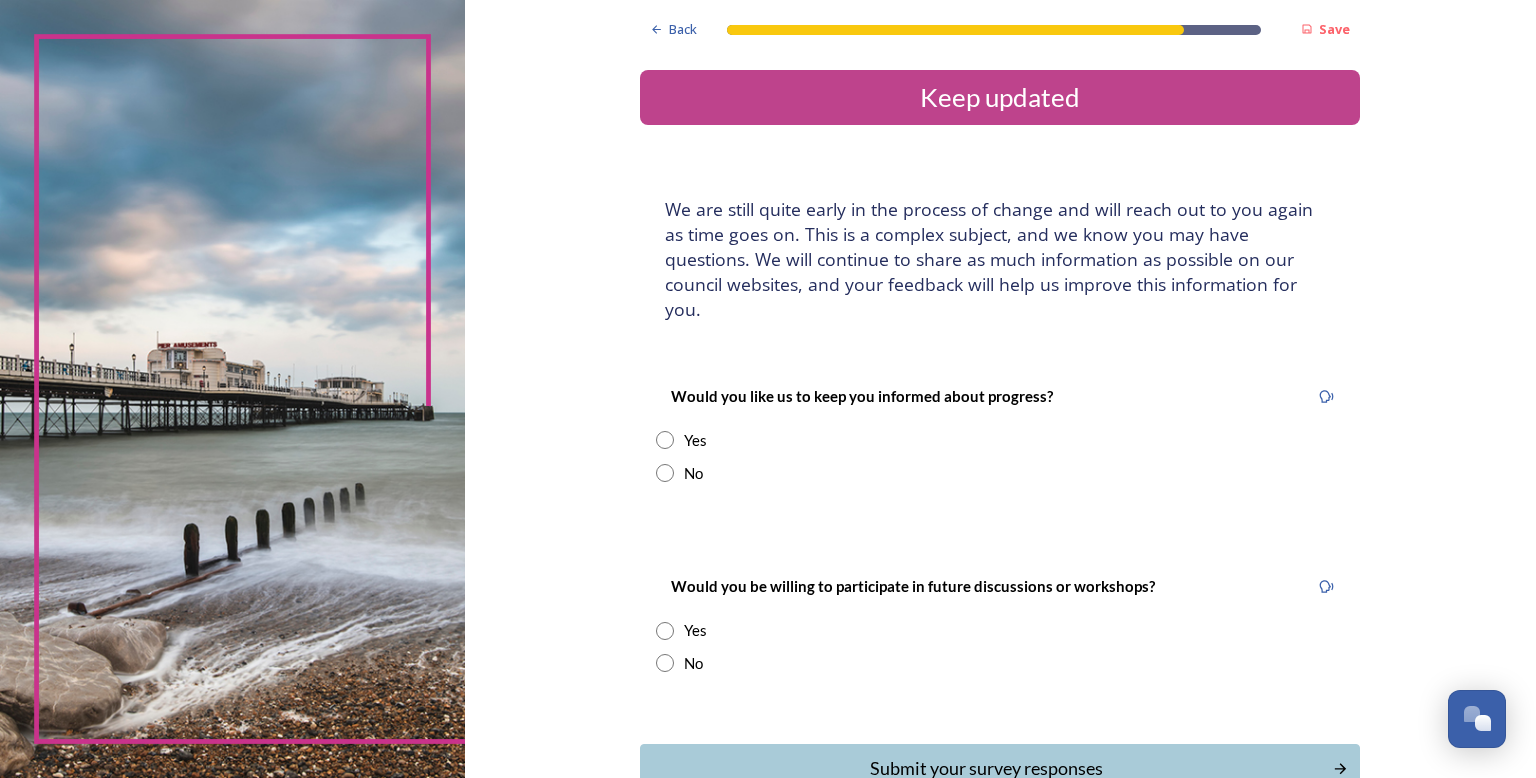 click at bounding box center [665, 440] 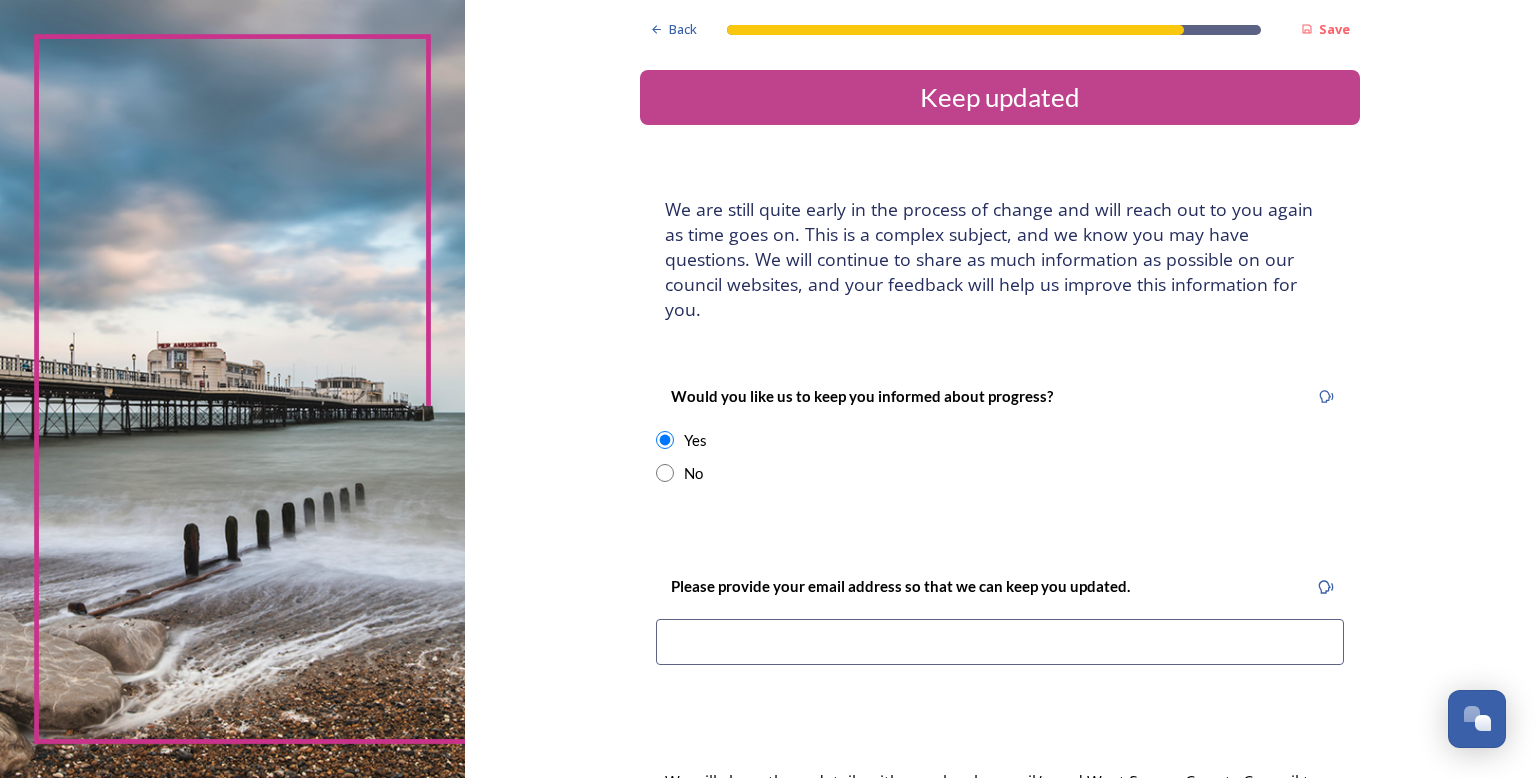 click at bounding box center [1000, 642] 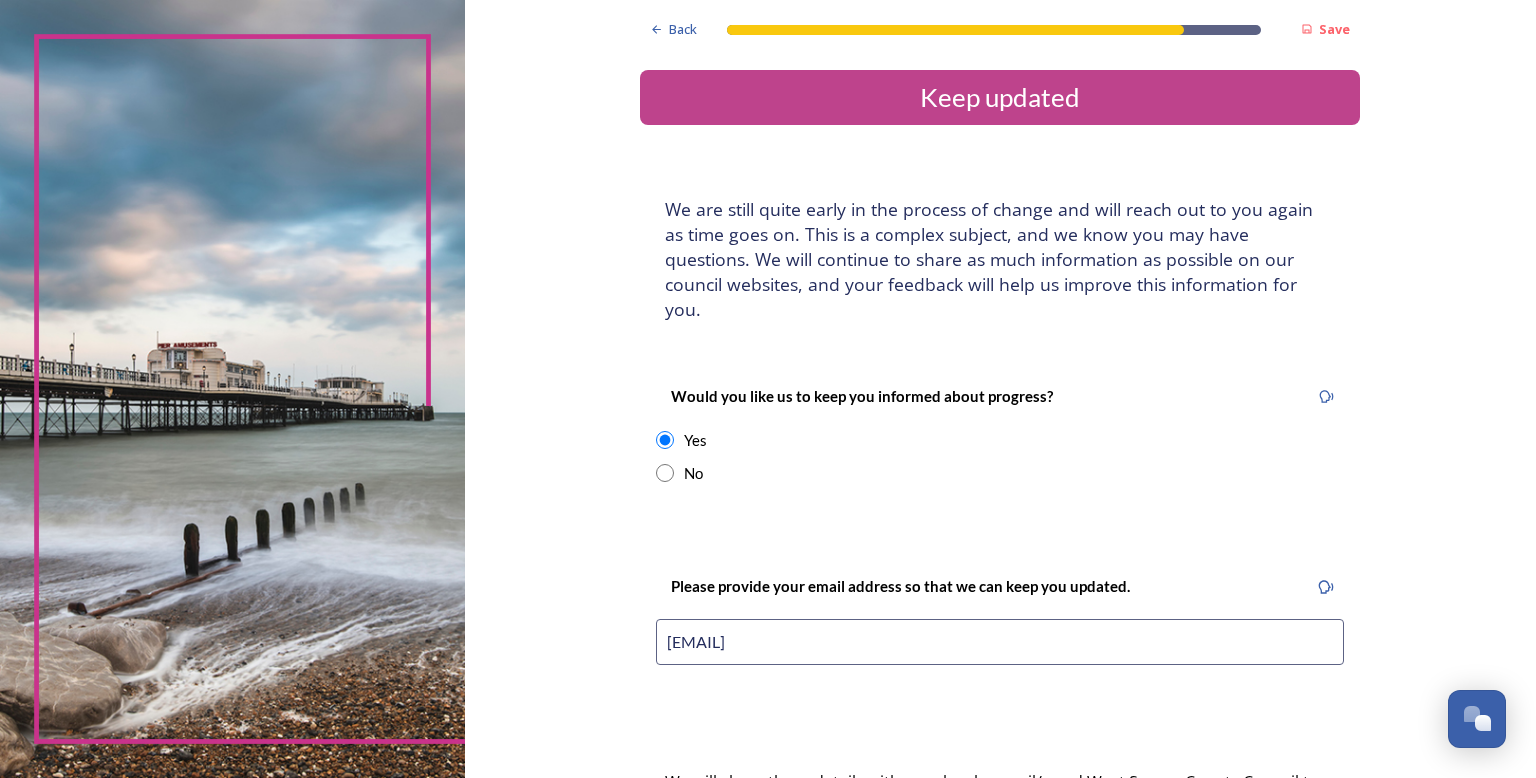 click on "Back Save Keep updated We are still quite early in the process of change and will reach out to you again as time goes on. This is a complex subject, and we know you may have questions. We will continue to share as much information as possible on our council websites, and your feedback will help us improve this information for you. Would you like us to keep you informed about progress? Yes No Please provide your email address so that we can keep you updated. [EMAIL] We will share these details with your local council/s and West Sussex County Council to provide information about Local Government Reorganisation. You can find more information about how this information will be handled here Would you be willing to participate in future discussions or workshops? Yes No Submit your survey responses Back Powered by" at bounding box center (1000, 618) 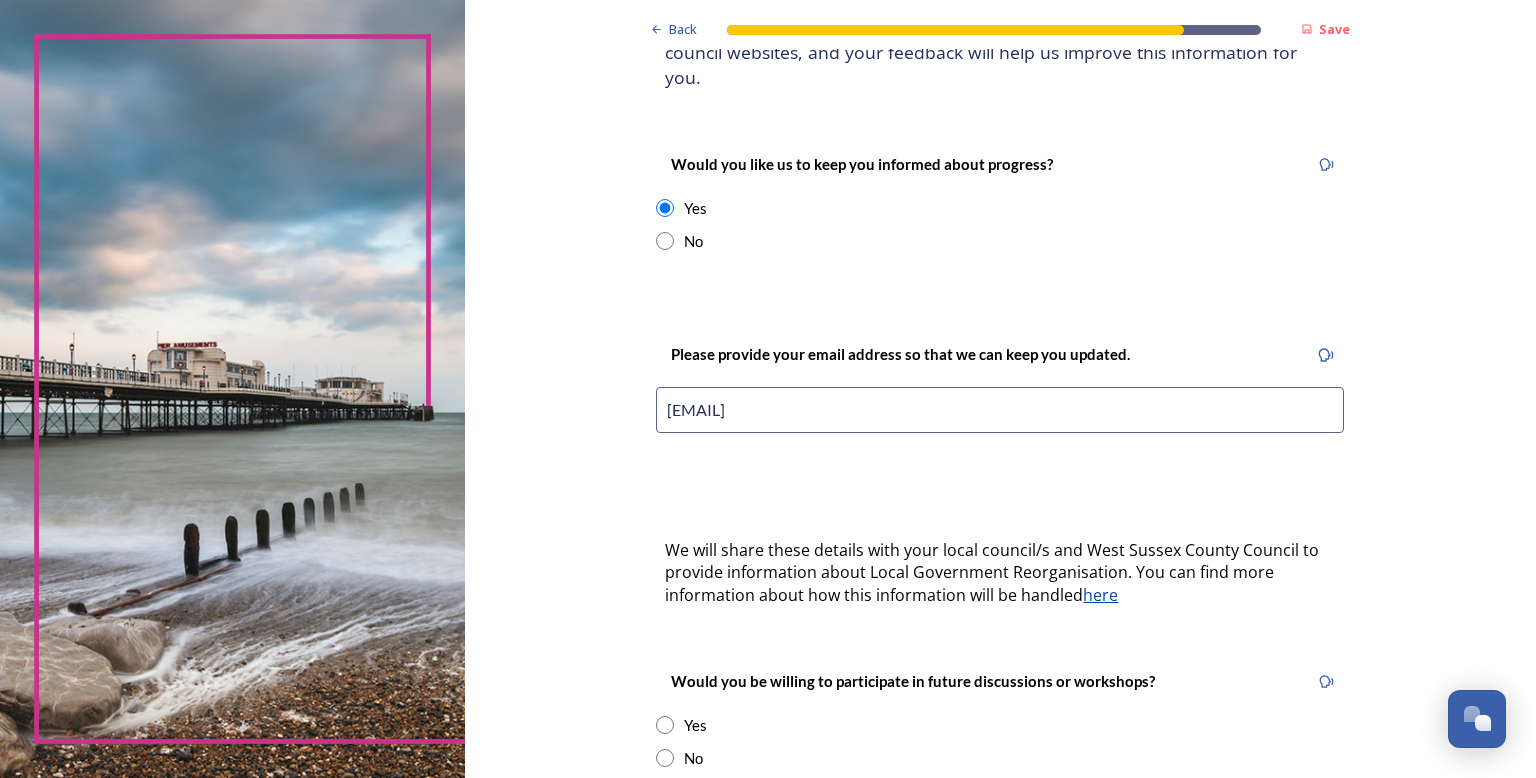 scroll, scrollTop: 240, scrollLeft: 0, axis: vertical 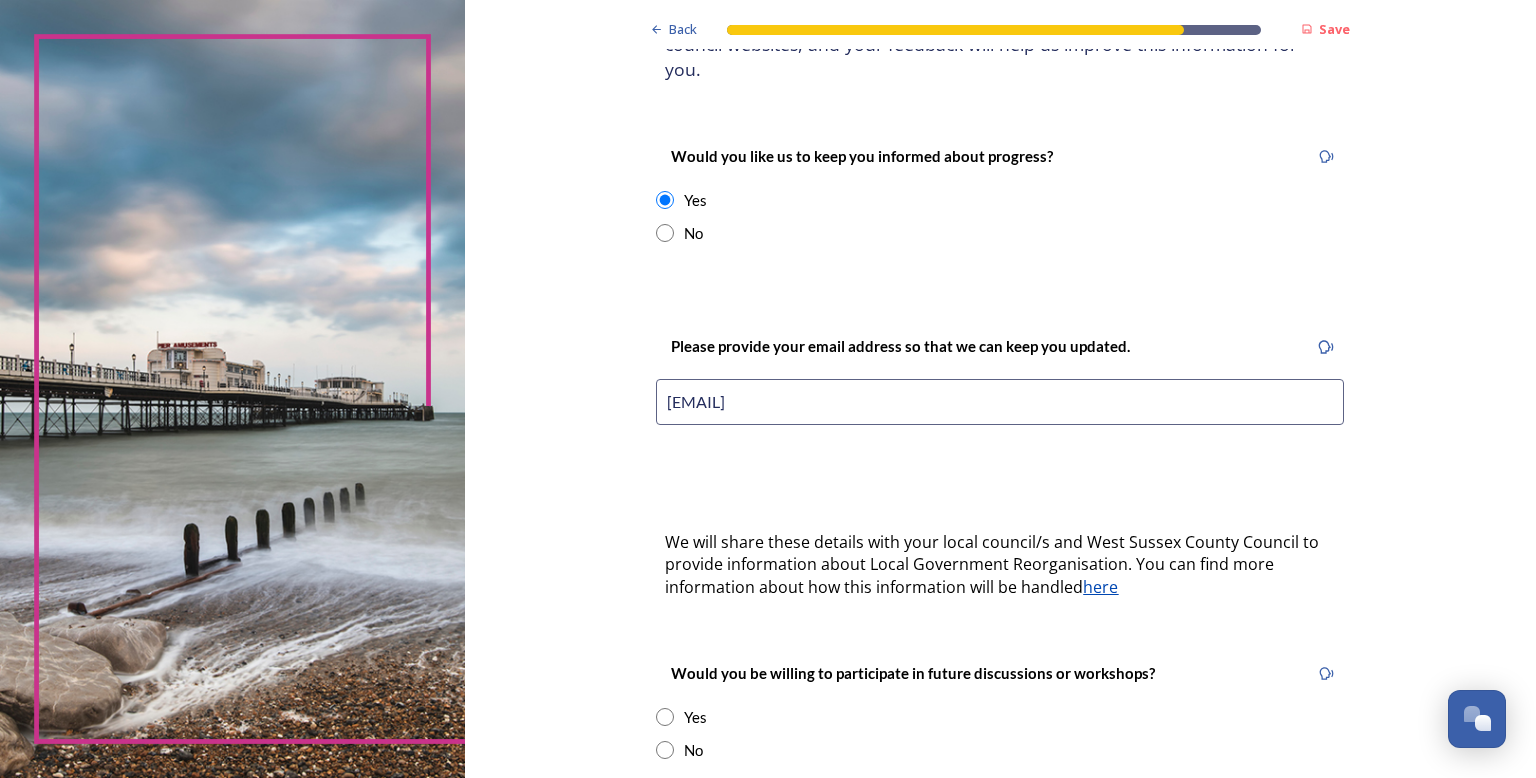 type on "[EMAIL]" 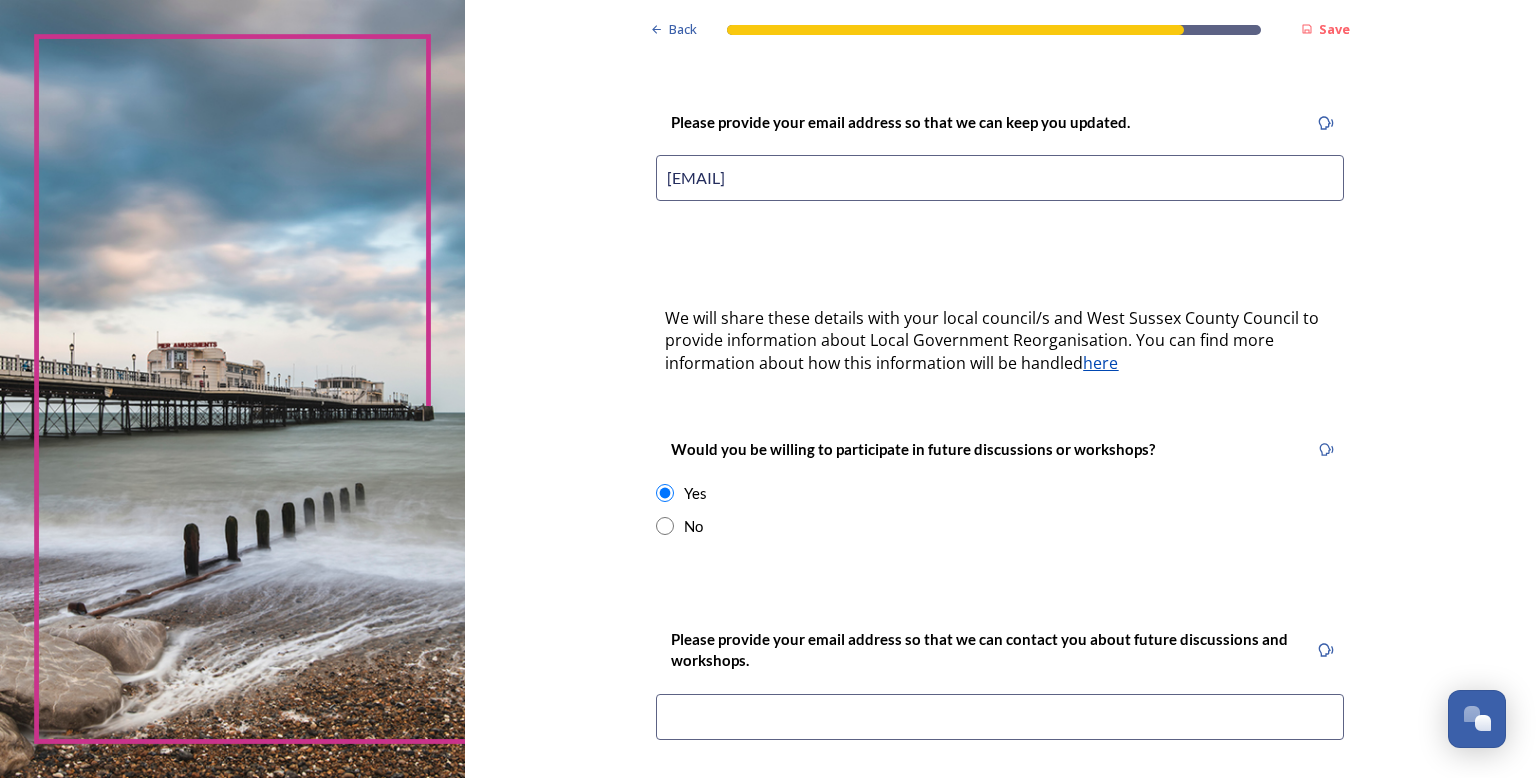scroll, scrollTop: 468, scrollLeft: 0, axis: vertical 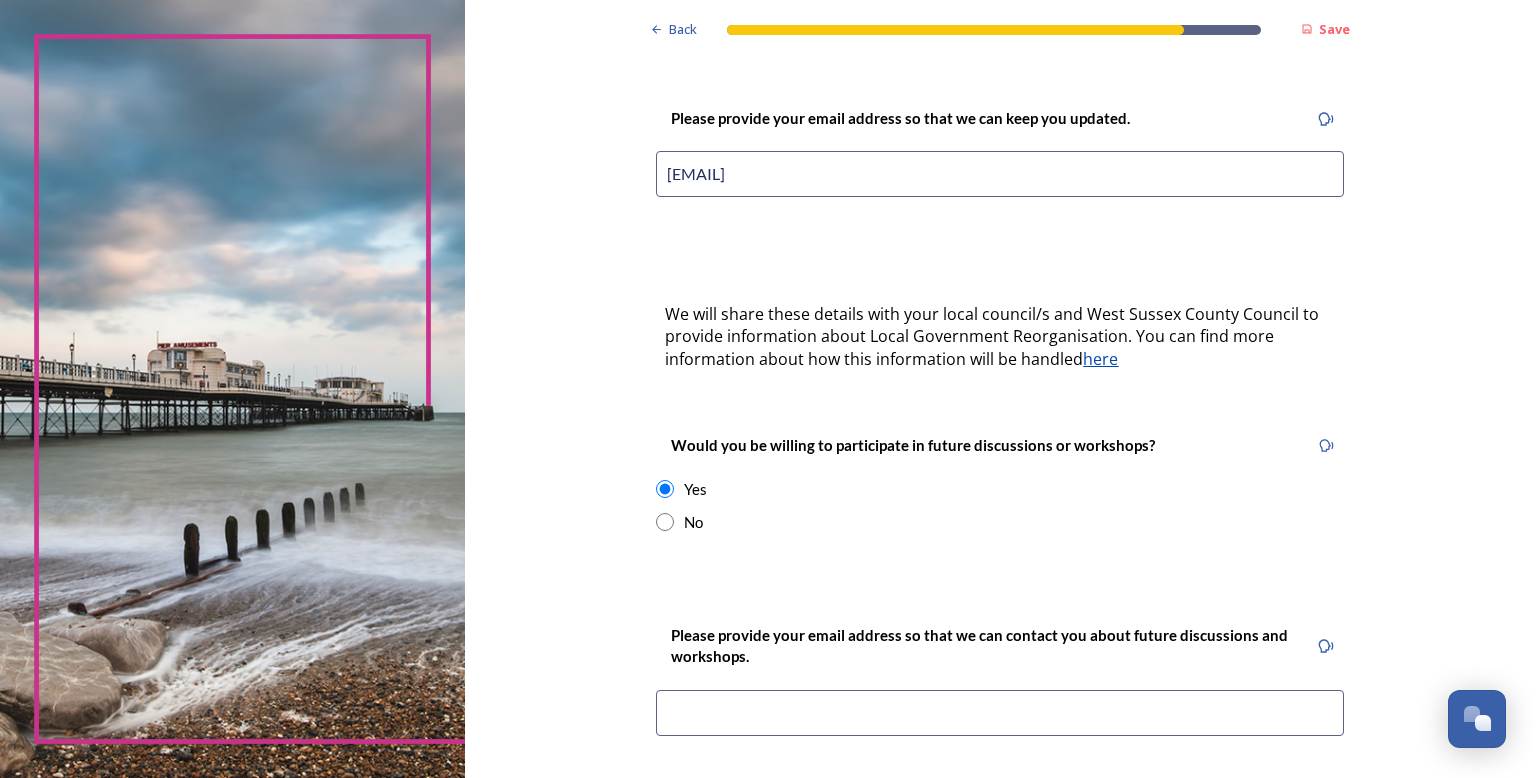 click at bounding box center (1000, 713) 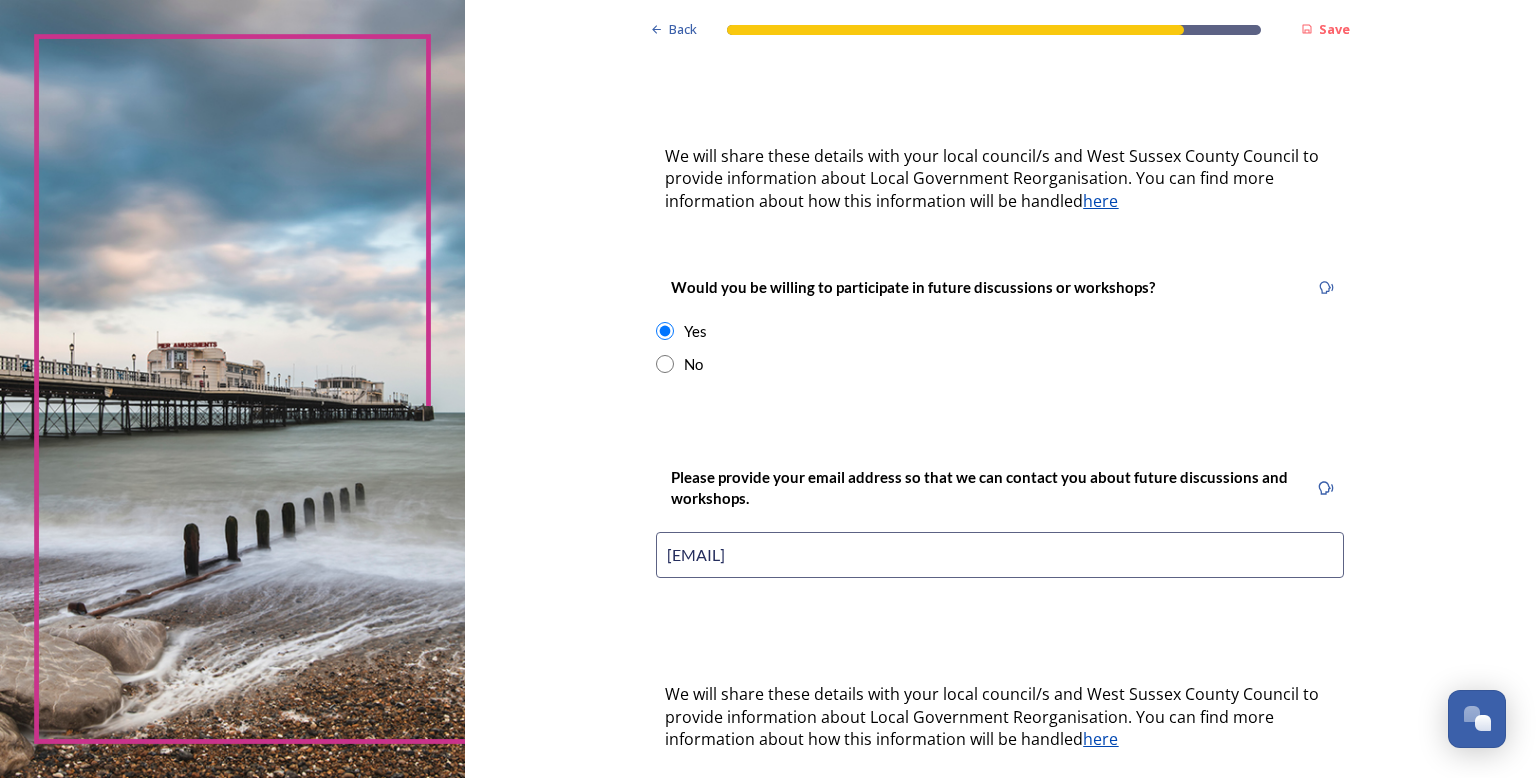 scroll, scrollTop: 684, scrollLeft: 0, axis: vertical 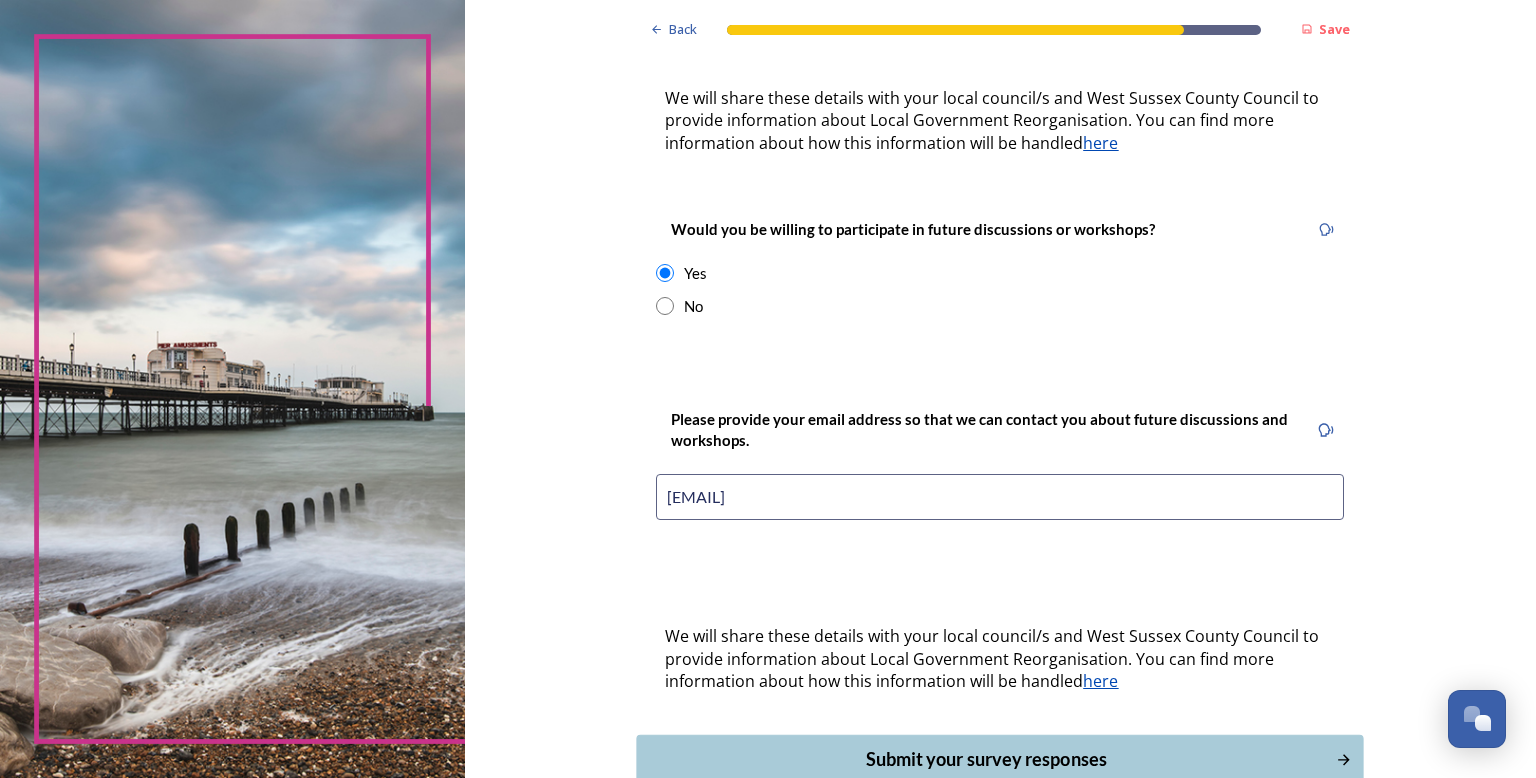 type on "[EMAIL]" 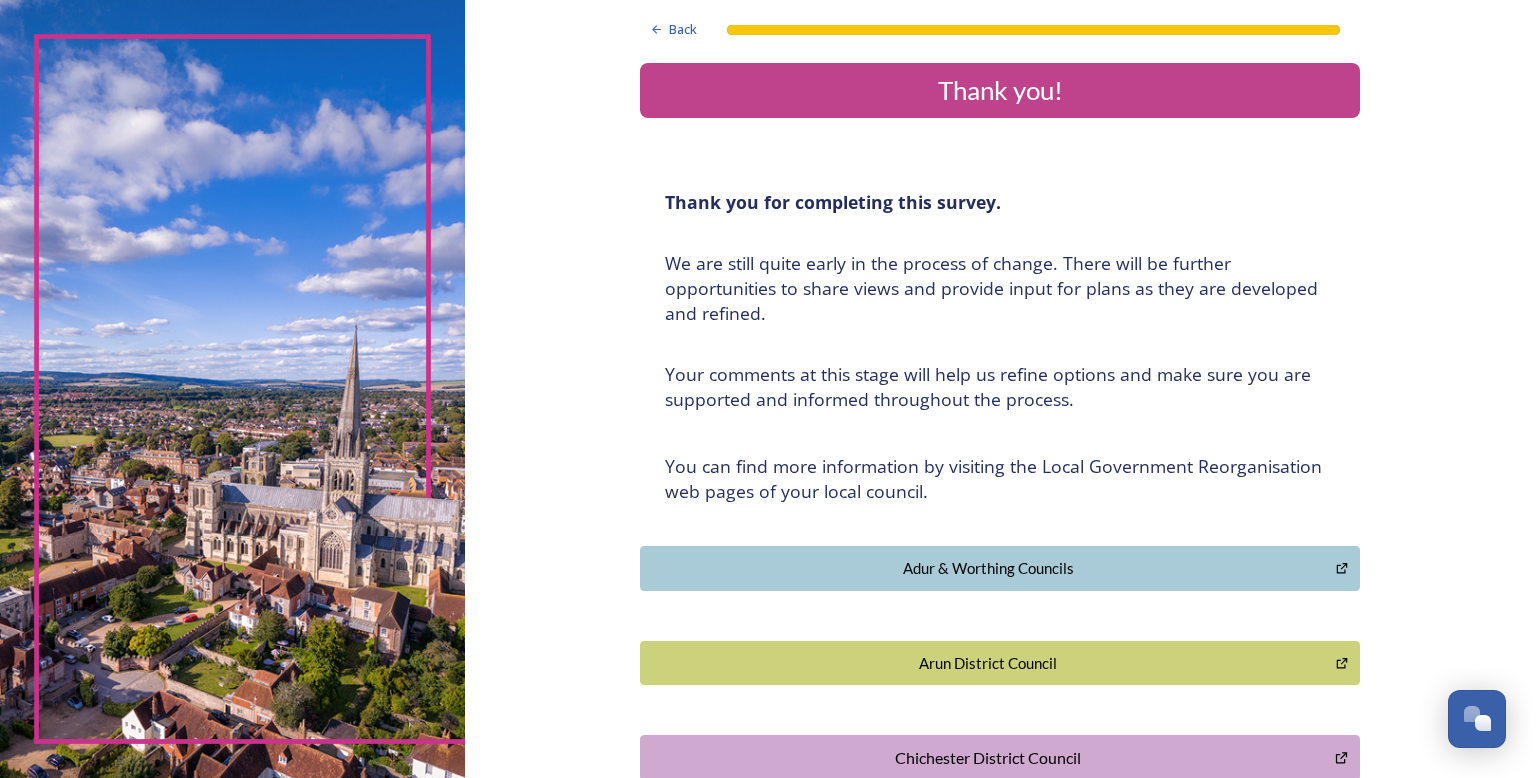 scroll, scrollTop: 0, scrollLeft: 0, axis: both 